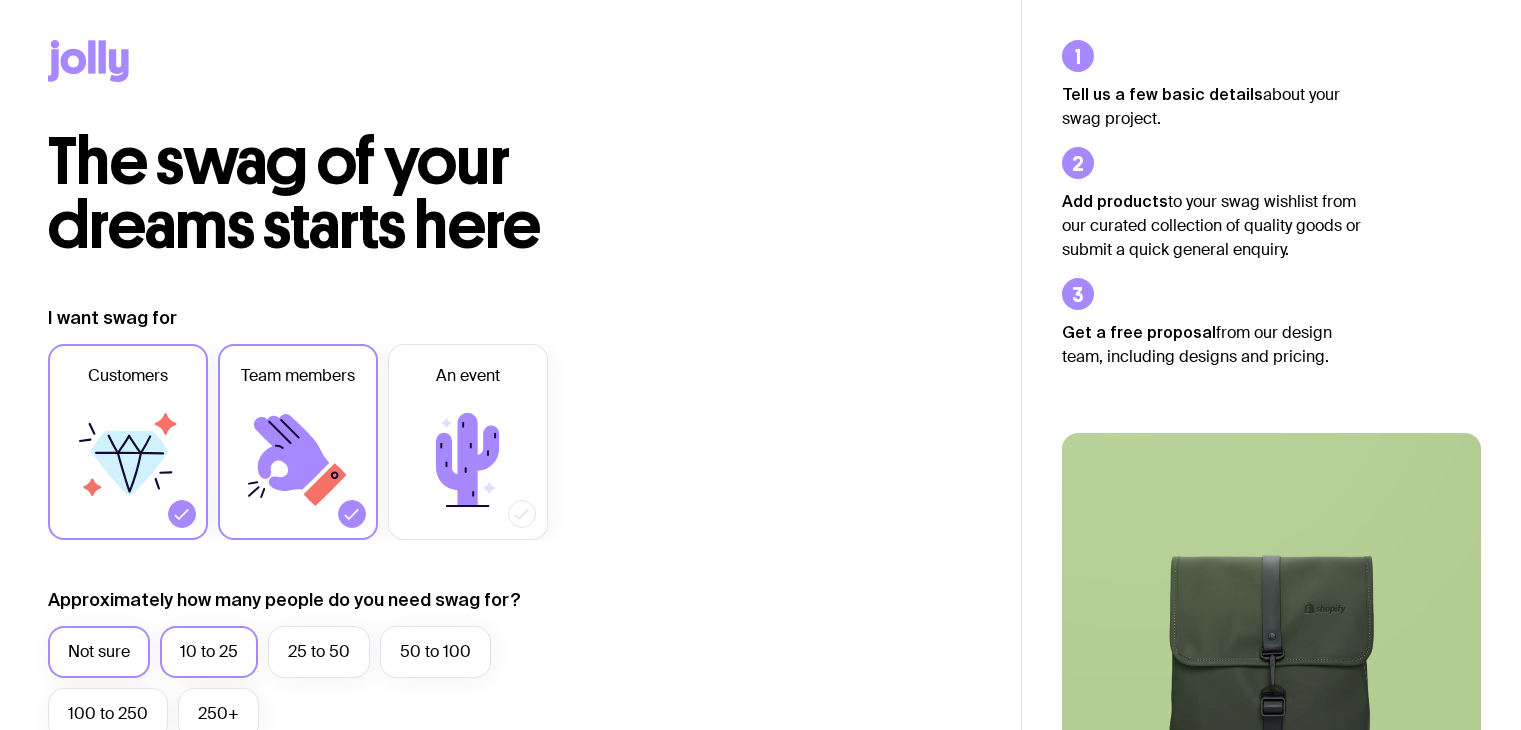 scroll, scrollTop: 268, scrollLeft: 0, axis: vertical 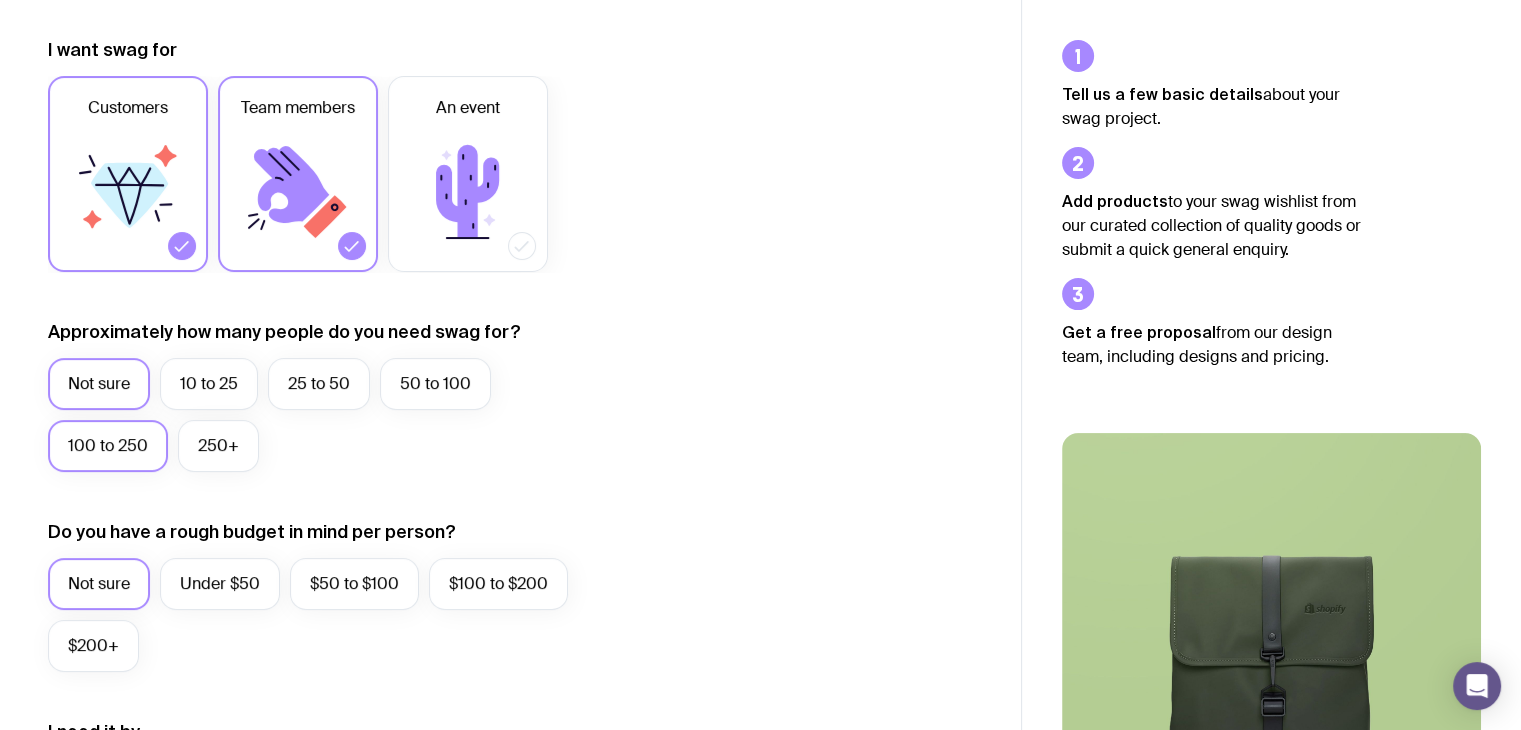 click on "100 to 250" at bounding box center (108, 446) 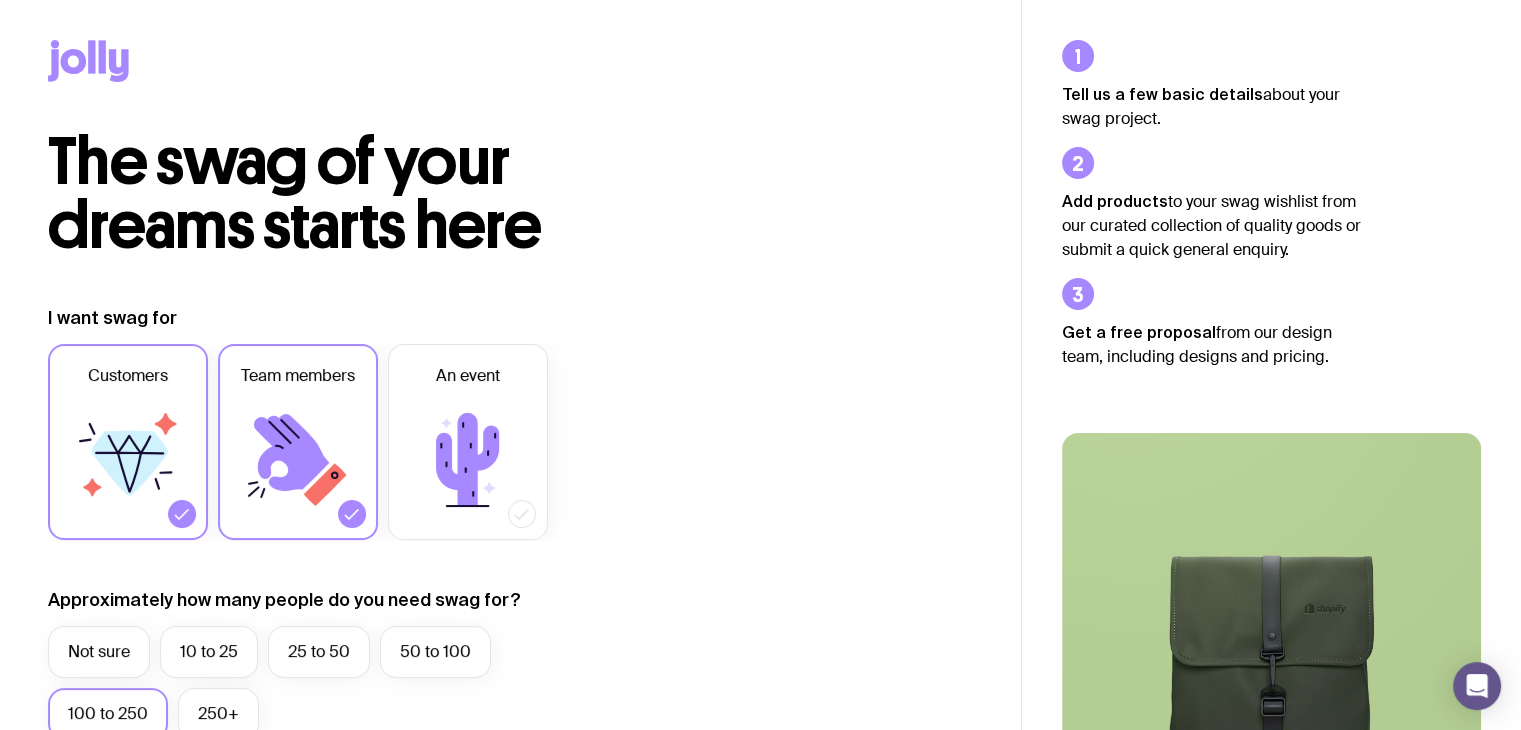 scroll, scrollTop: 0, scrollLeft: 0, axis: both 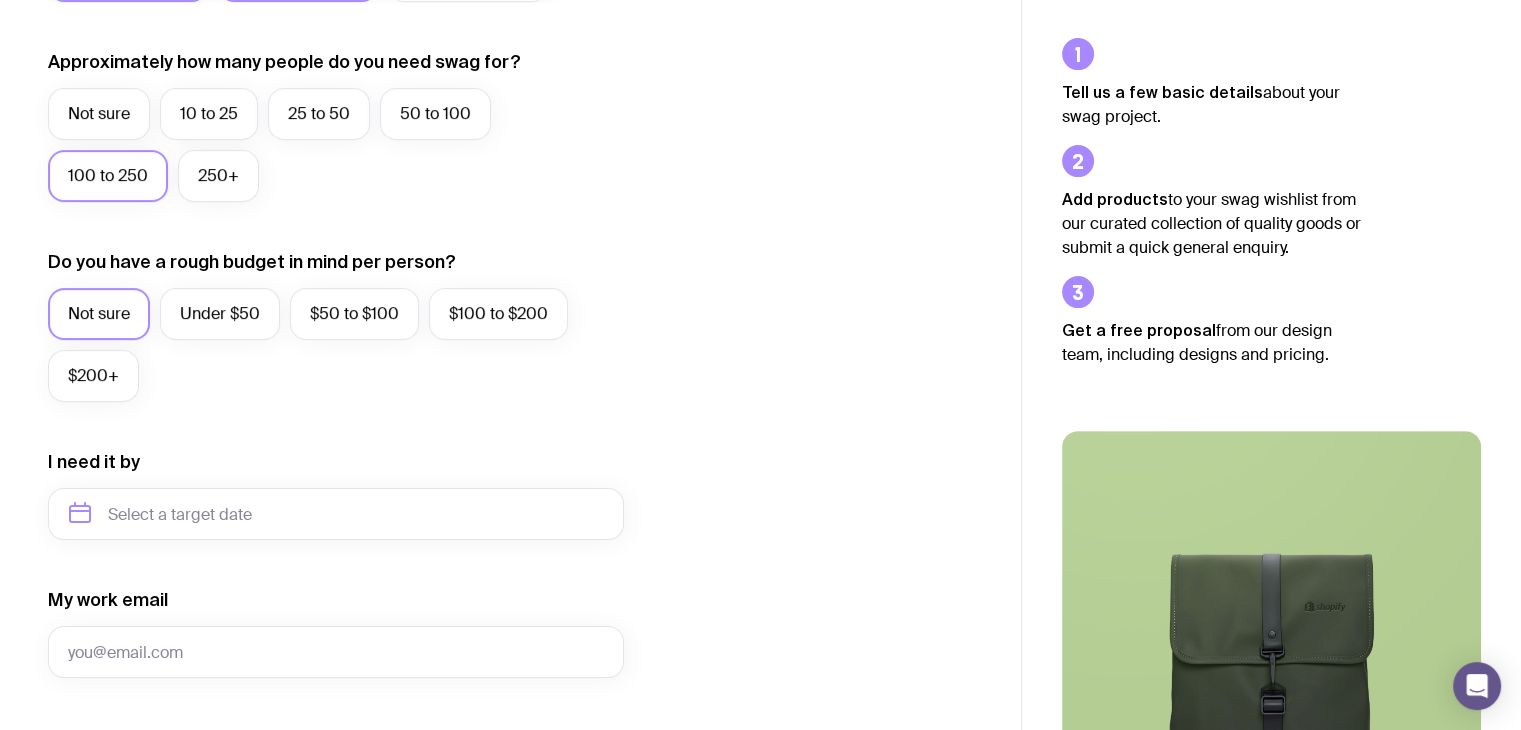 click at bounding box center (1271, 682) 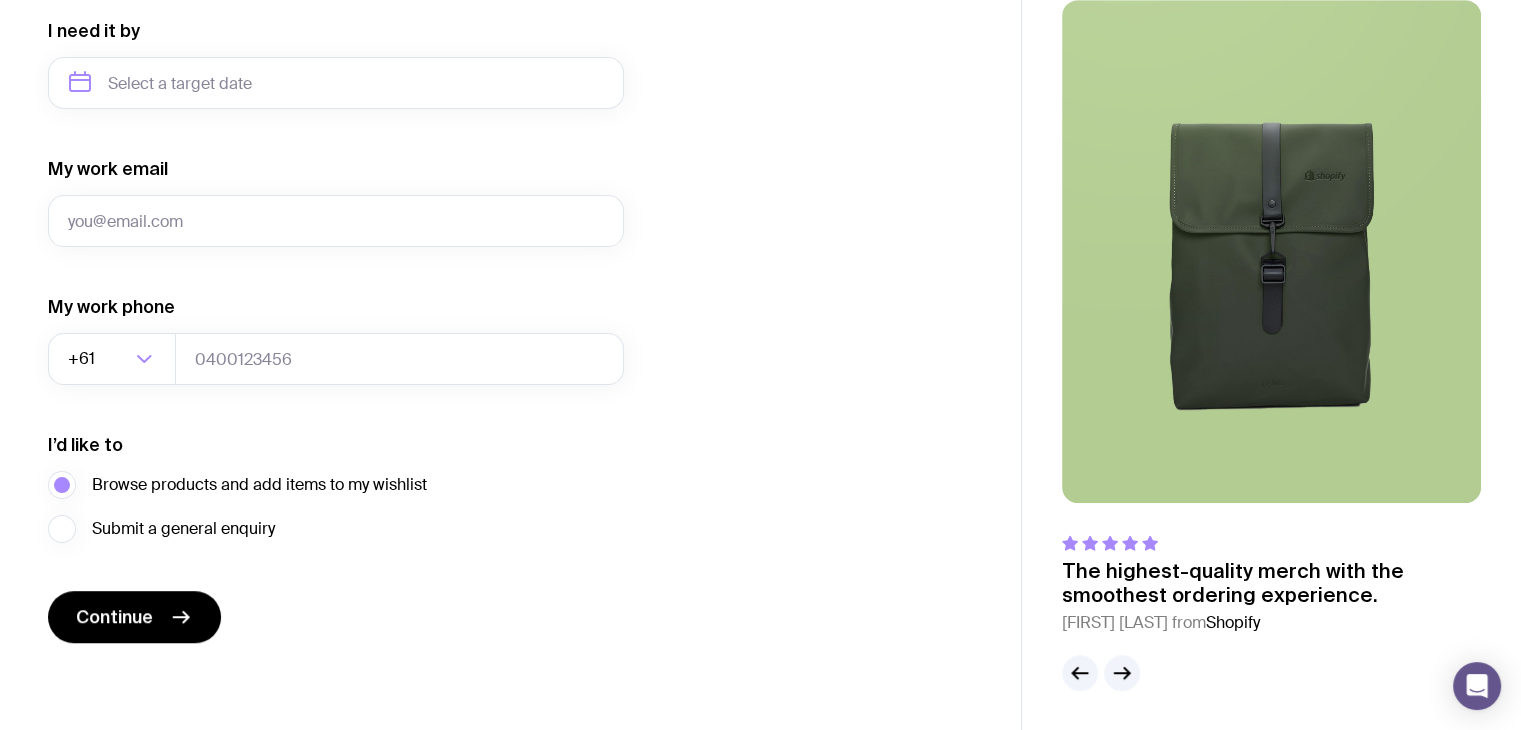 scroll, scrollTop: 970, scrollLeft: 0, axis: vertical 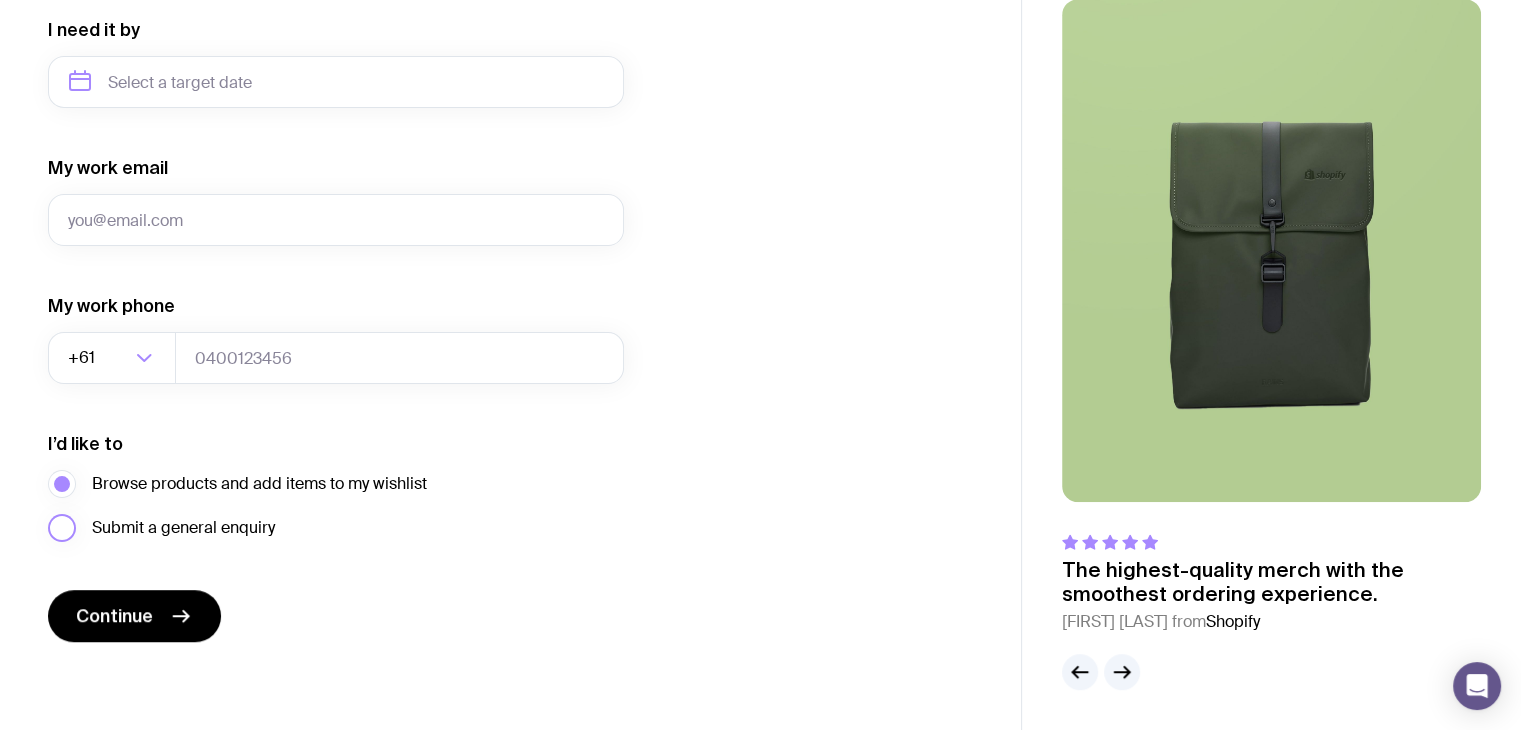 drag, startPoint x: 243, startPoint y: 525, endPoint x: 158, endPoint y: 528, distance: 85.052925 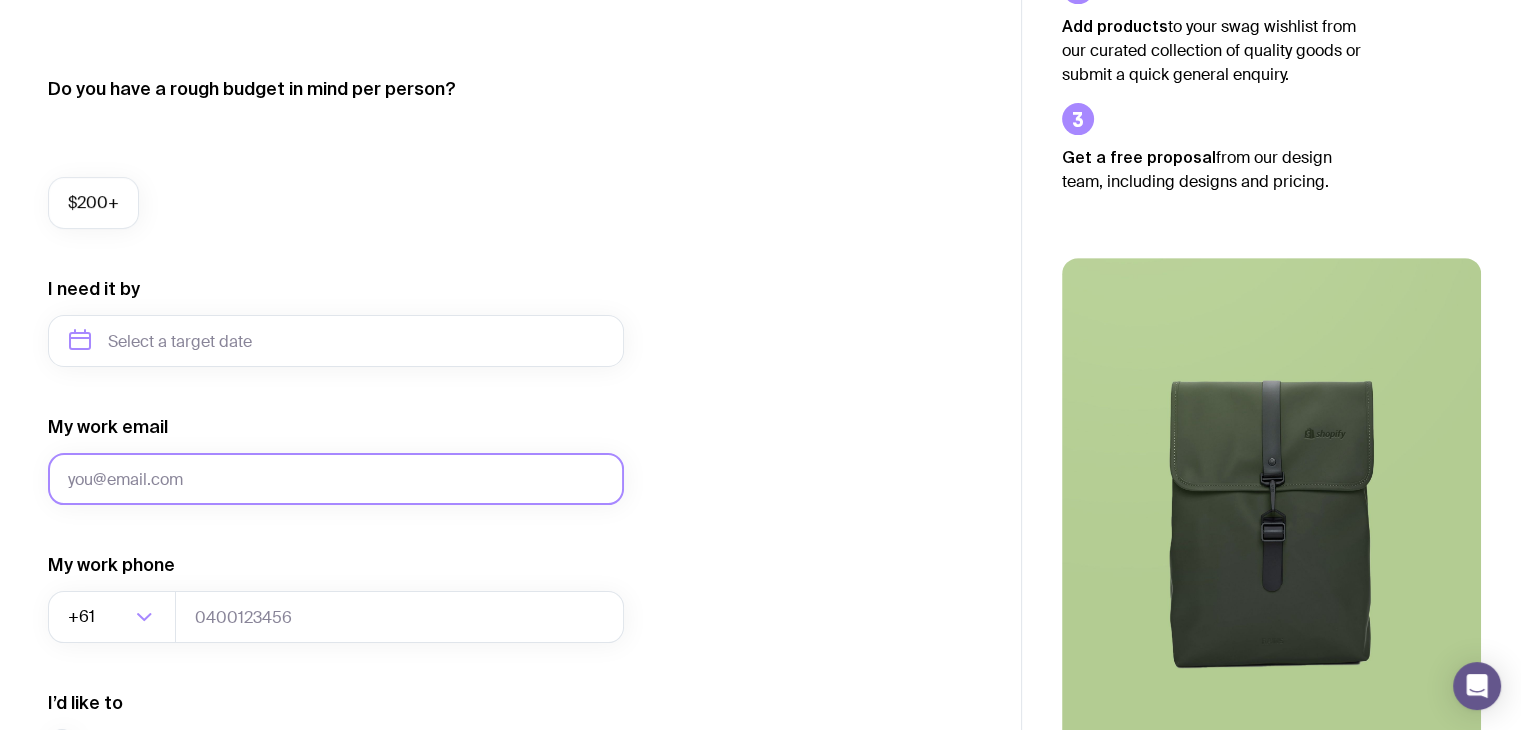 scroll, scrollTop: 651, scrollLeft: 0, axis: vertical 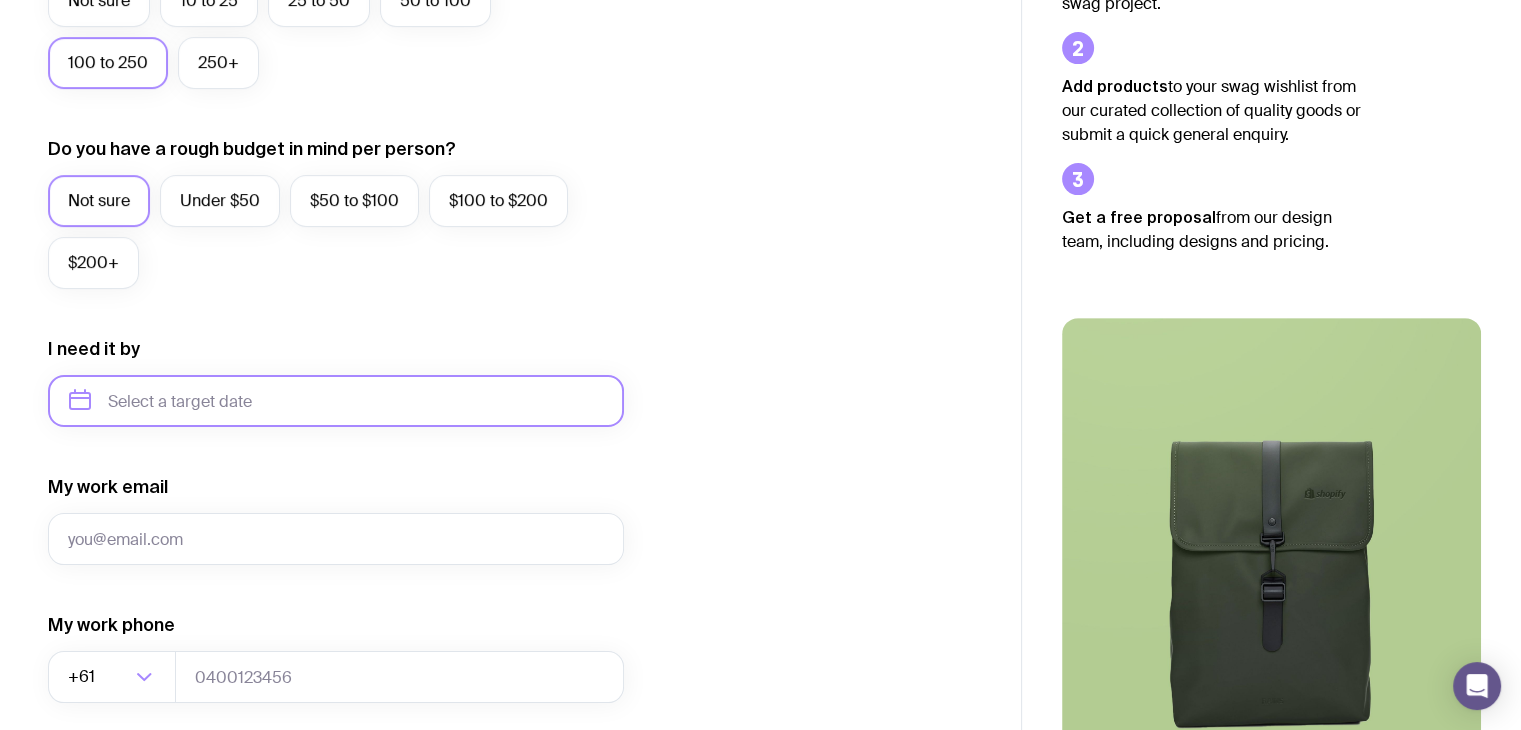 click at bounding box center (336, 401) 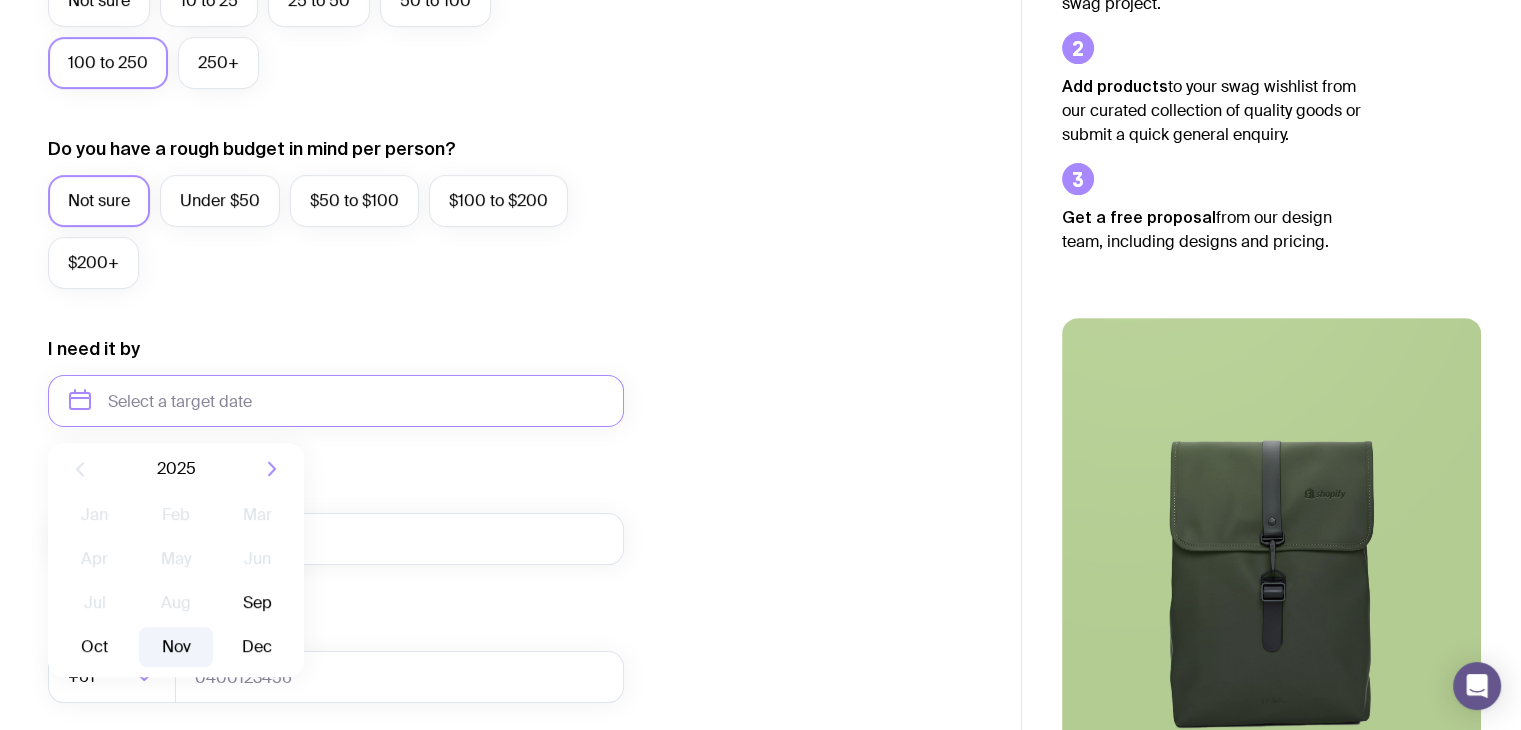 drag, startPoint x: 192, startPoint y: 657, endPoint x: 158, endPoint y: 657, distance: 34 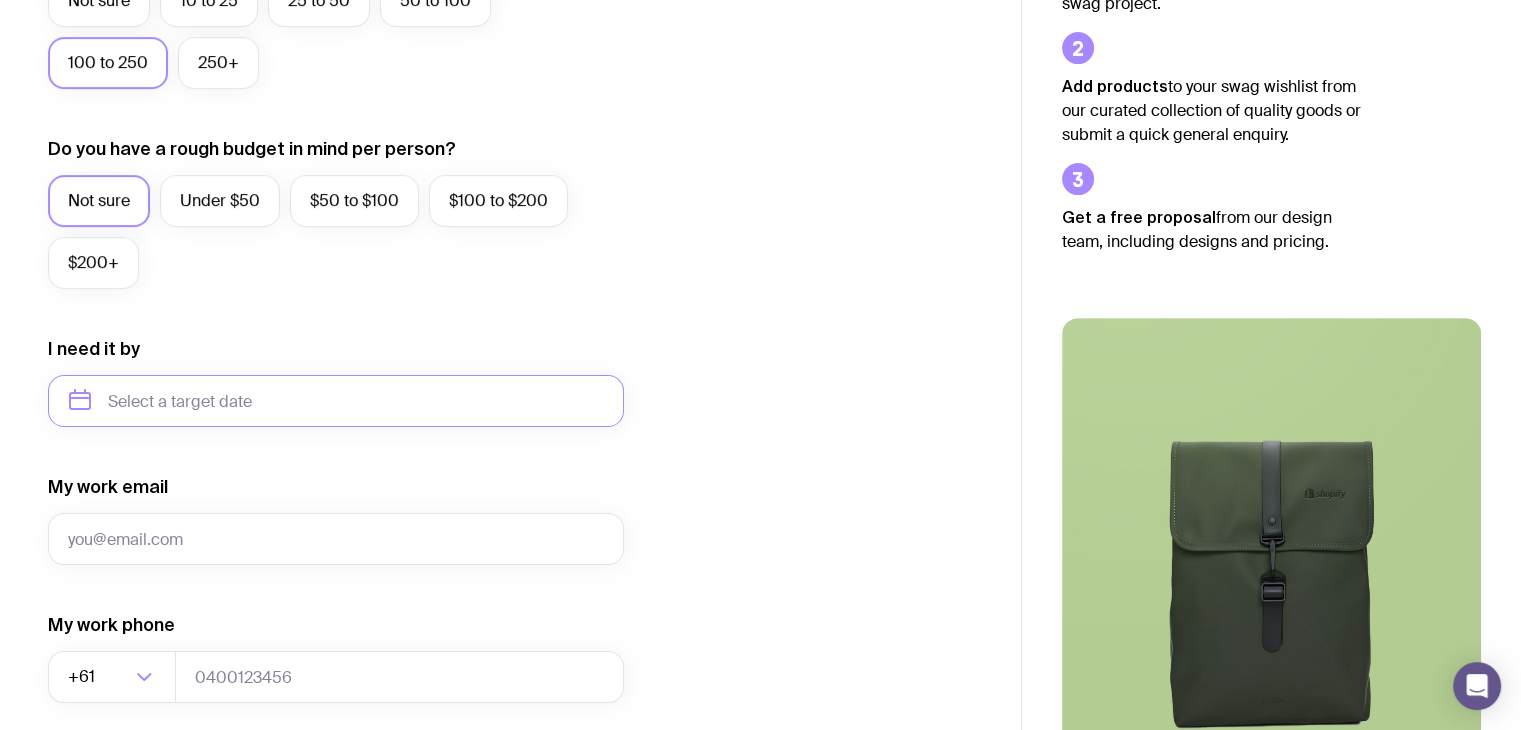 type on "November 2025" 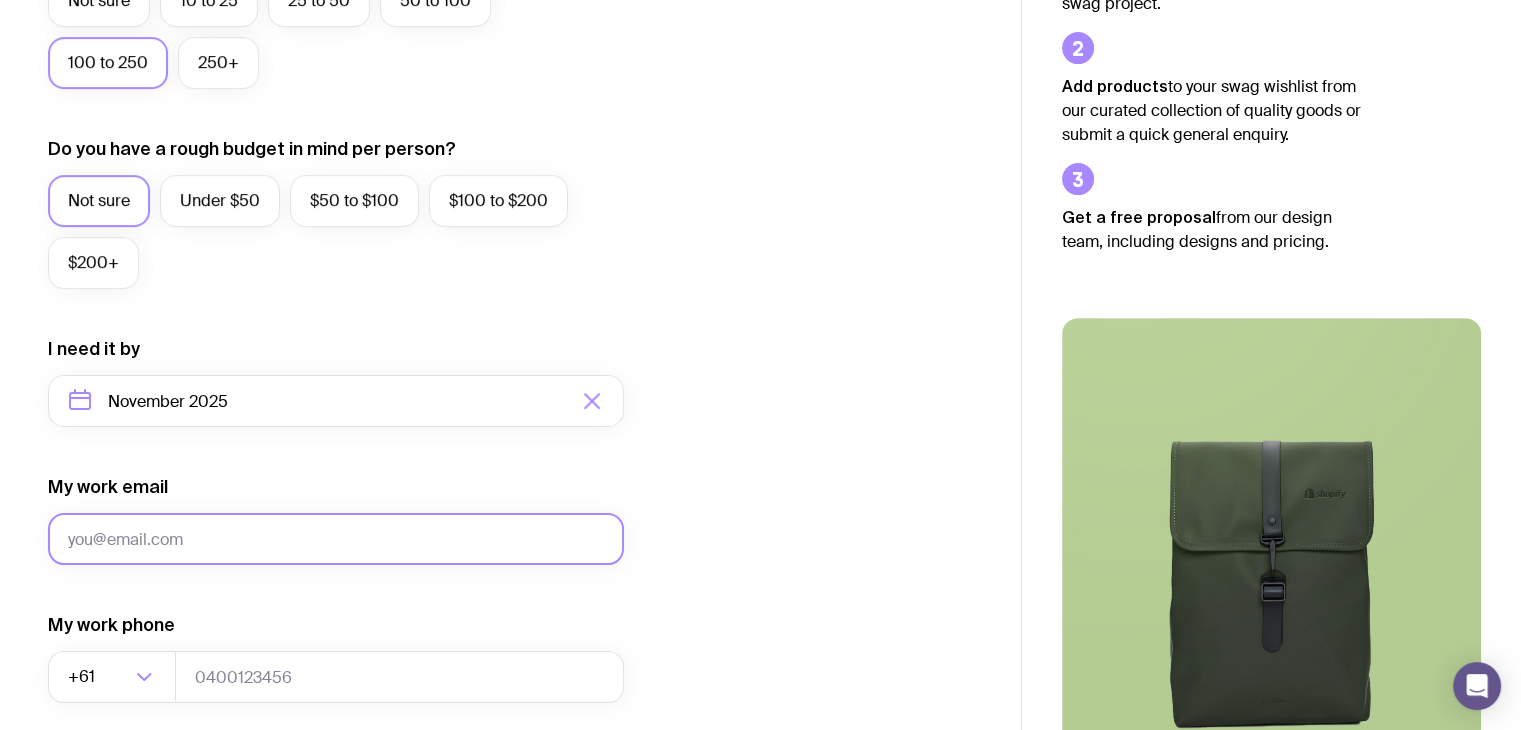 click on "My work email" at bounding box center [336, 539] 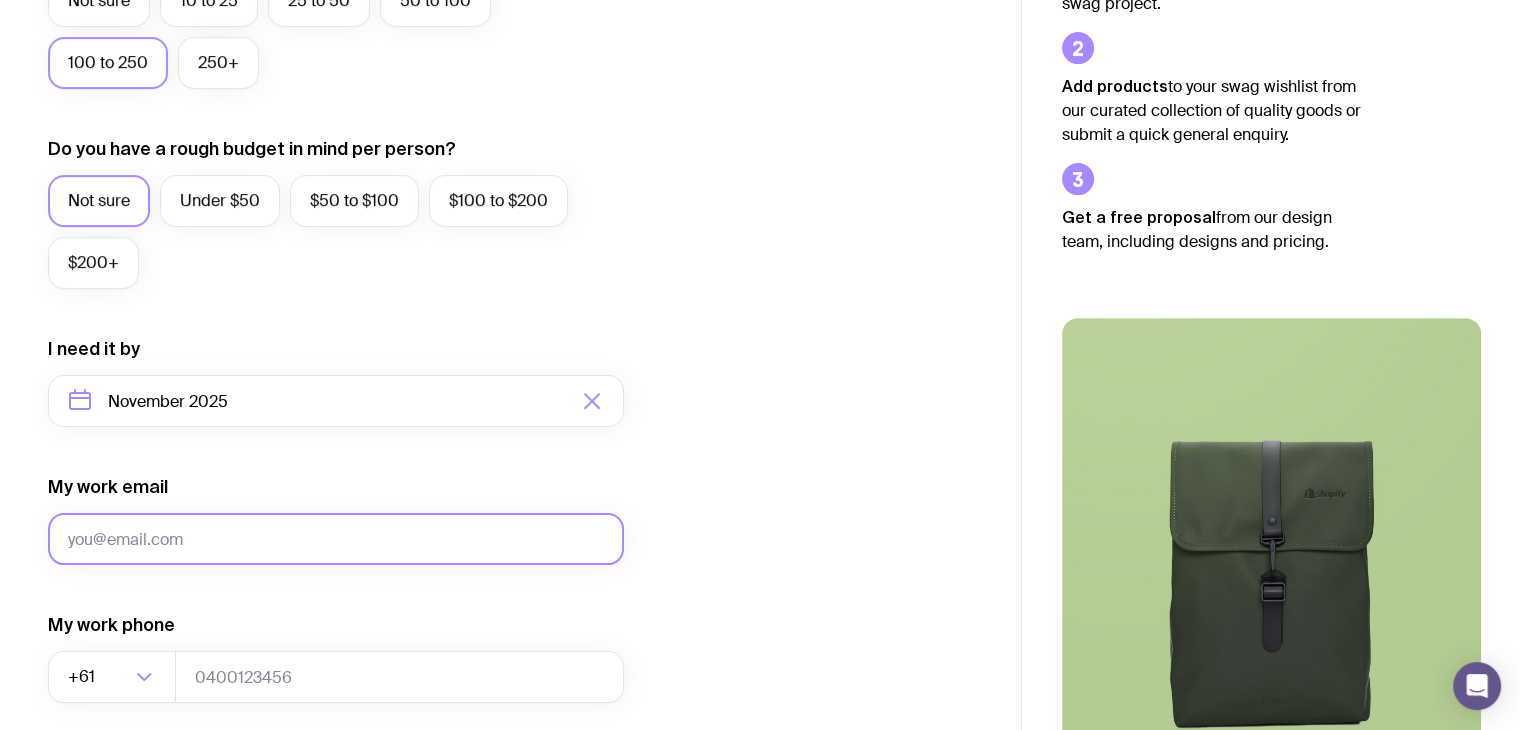 type on "[EMAIL]" 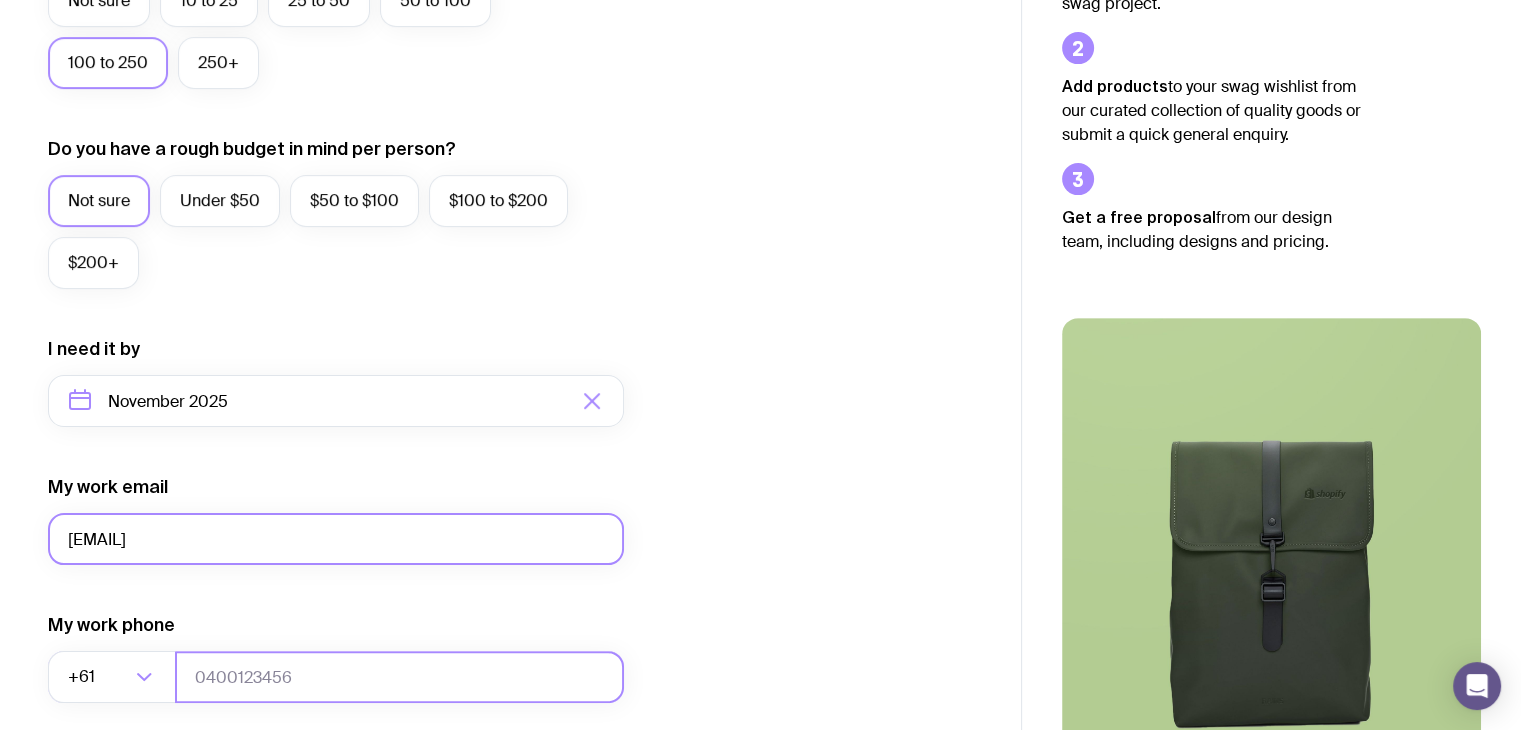 type on "[PHONE]" 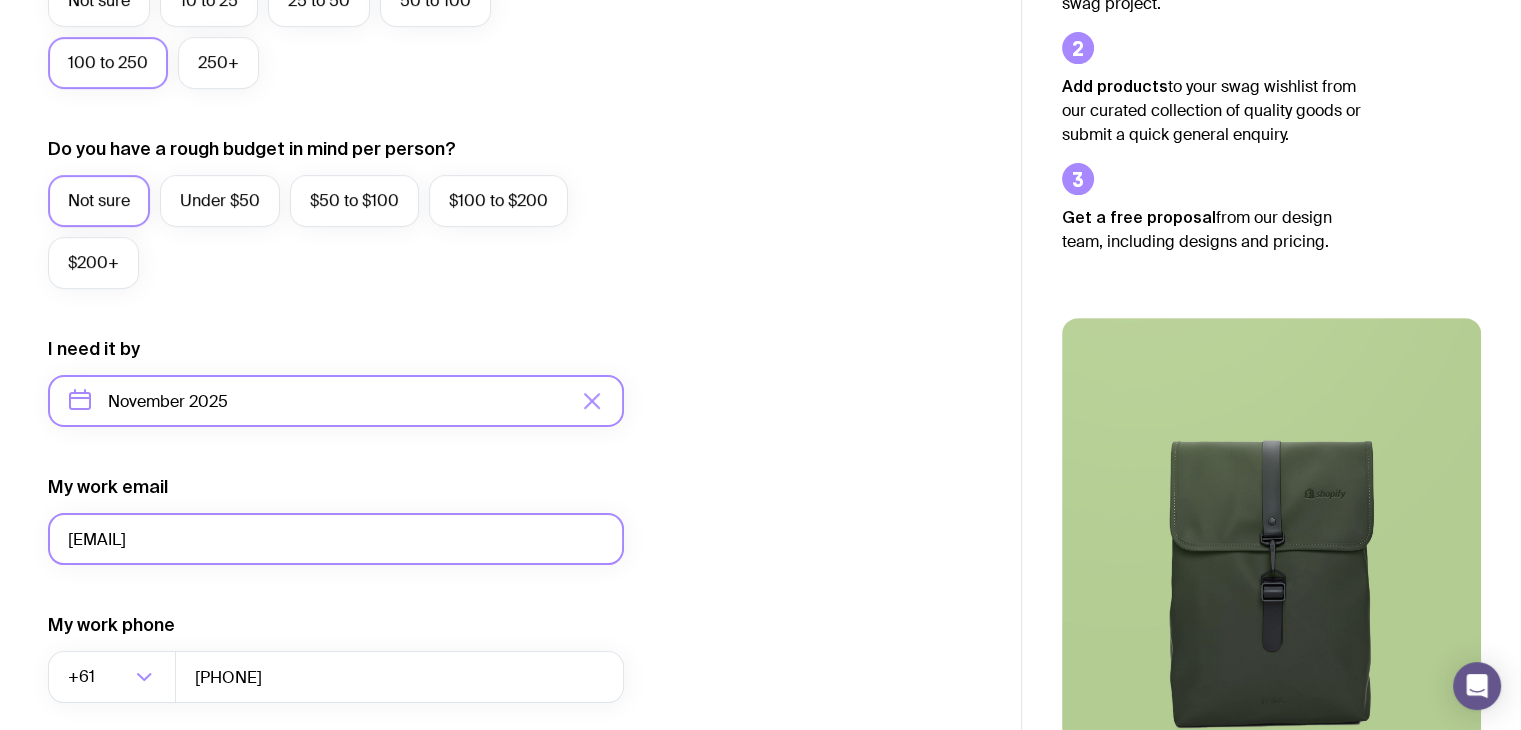 scroll, scrollTop: 970, scrollLeft: 0, axis: vertical 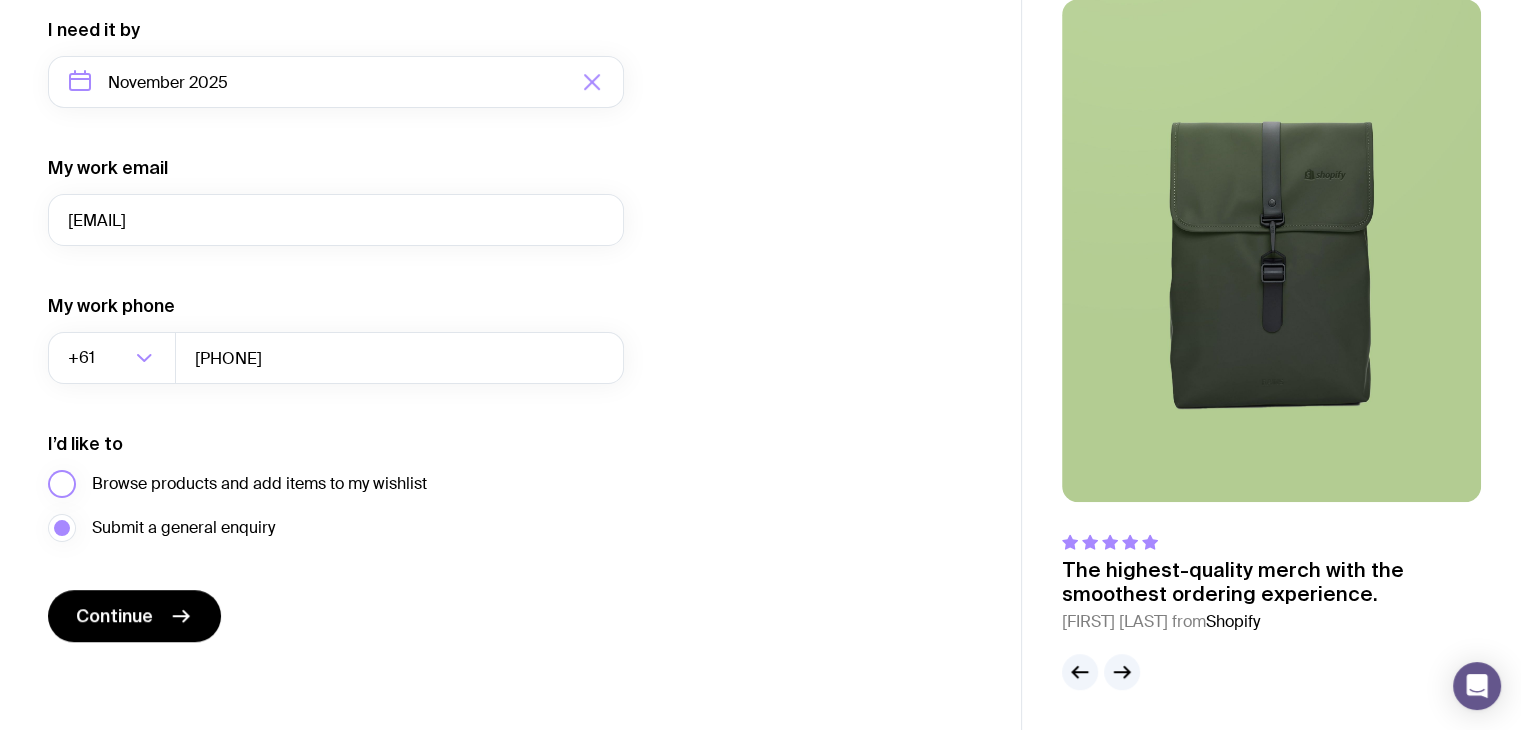 click on "Browse products and add items to my wishlist" at bounding box center [259, 484] 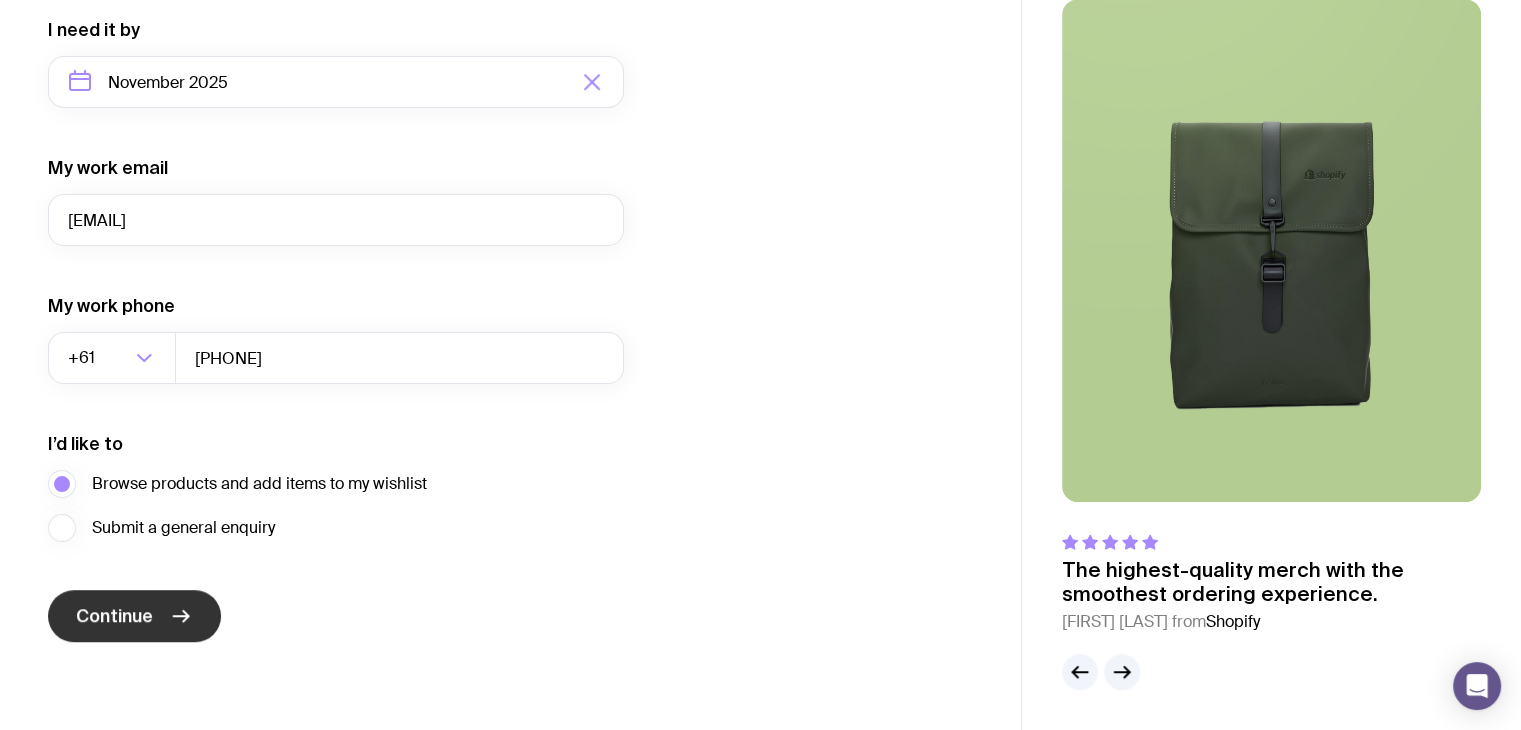 click on "Continue" at bounding box center (134, 616) 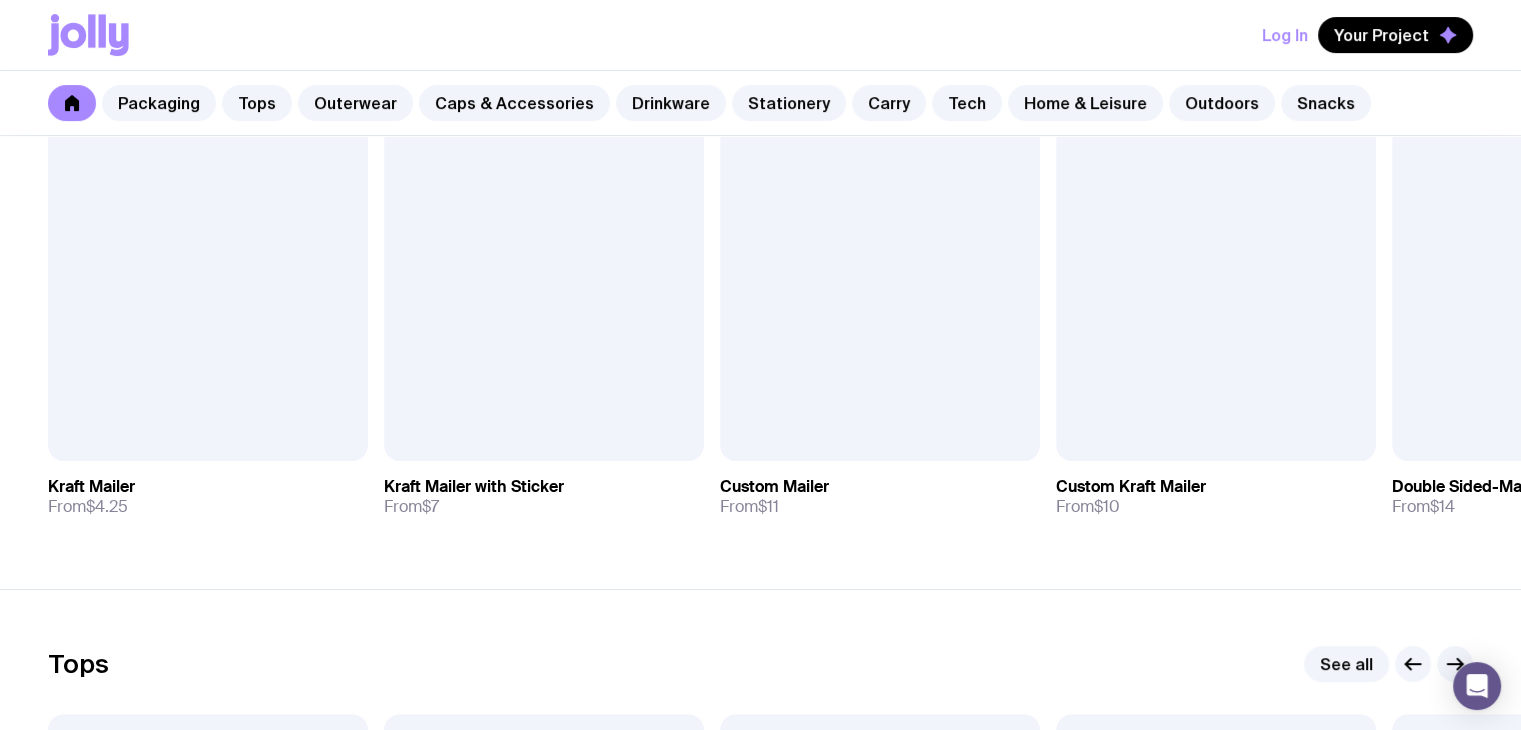 scroll, scrollTop: 472, scrollLeft: 0, axis: vertical 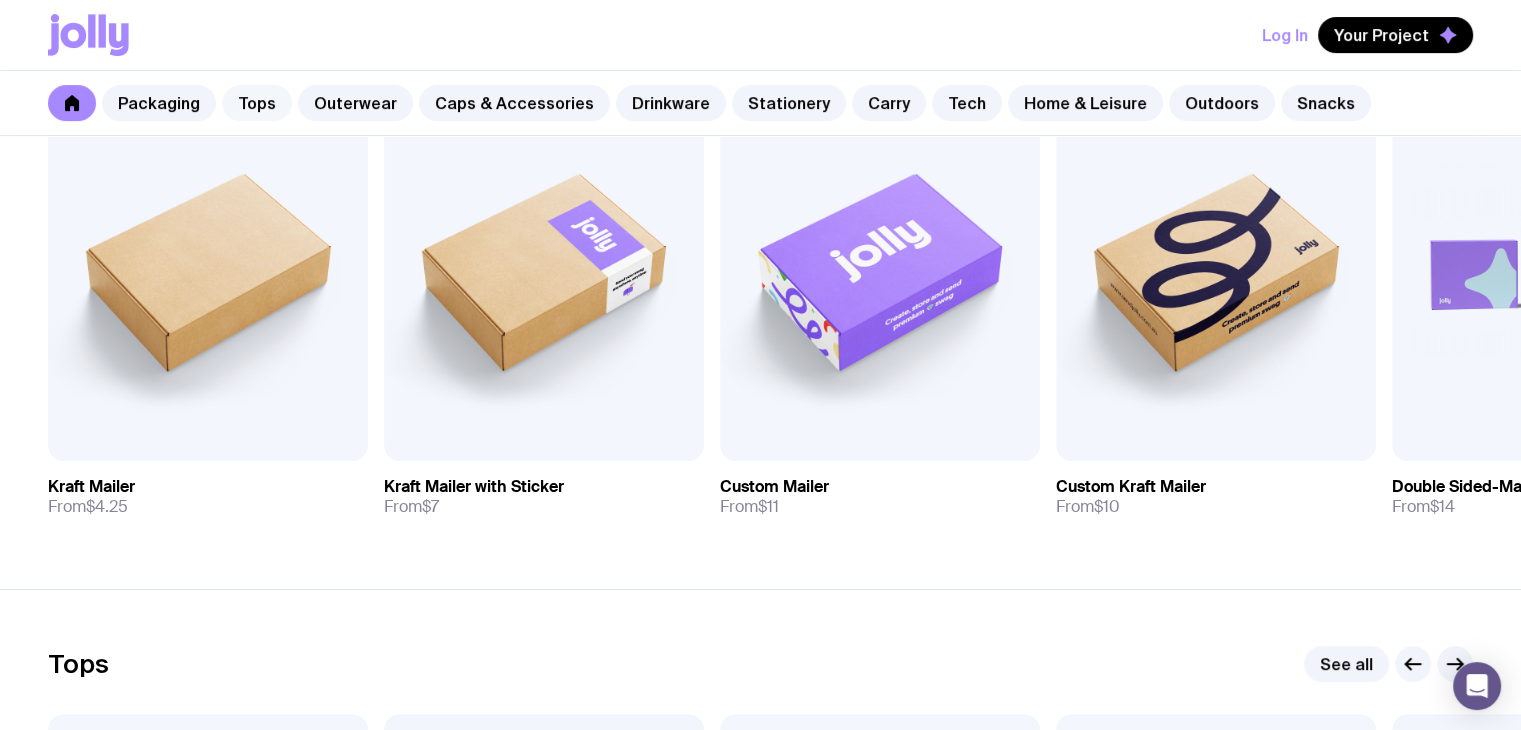 click on "Tops" 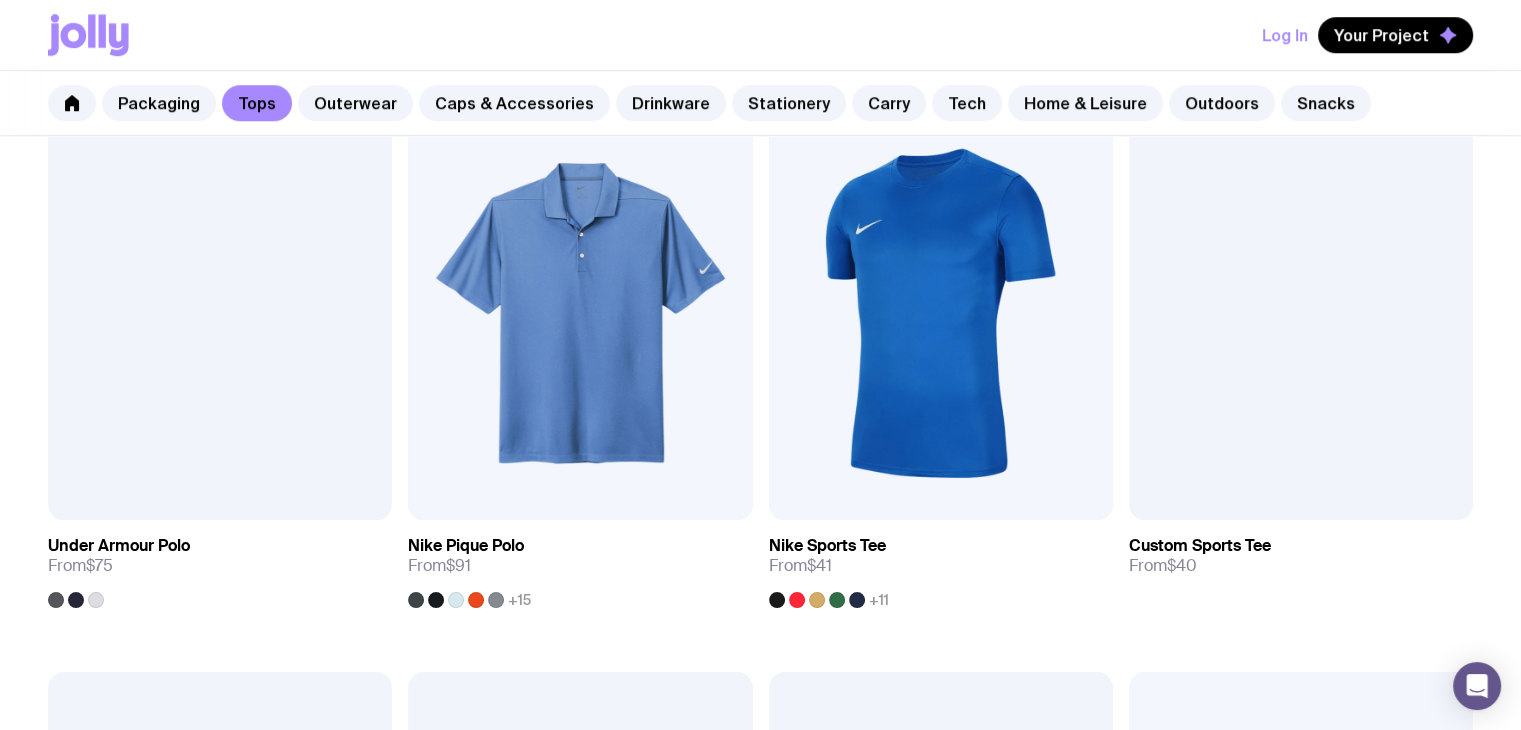 scroll, scrollTop: 1546, scrollLeft: 0, axis: vertical 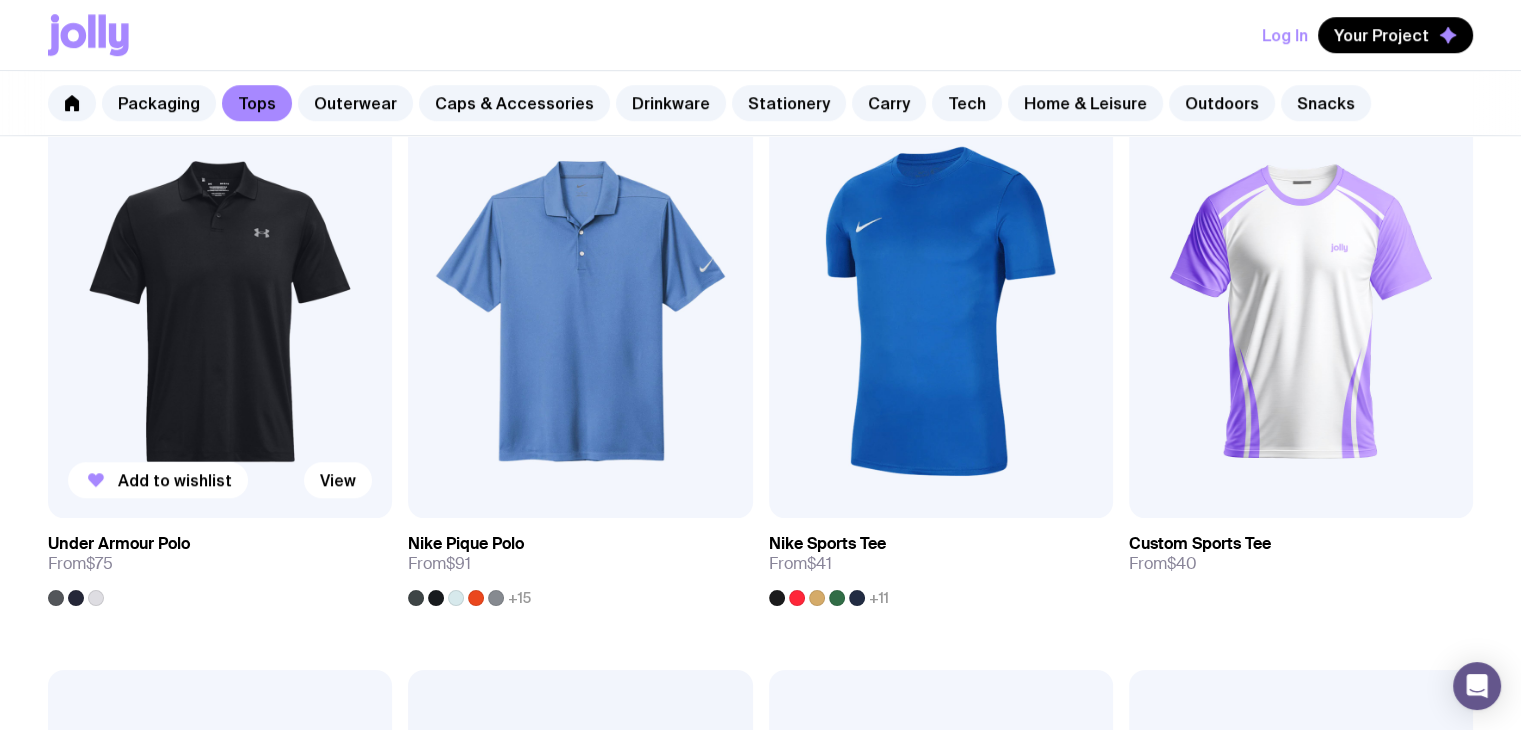 drag, startPoint x: 267, startPoint y: 390, endPoint x: 234, endPoint y: 391, distance: 33.01515 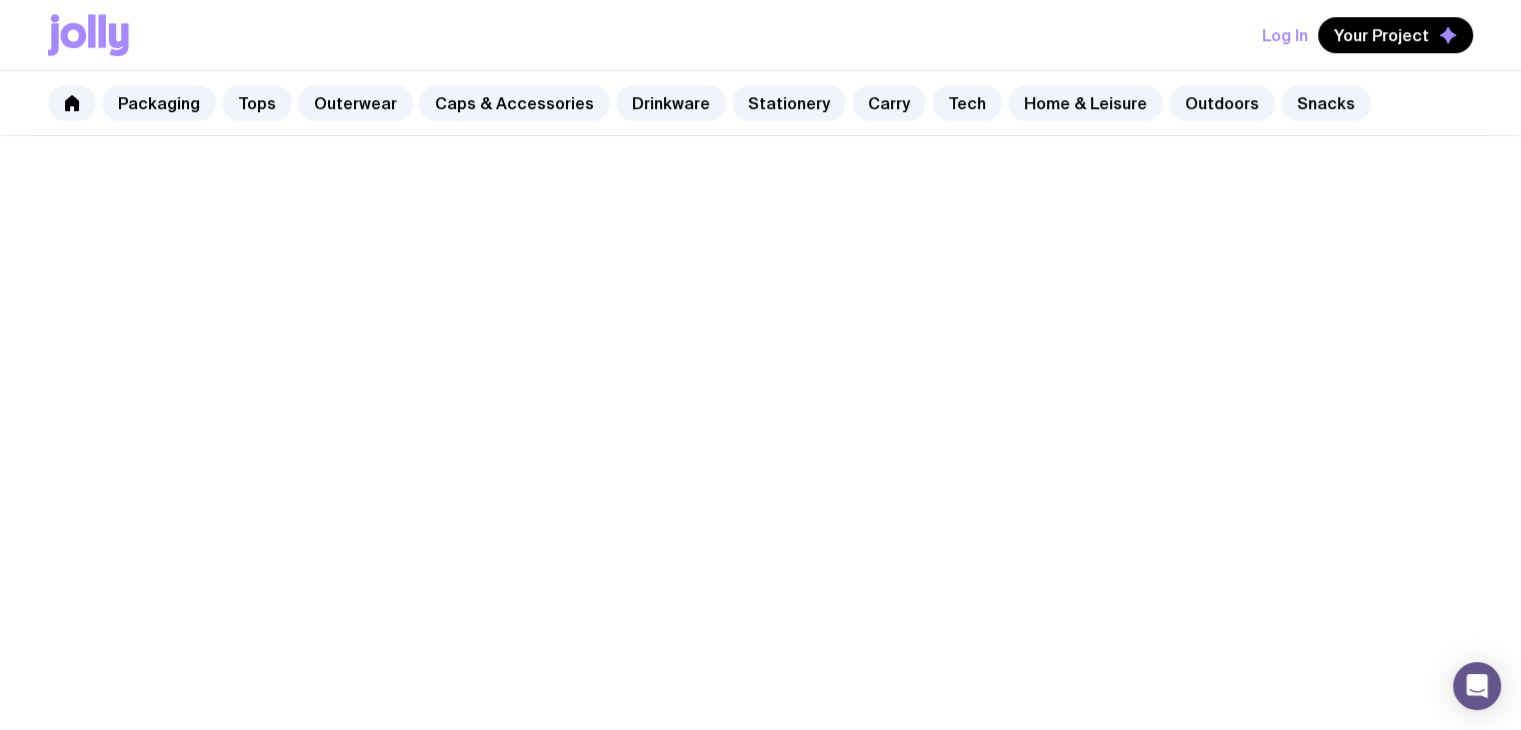scroll, scrollTop: 0, scrollLeft: 0, axis: both 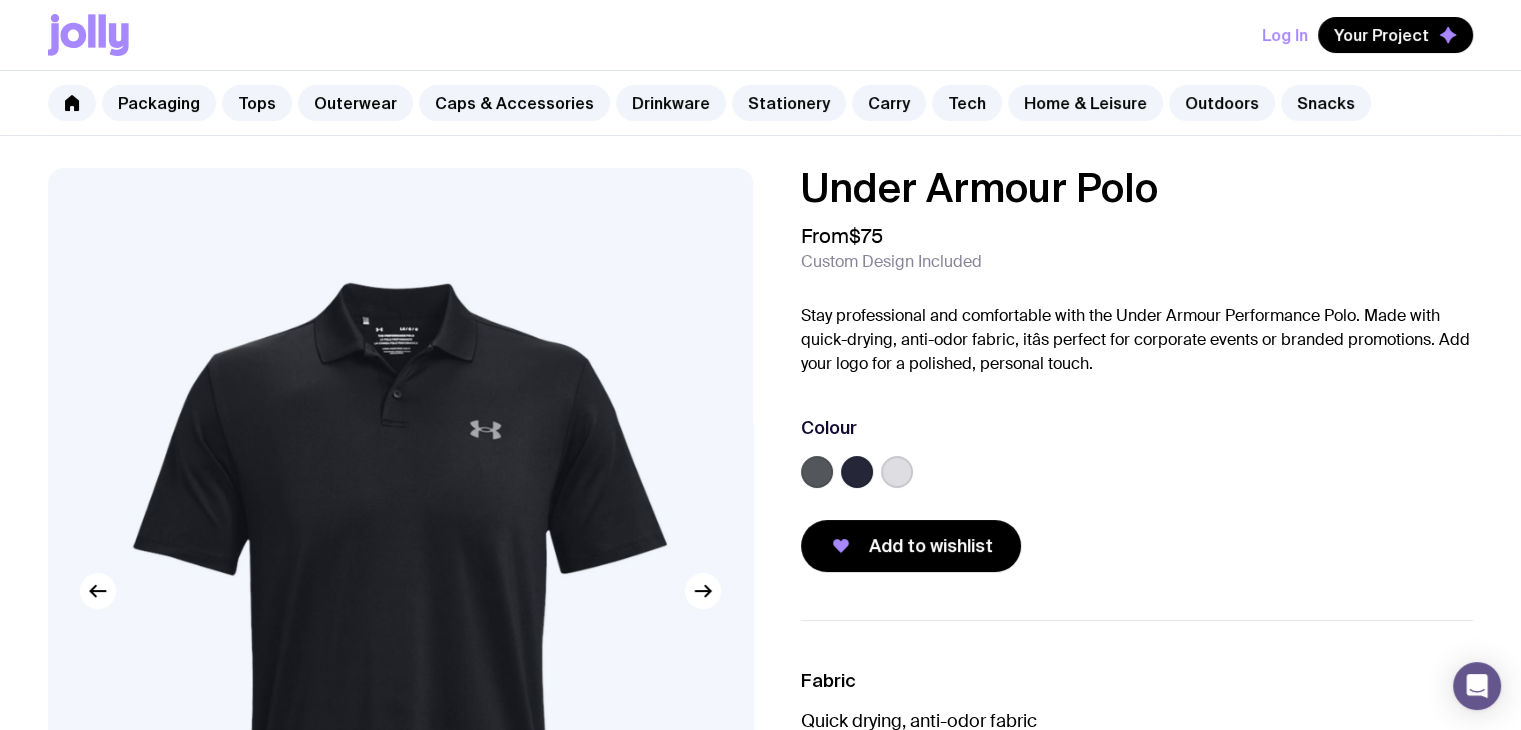 click 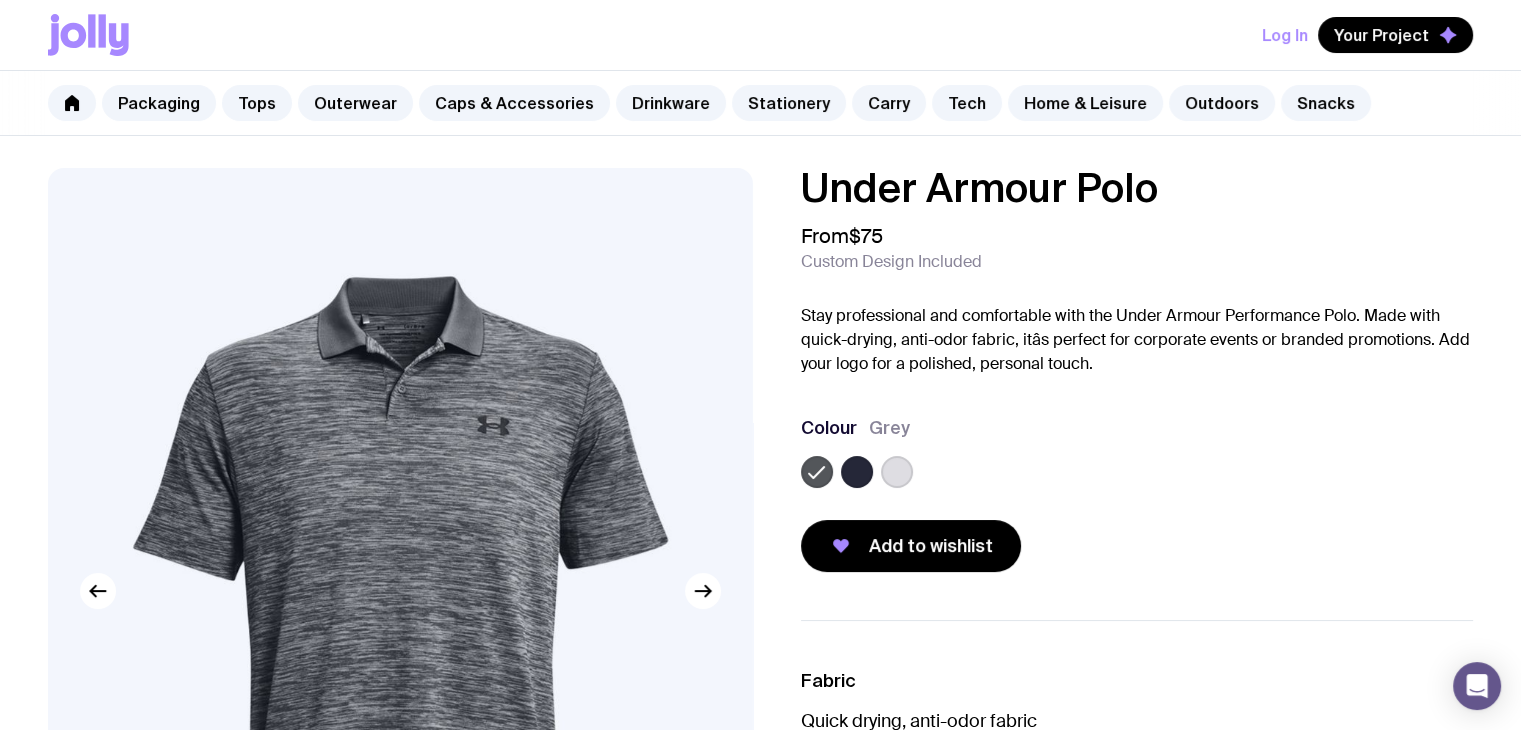 click 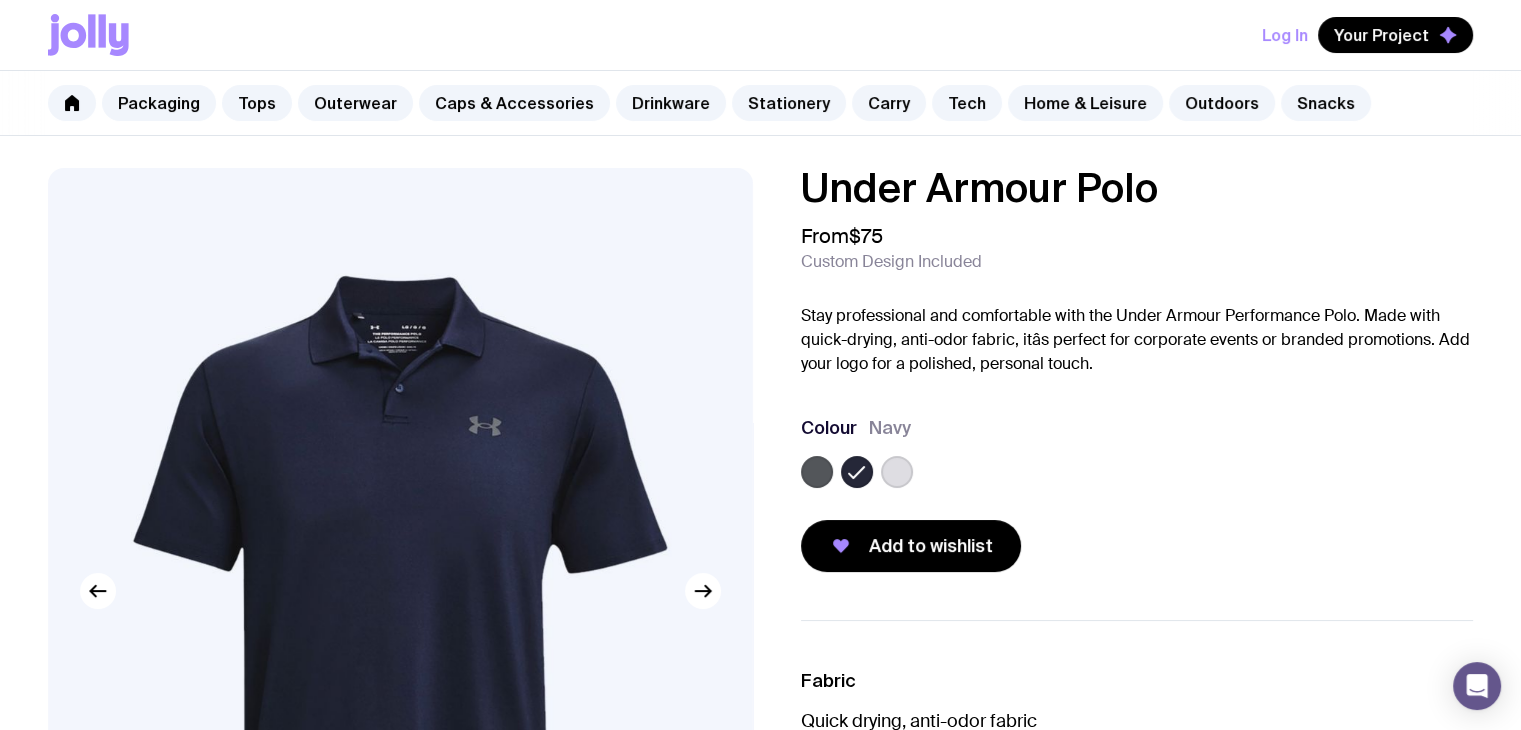 click 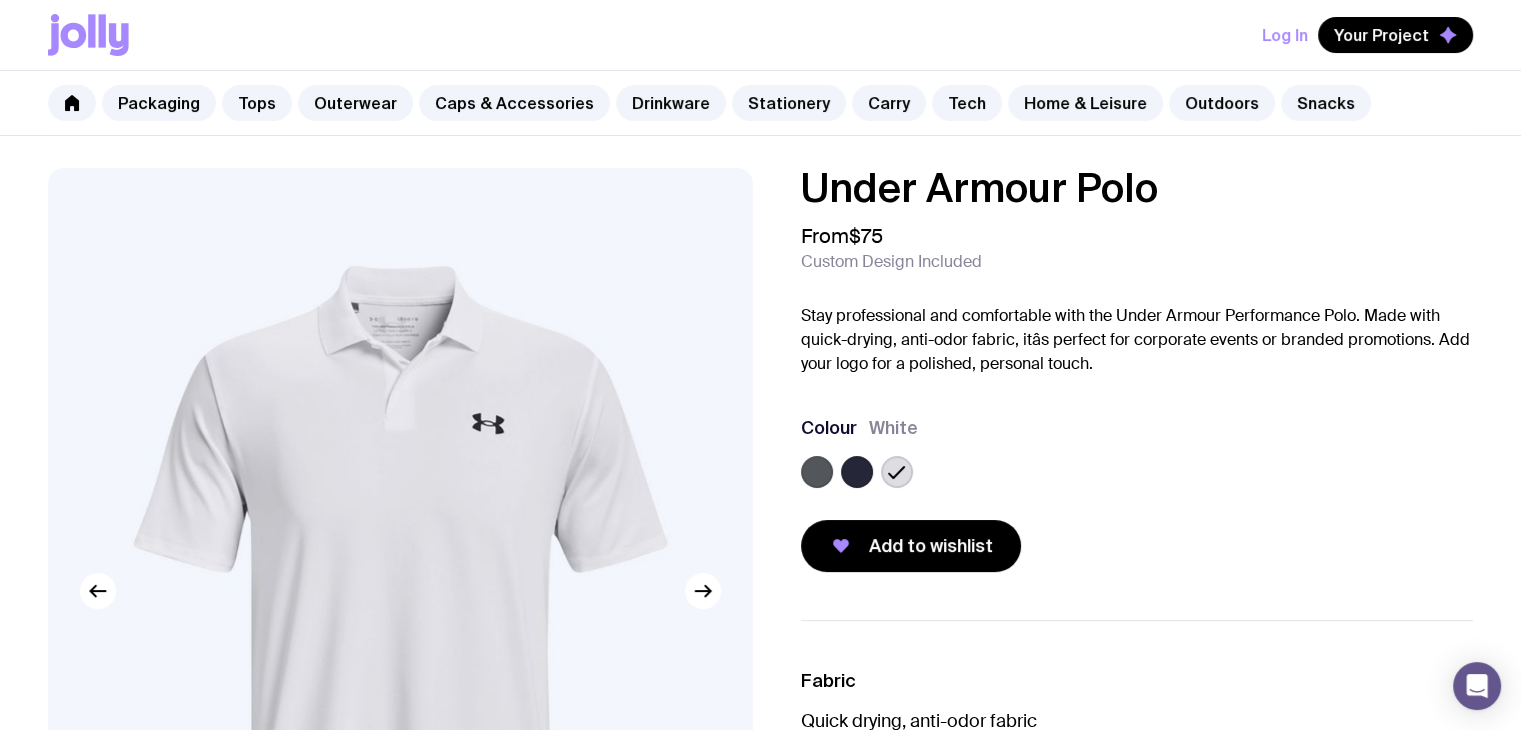 click at bounding box center [1137, 476] 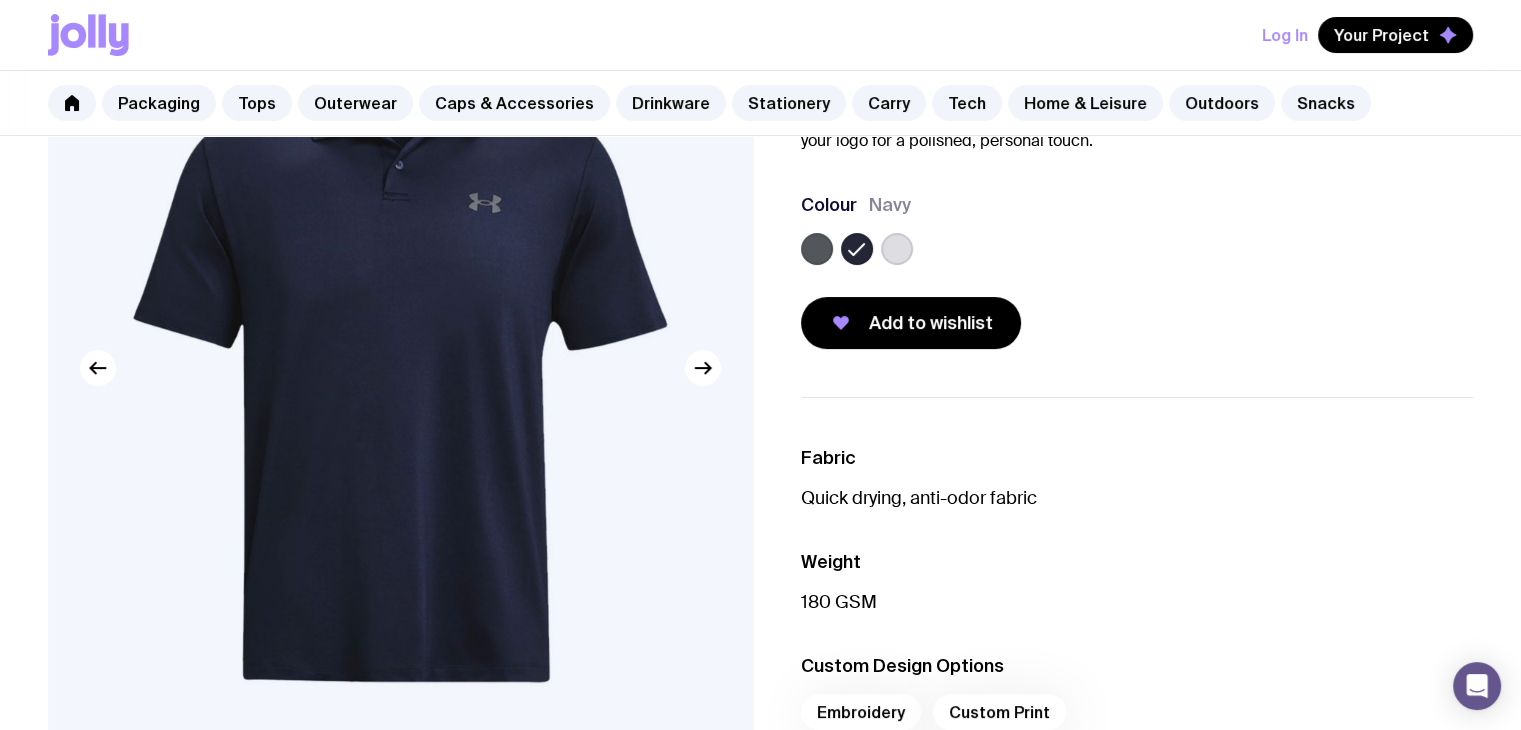 scroll, scrollTop: 0, scrollLeft: 0, axis: both 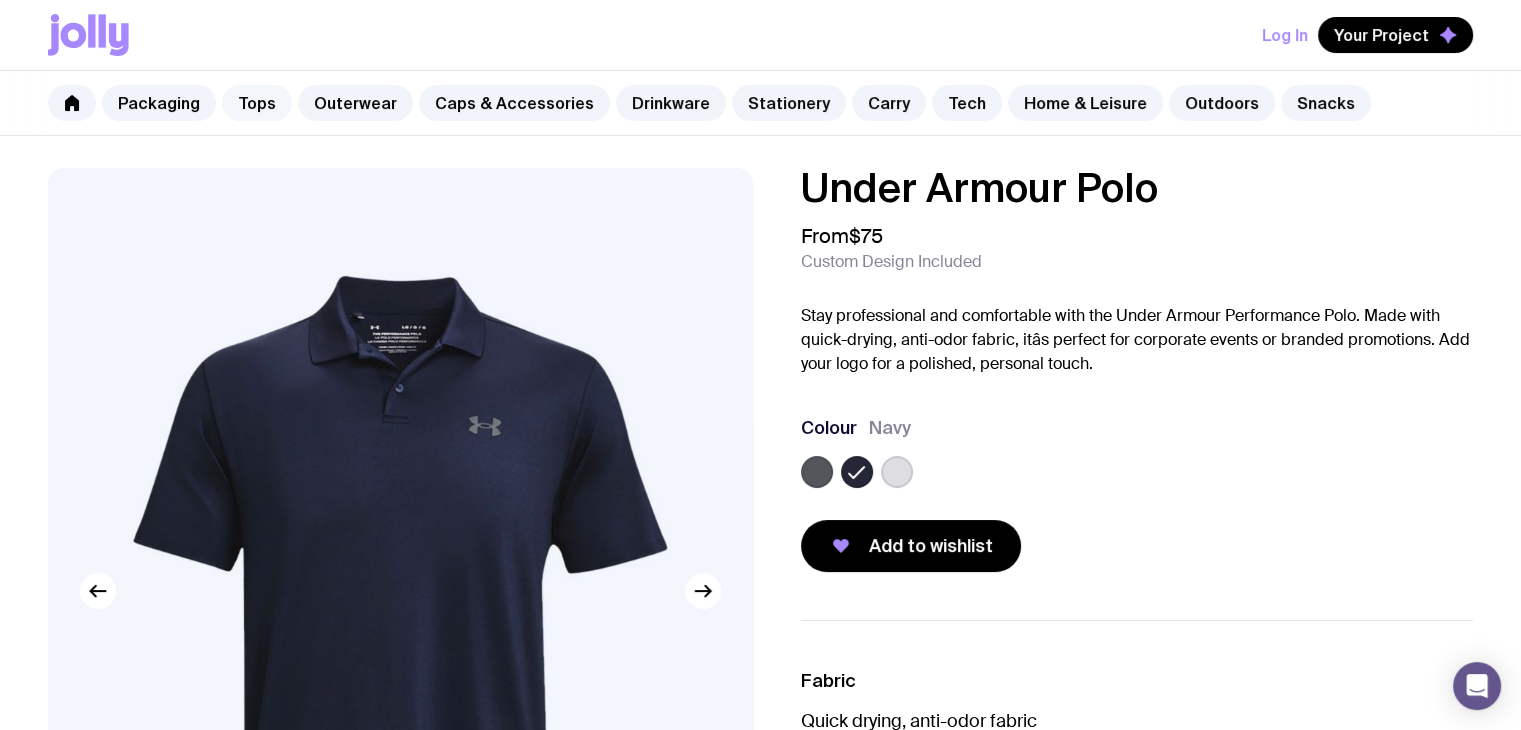 click on "Tops" 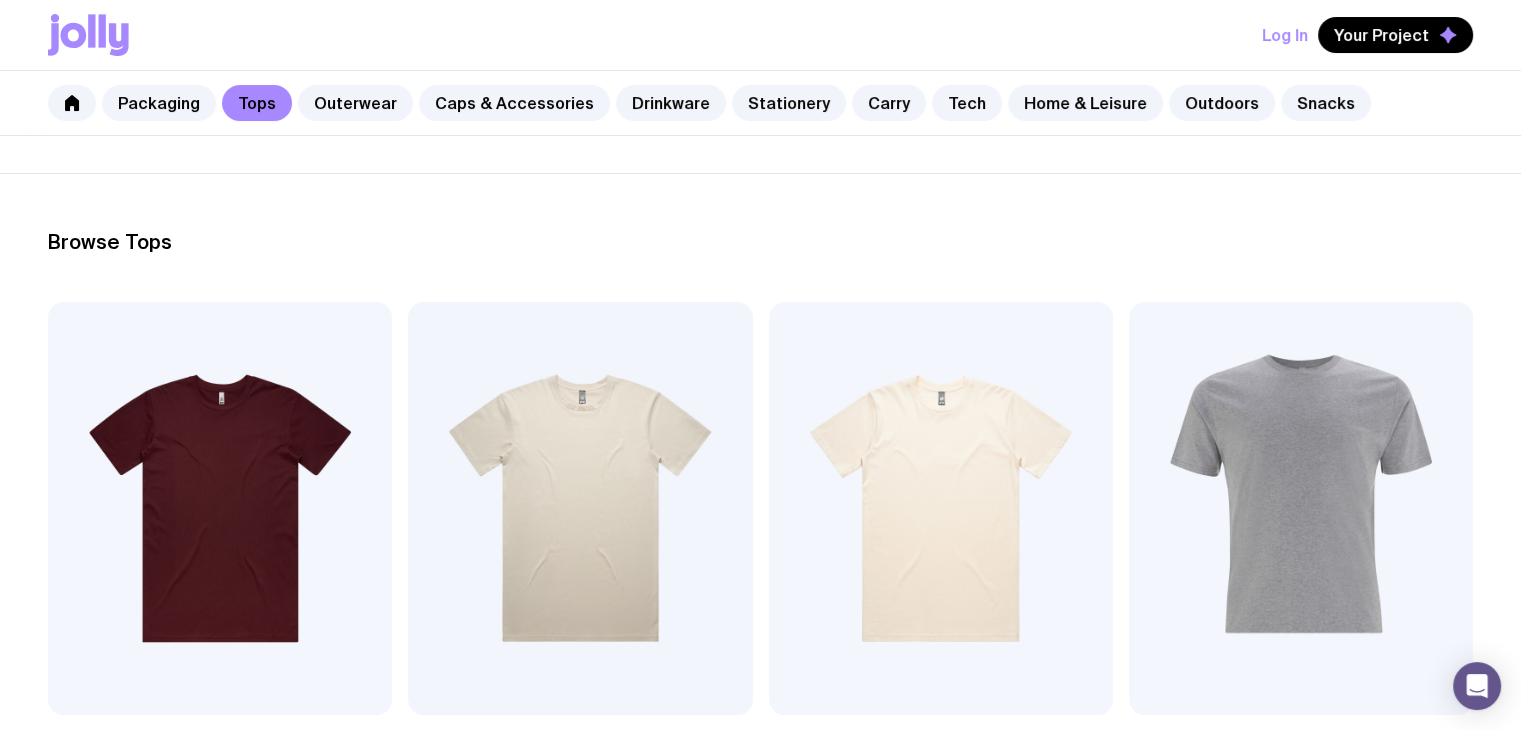 scroll, scrollTop: 0, scrollLeft: 0, axis: both 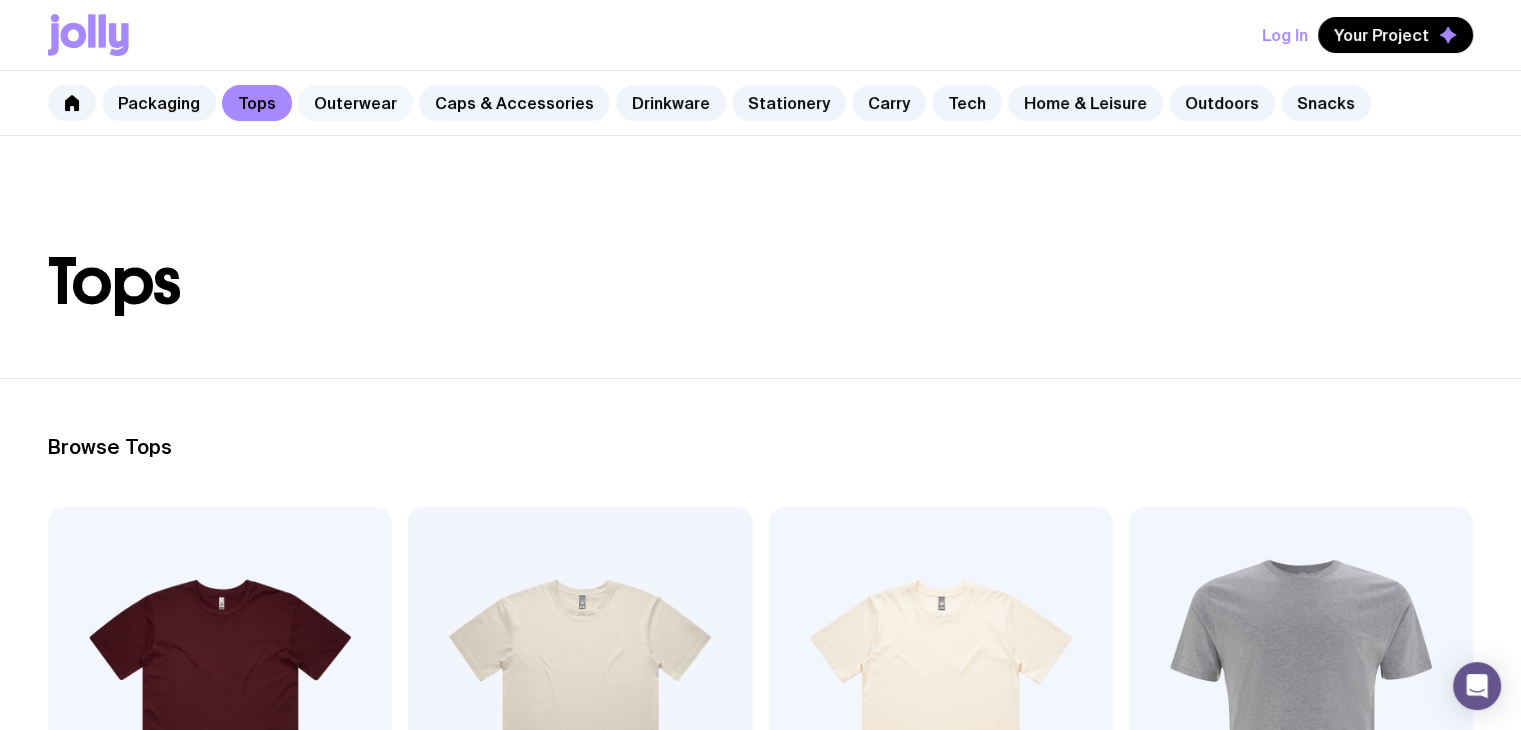 click on "Outerwear" 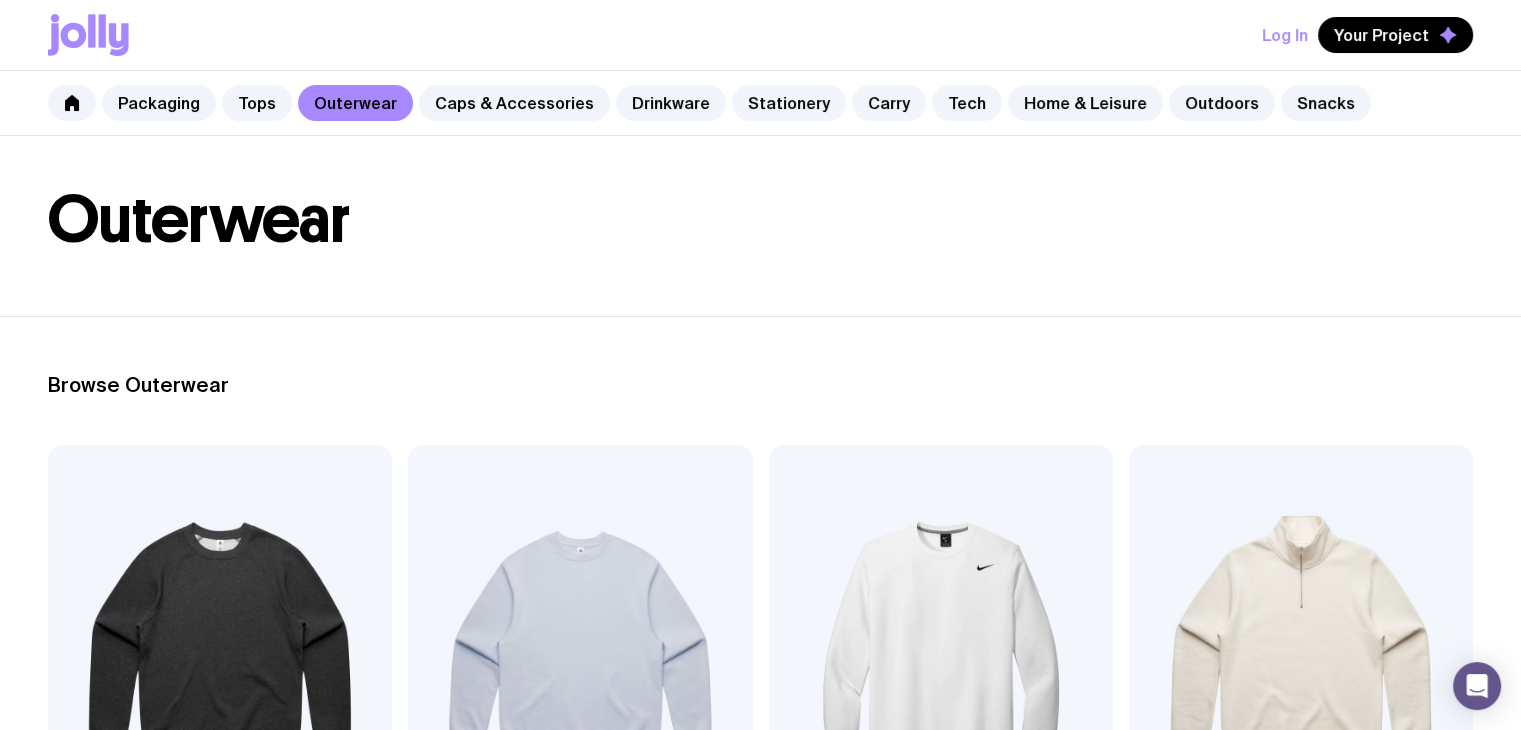 scroll, scrollTop: 0, scrollLeft: 0, axis: both 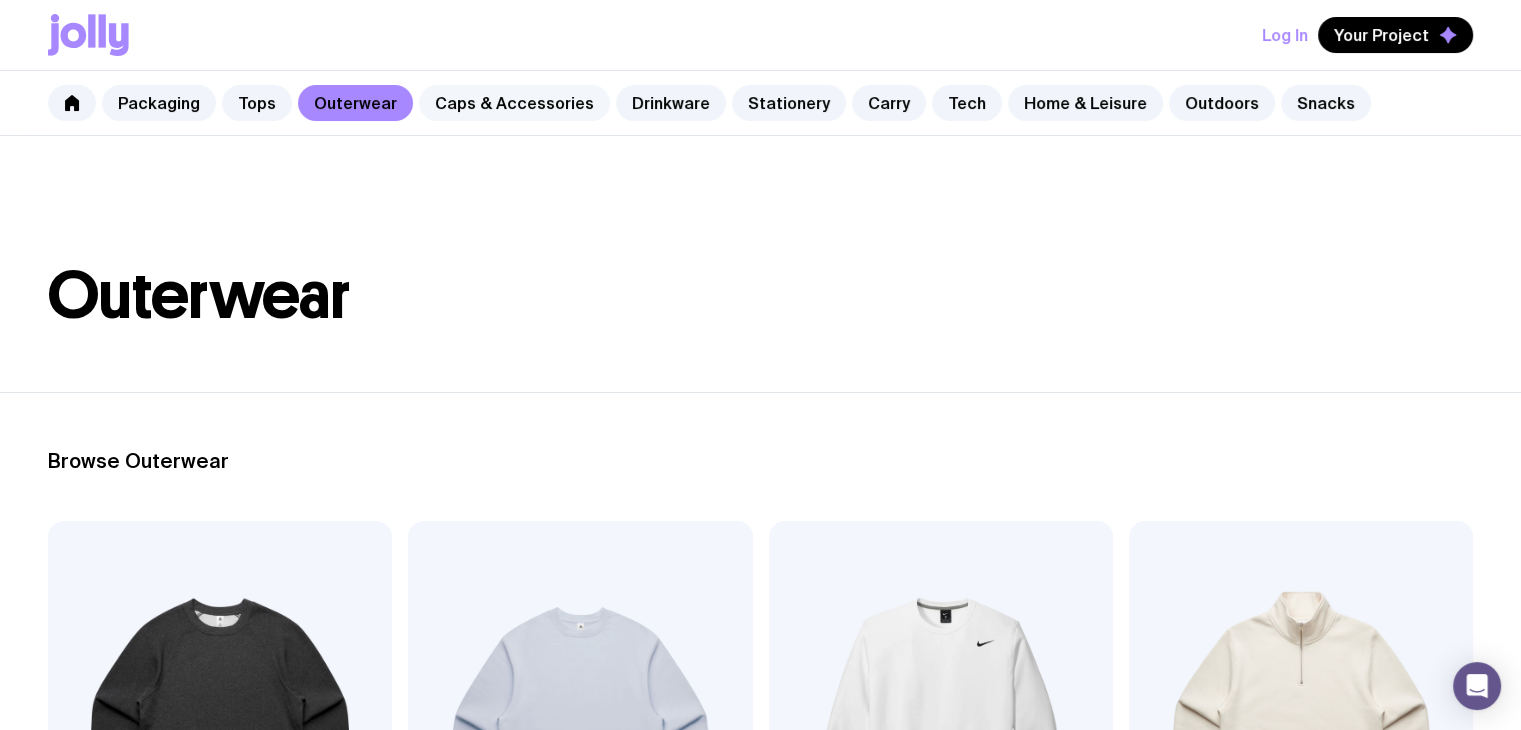 click on "Caps & Accessories" 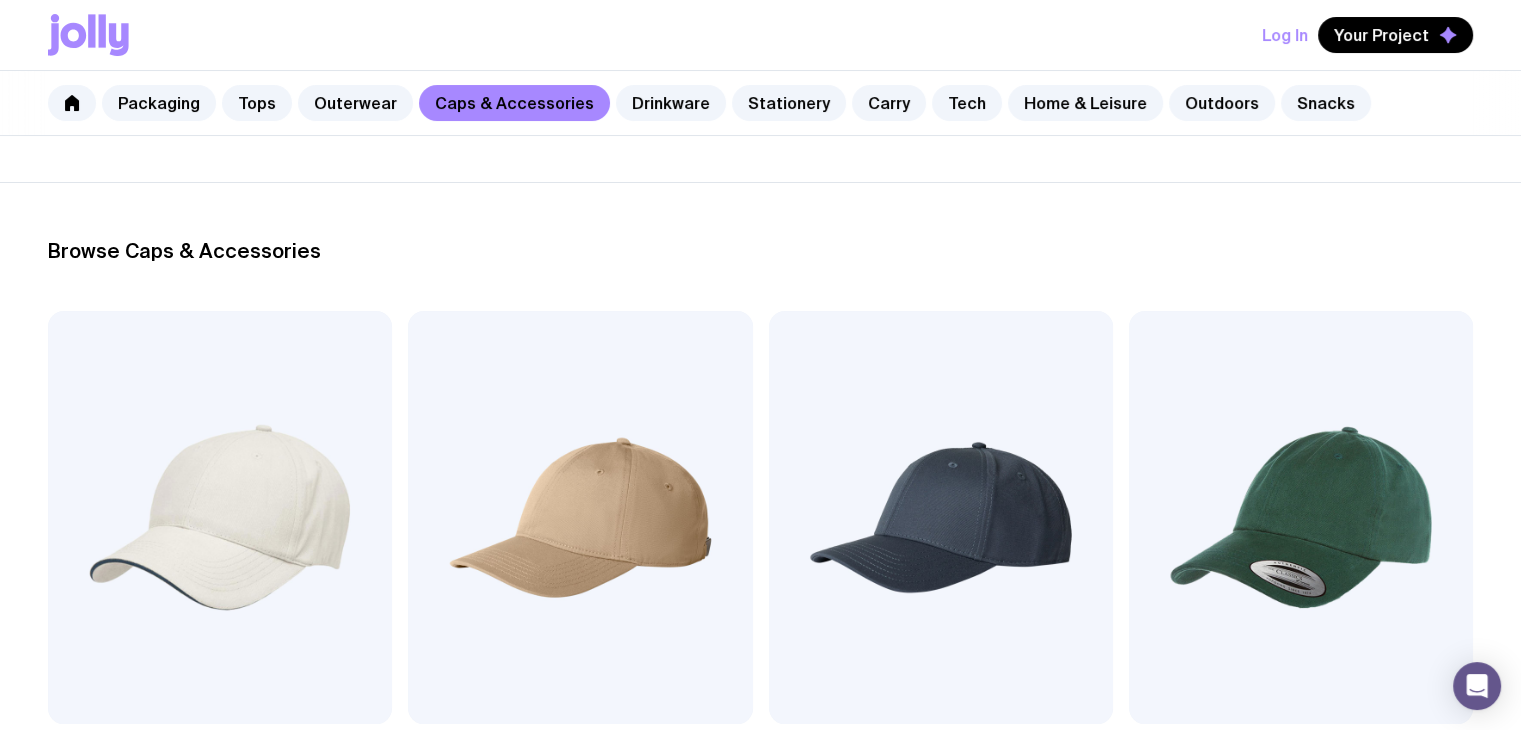 scroll, scrollTop: 0, scrollLeft: 0, axis: both 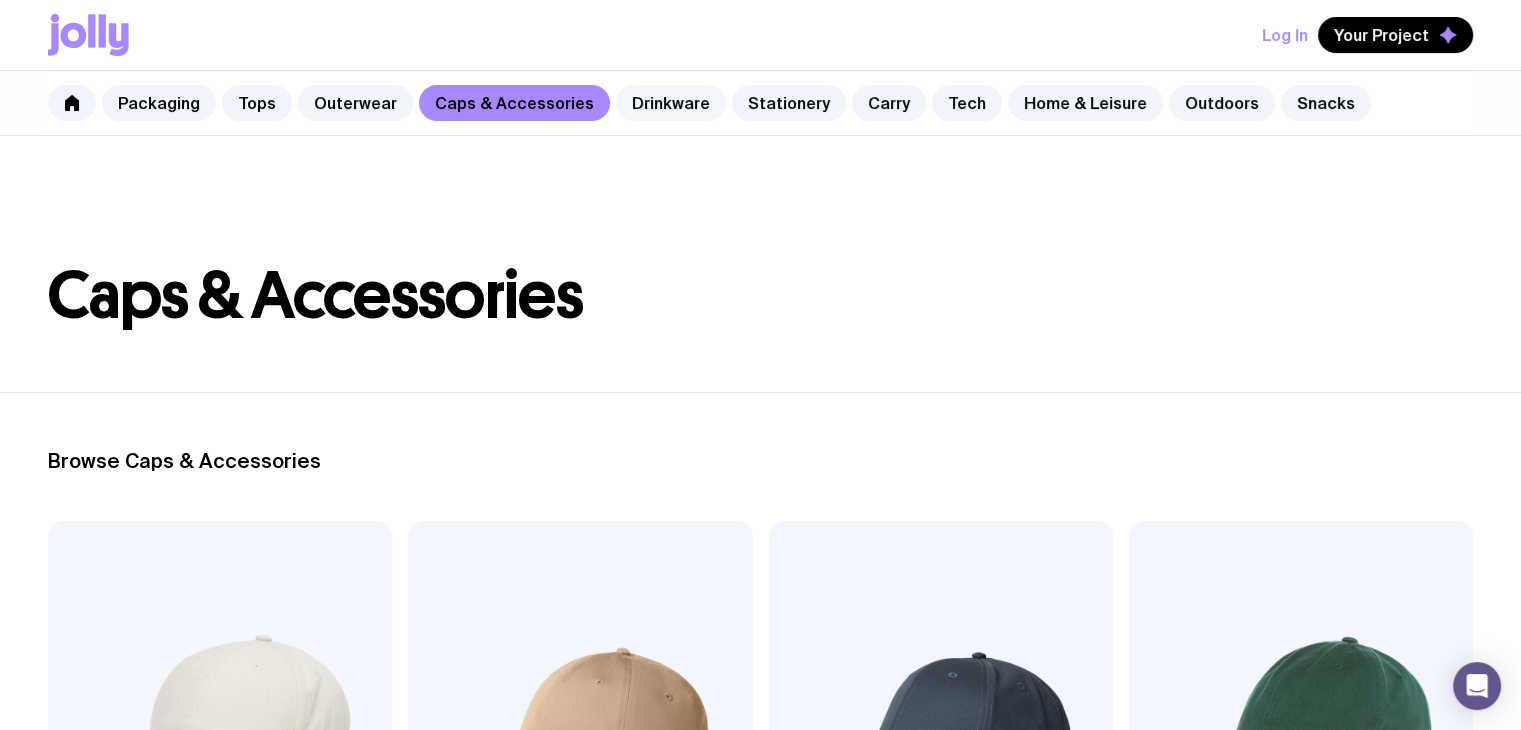 click on "Drinkware" 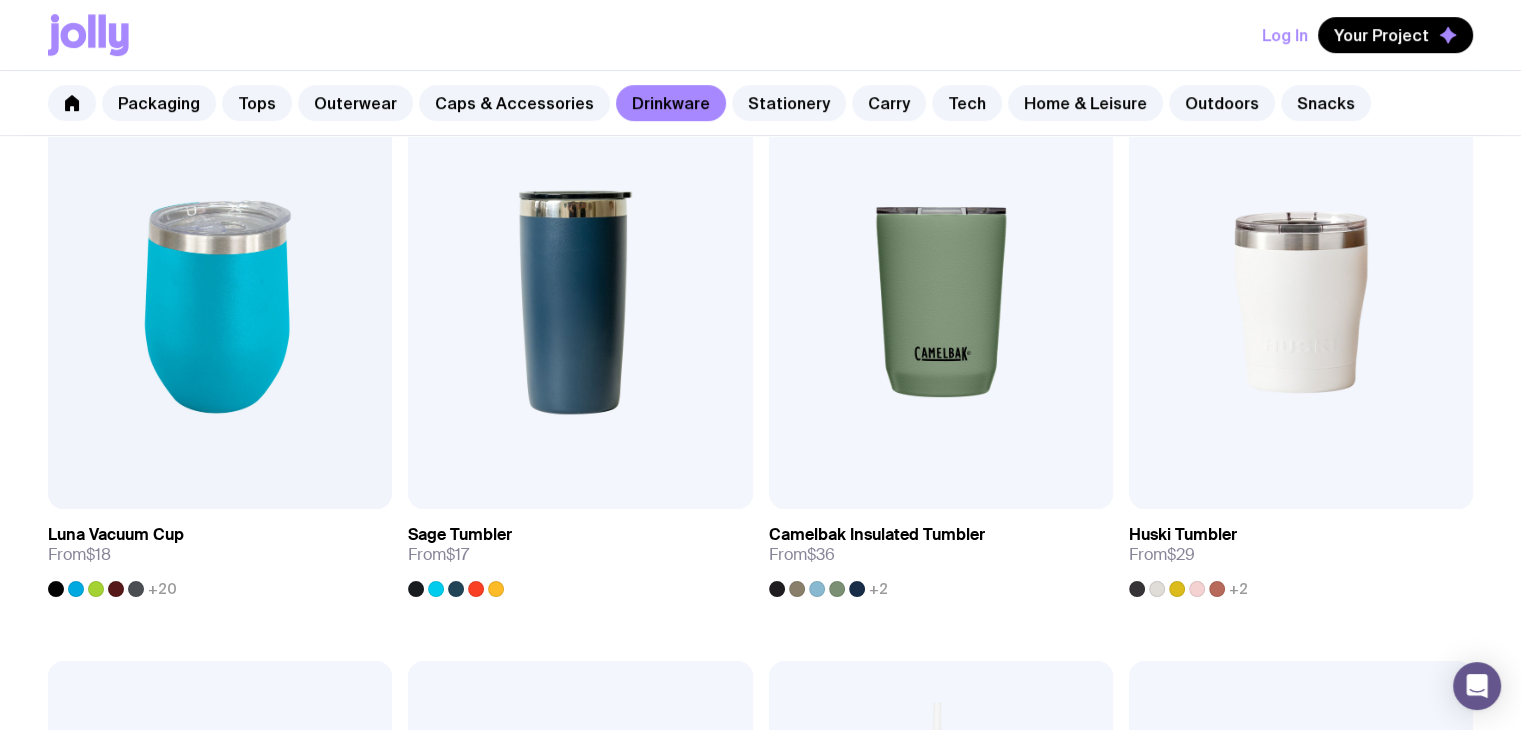 scroll, scrollTop: 0, scrollLeft: 0, axis: both 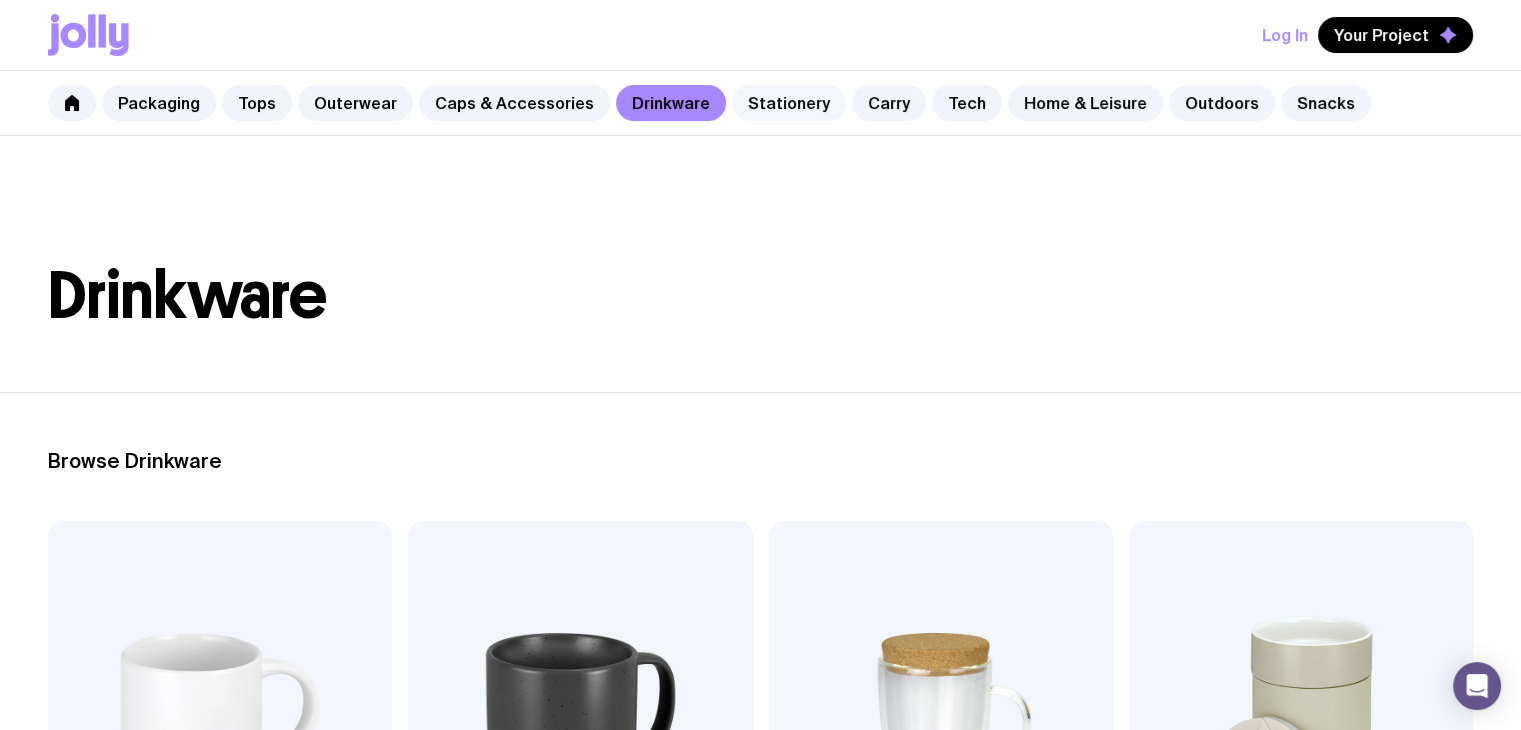 click on "Stationery" 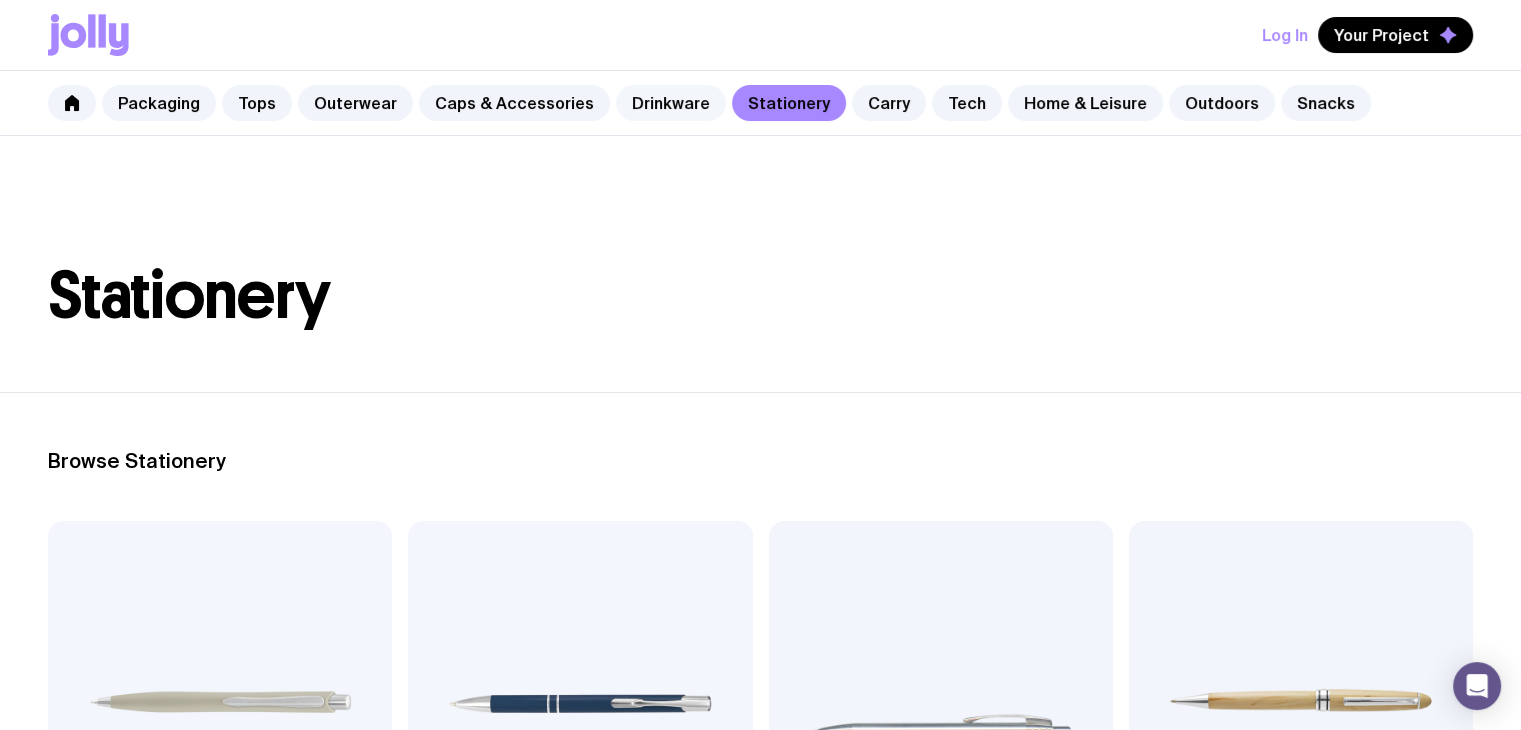 click on "Drinkware" 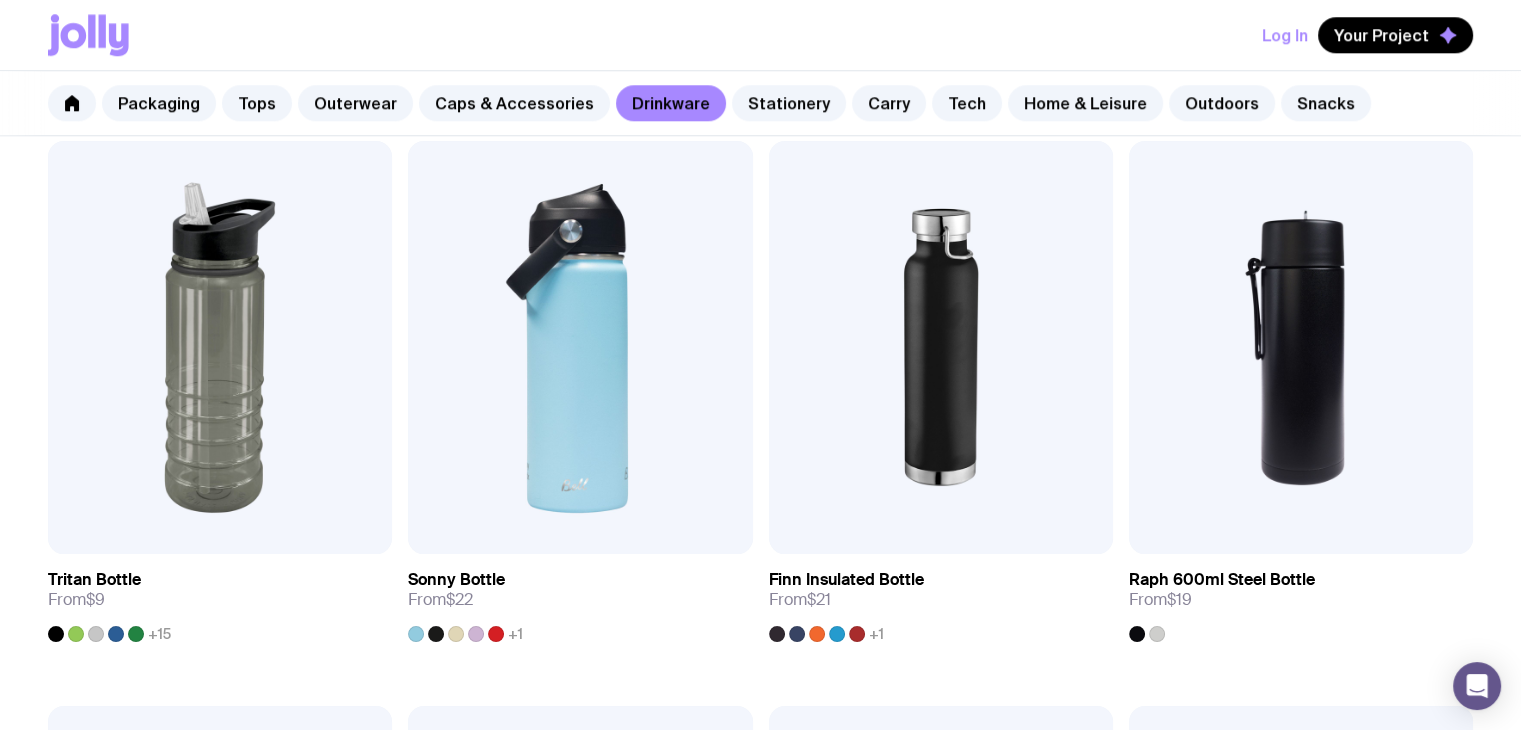 scroll, scrollTop: 2074, scrollLeft: 0, axis: vertical 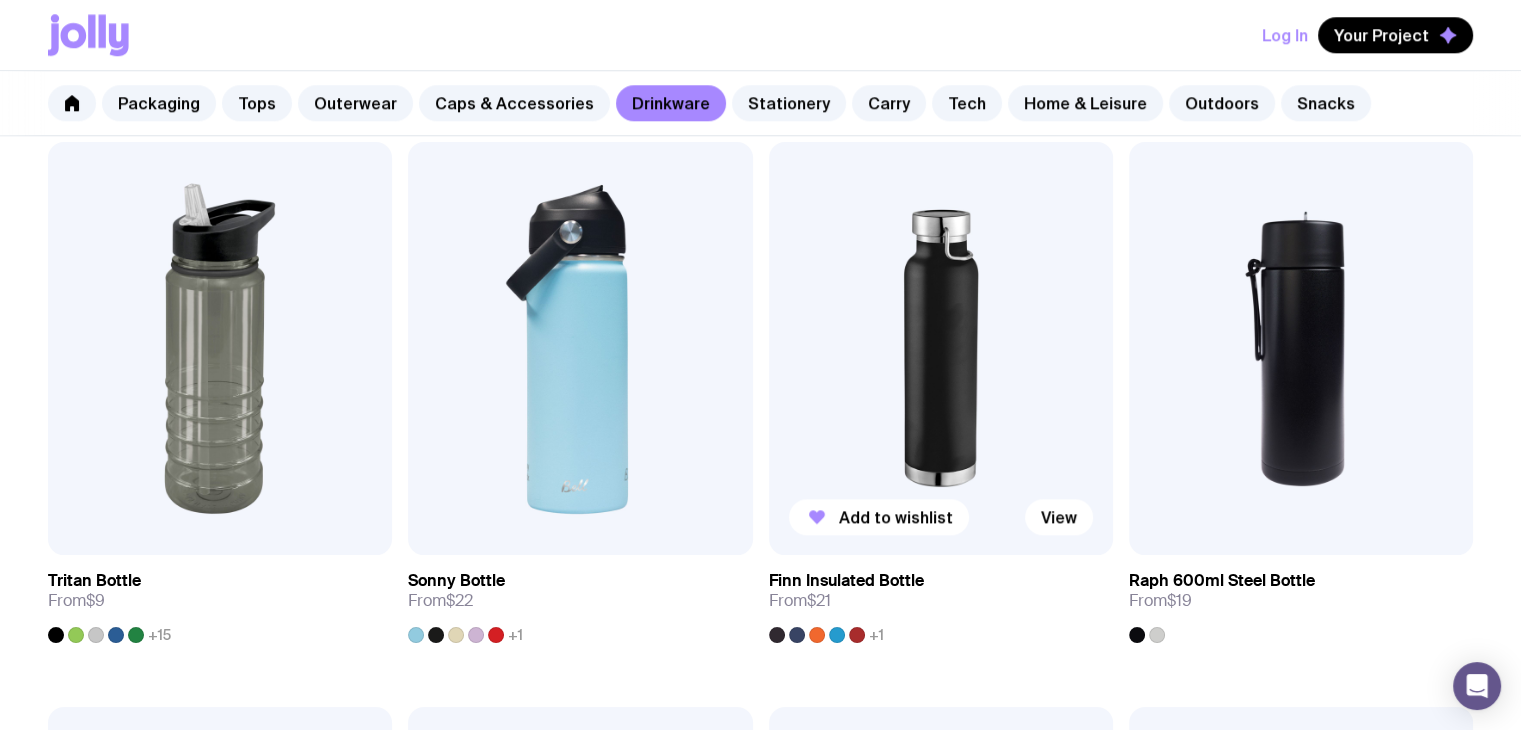drag, startPoint x: 941, startPoint y: 361, endPoint x: 876, endPoint y: 361, distance: 65 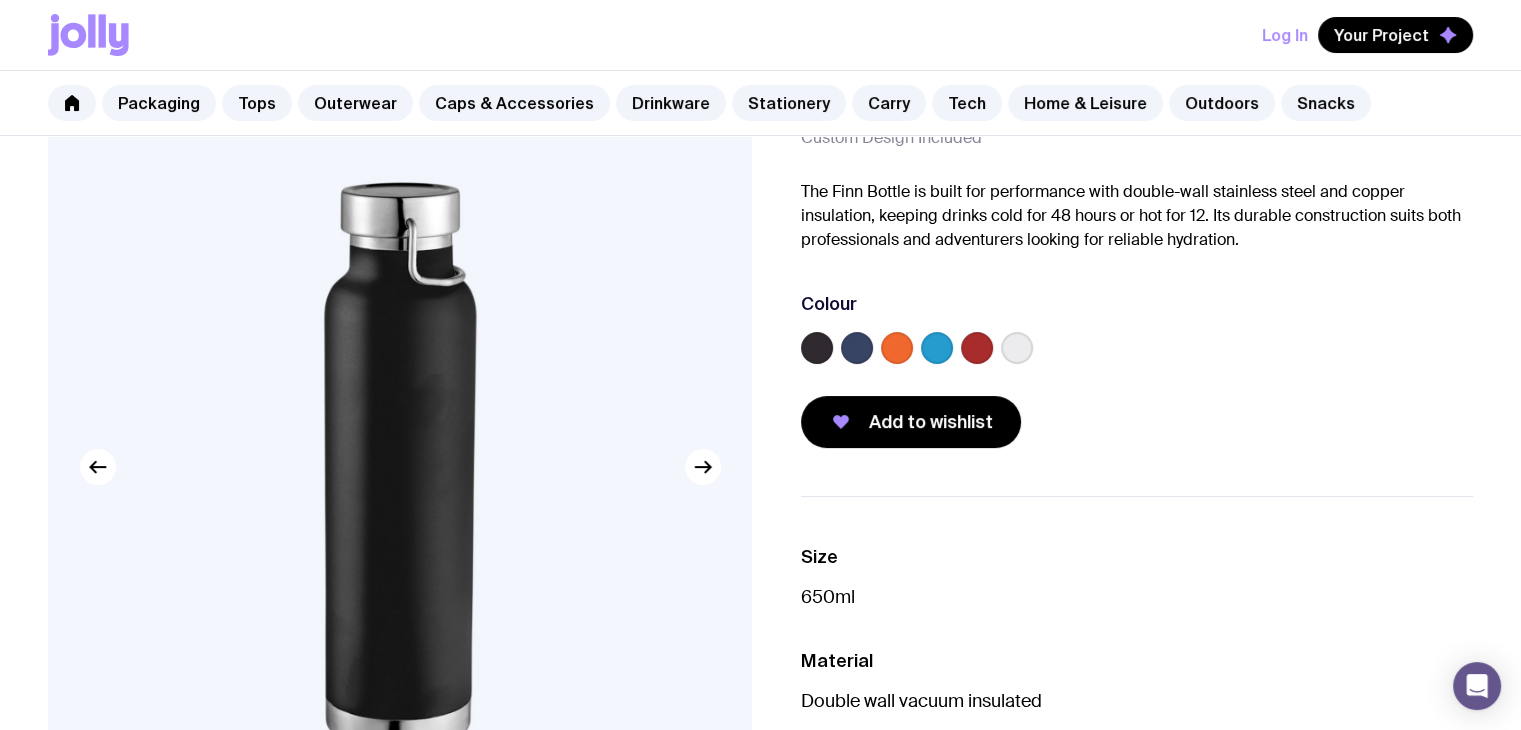 scroll, scrollTop: 96, scrollLeft: 0, axis: vertical 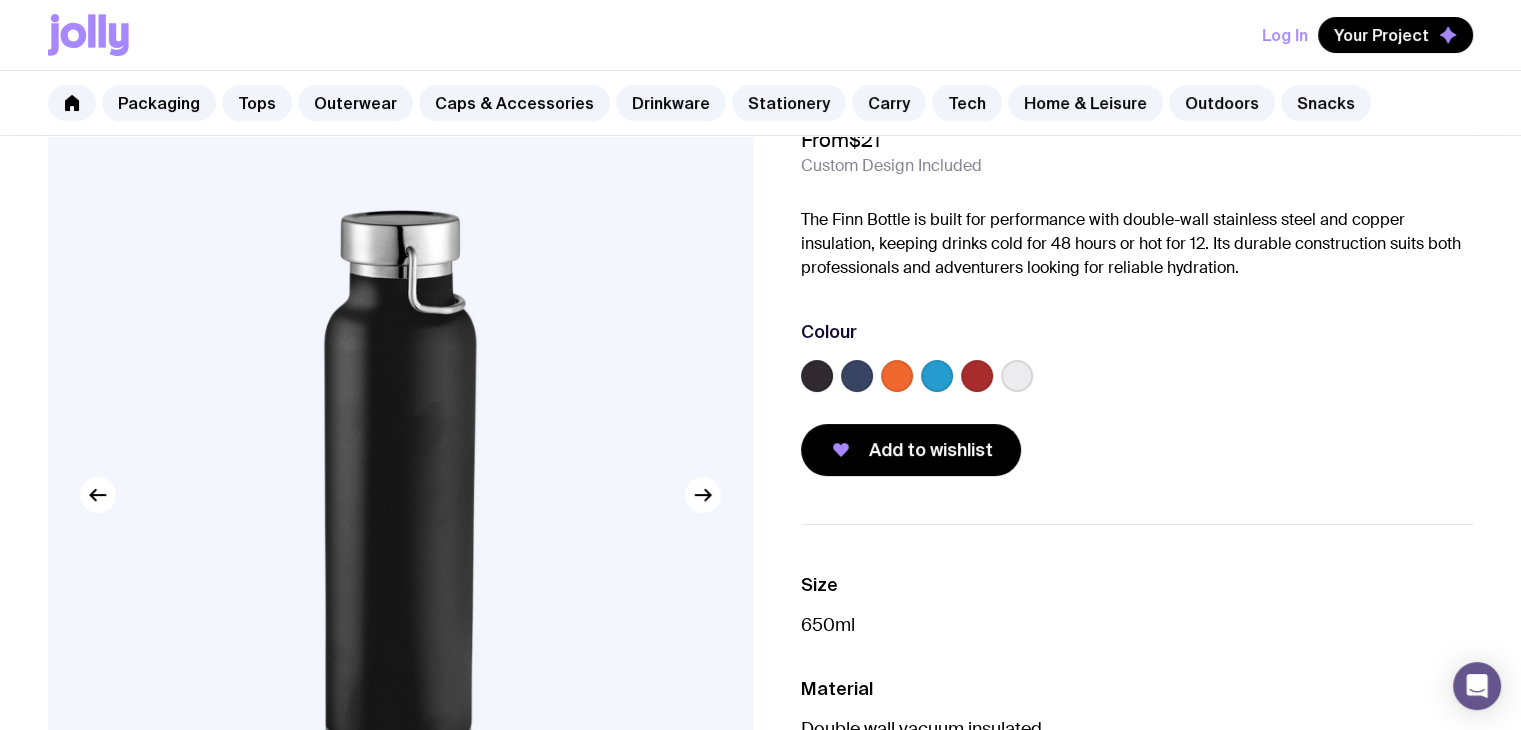 click 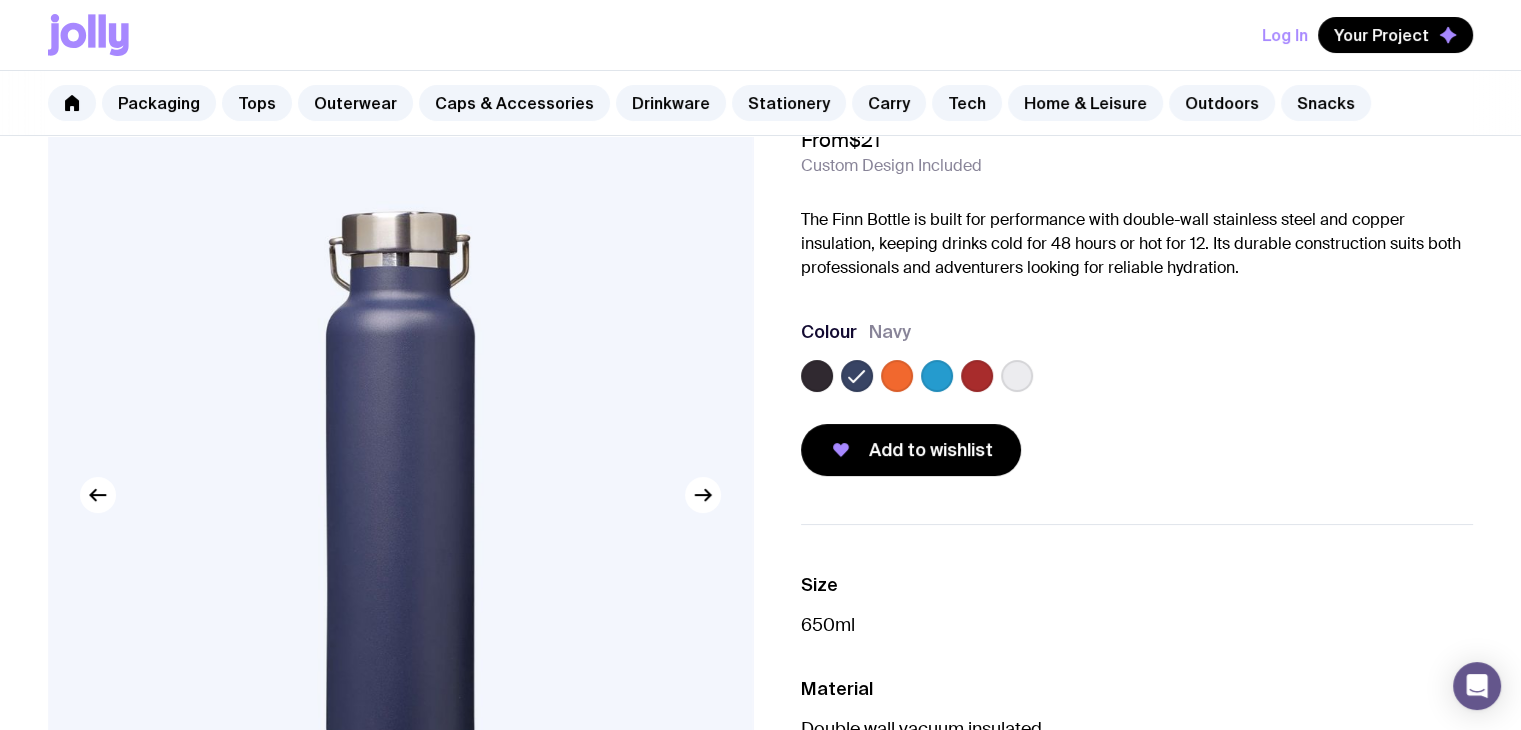 click 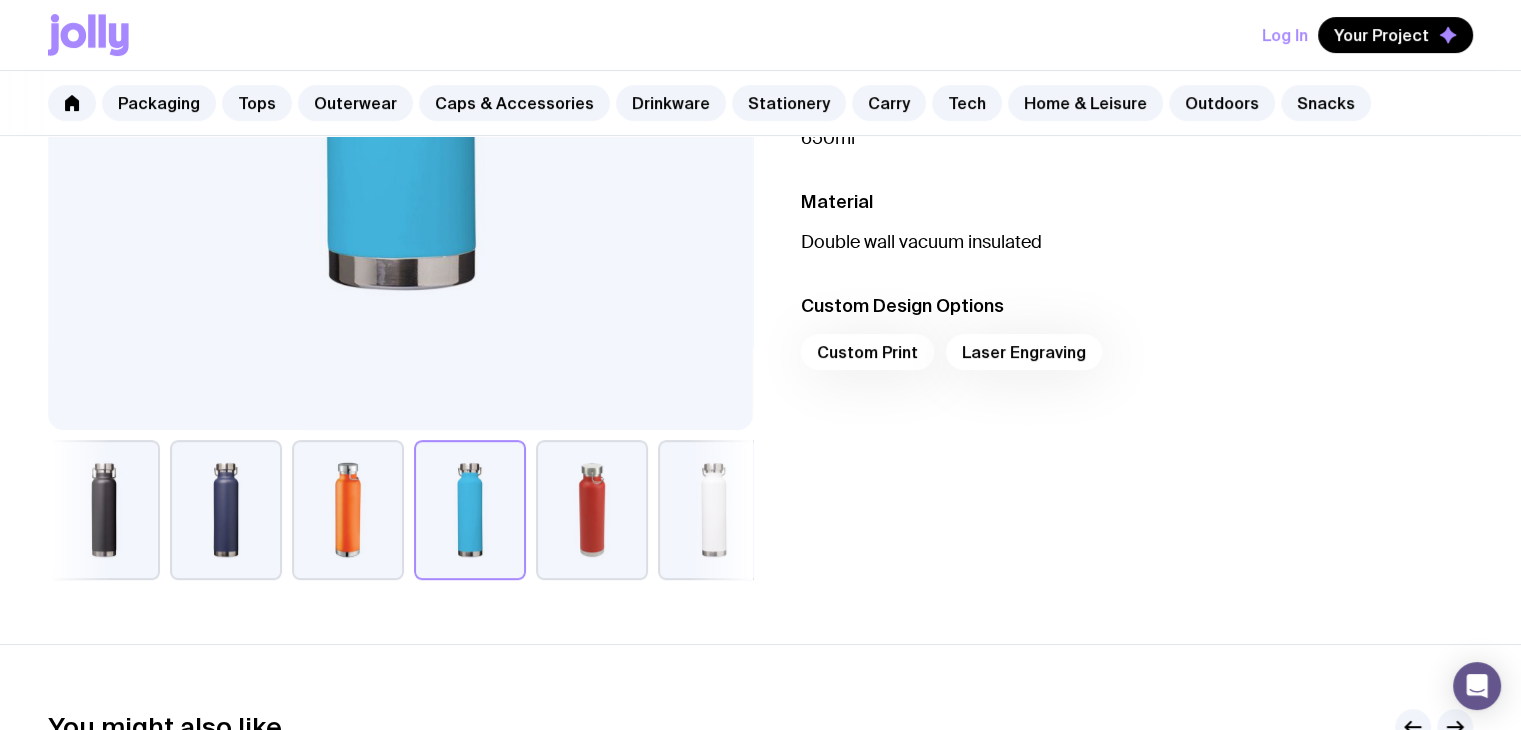 scroll, scrollTop: 582, scrollLeft: 0, axis: vertical 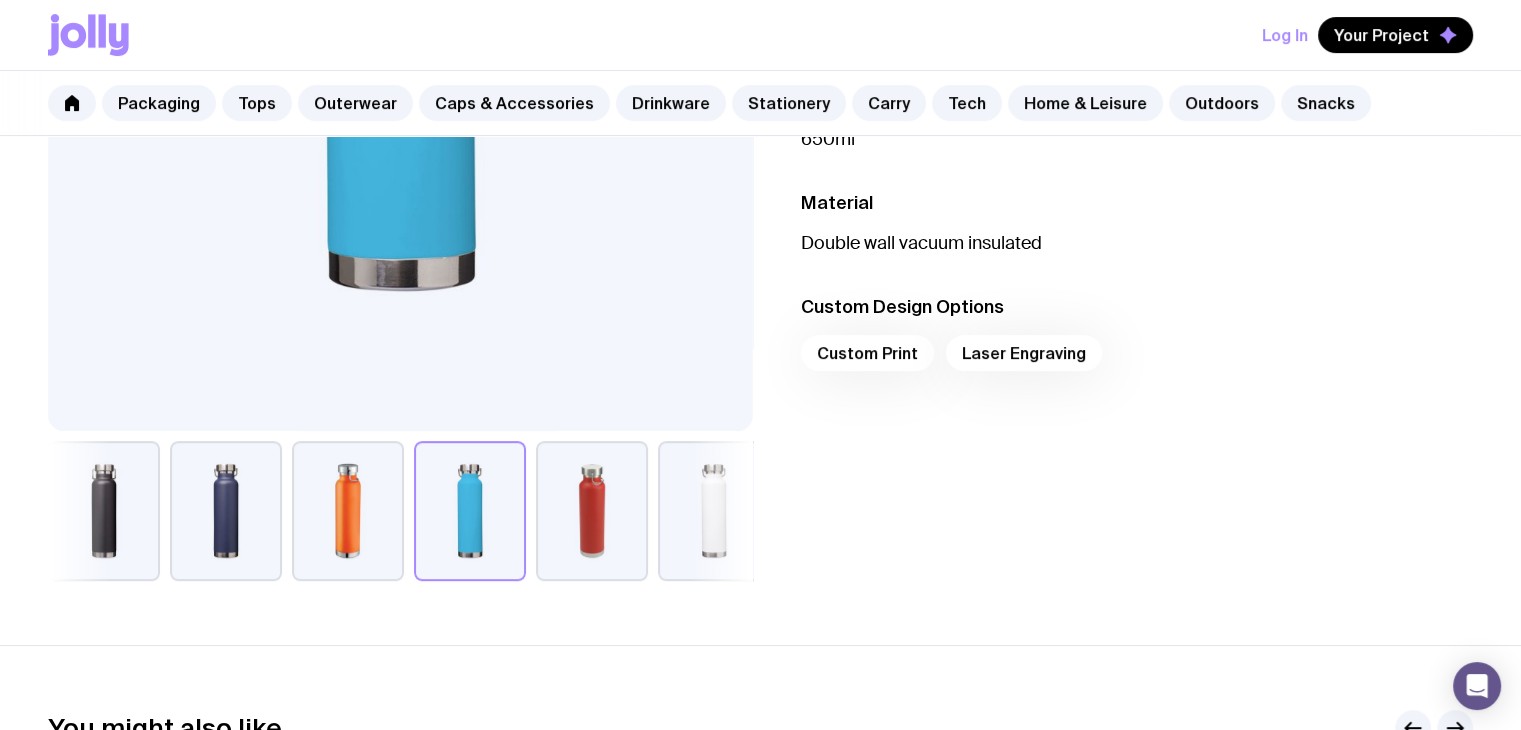 click on "Custom Print Laser Engraving" at bounding box center (1137, 359) 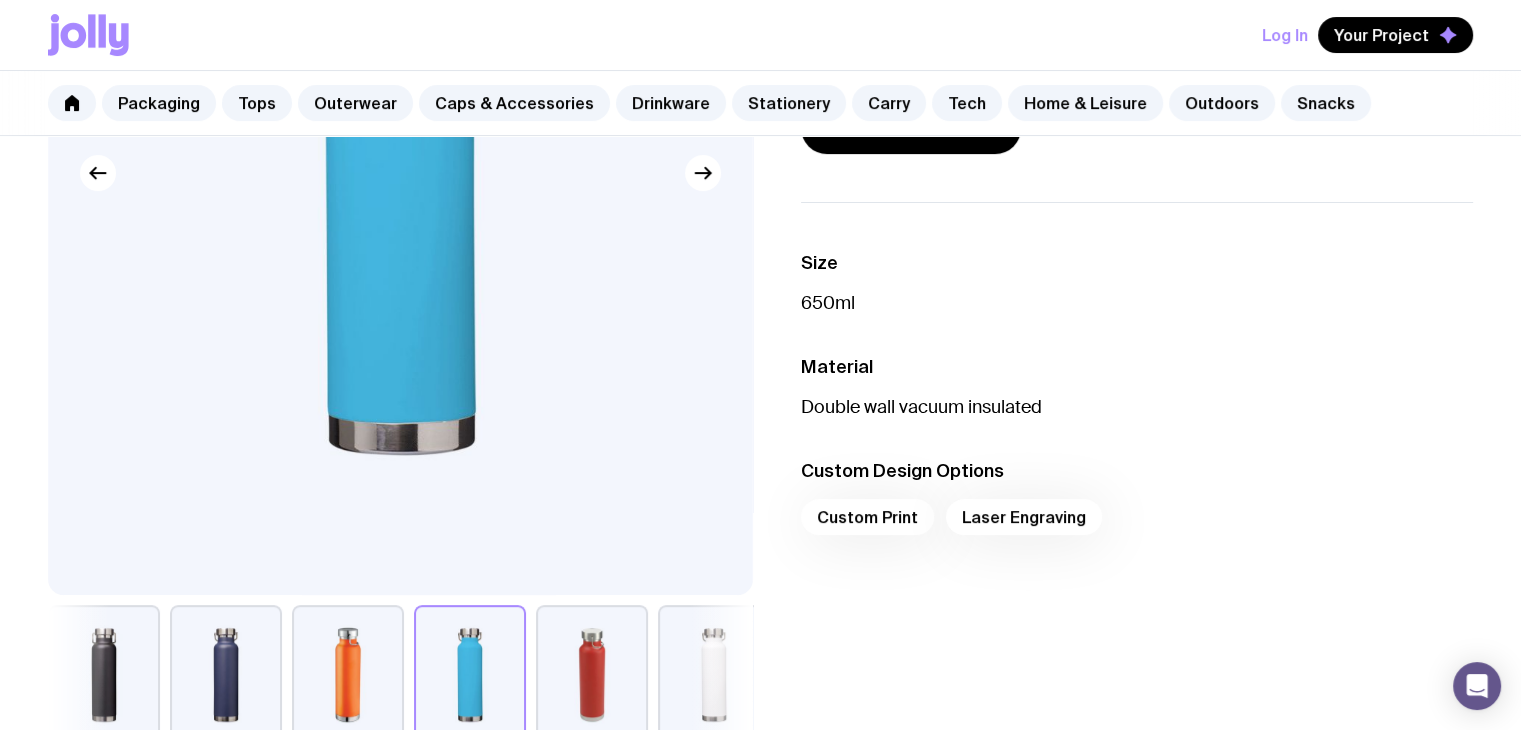 scroll, scrollTop: 0, scrollLeft: 0, axis: both 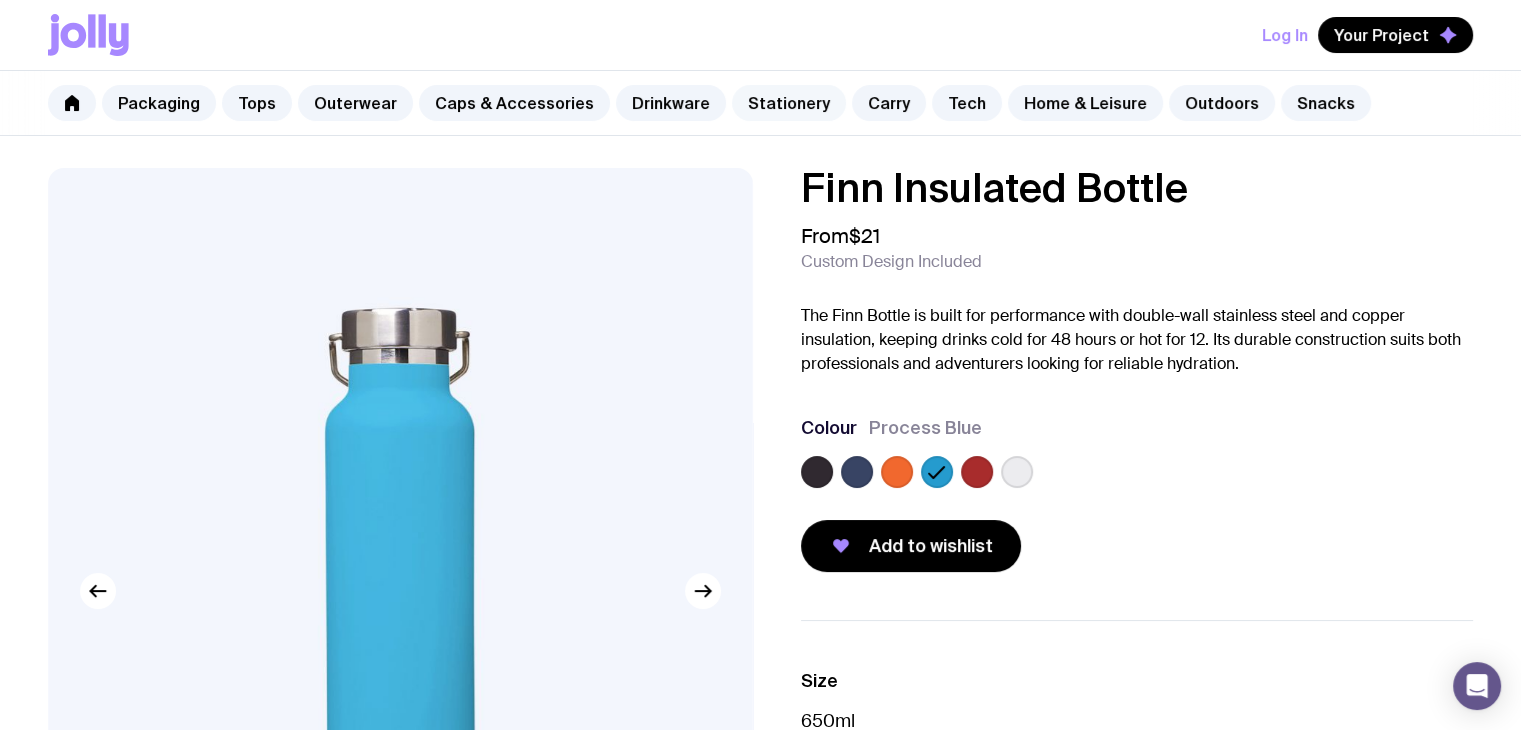 click on "Stationery" 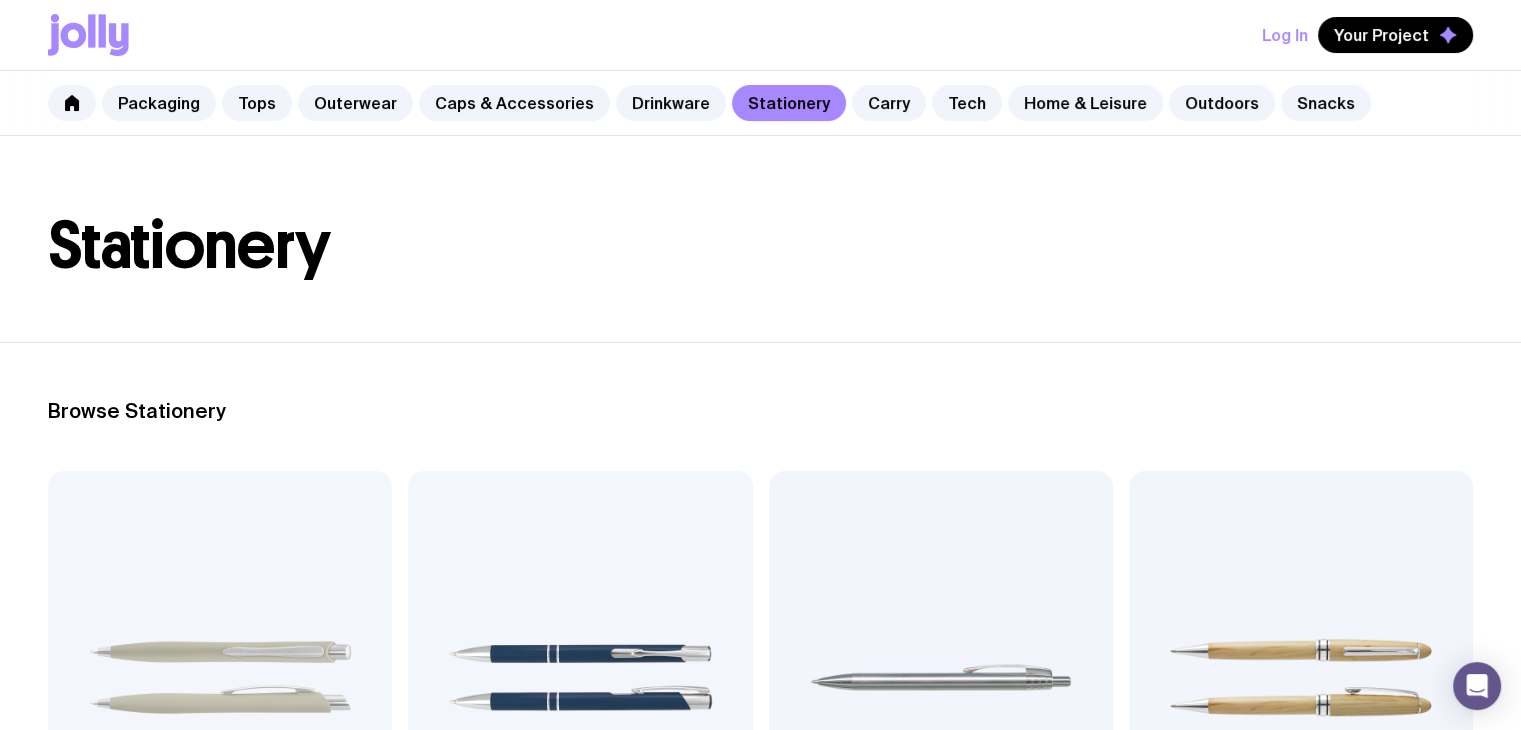 scroll, scrollTop: 48, scrollLeft: 0, axis: vertical 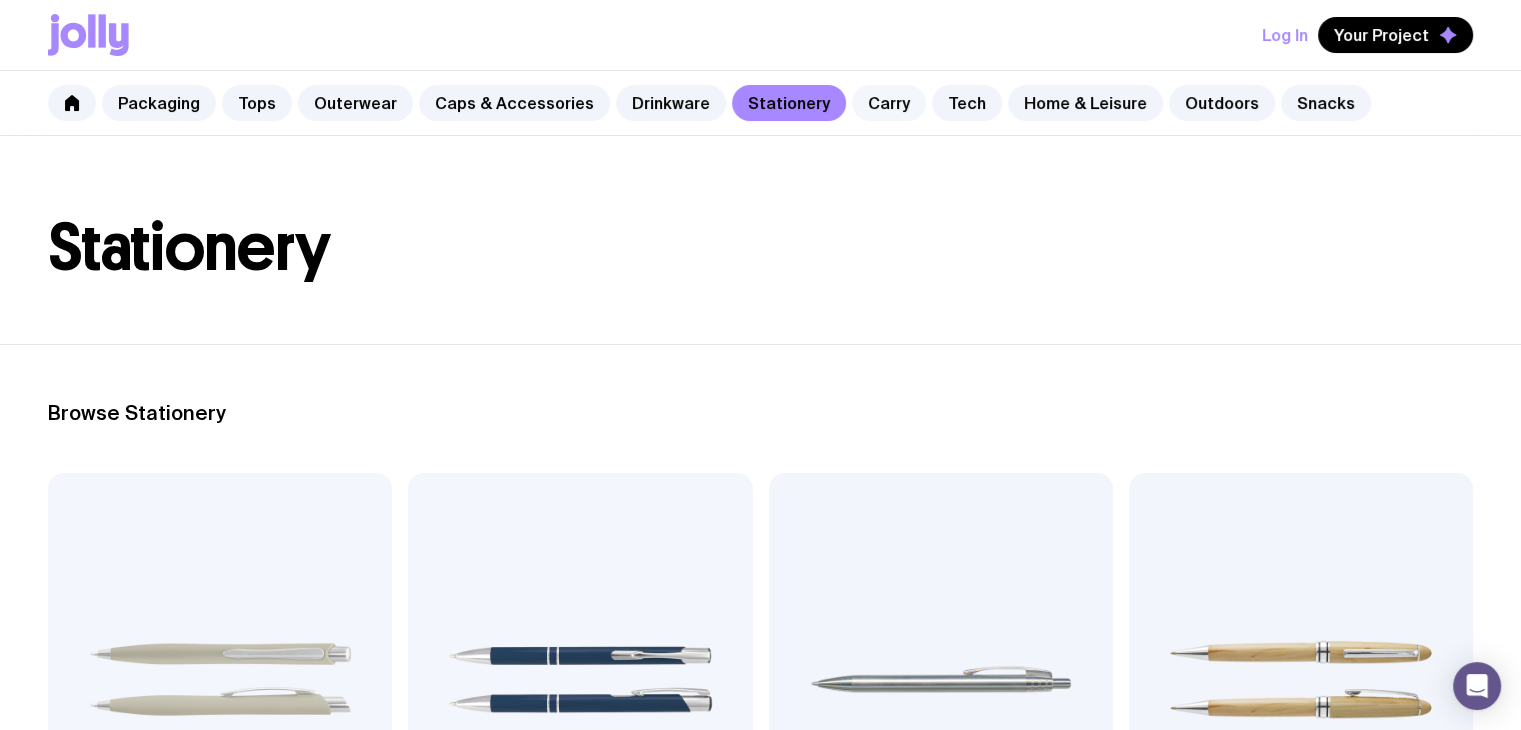 click on "Carry" 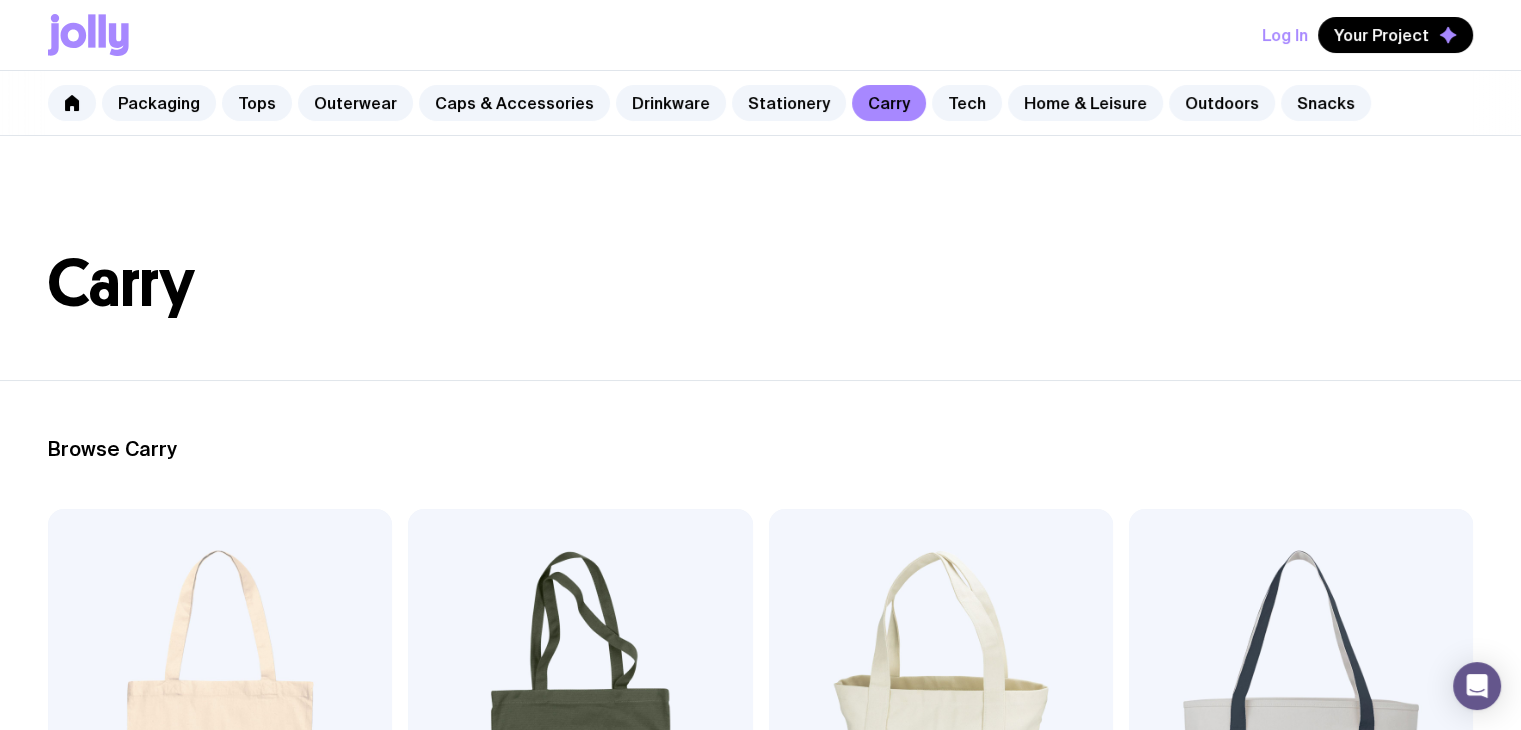 scroll, scrollTop: 0, scrollLeft: 0, axis: both 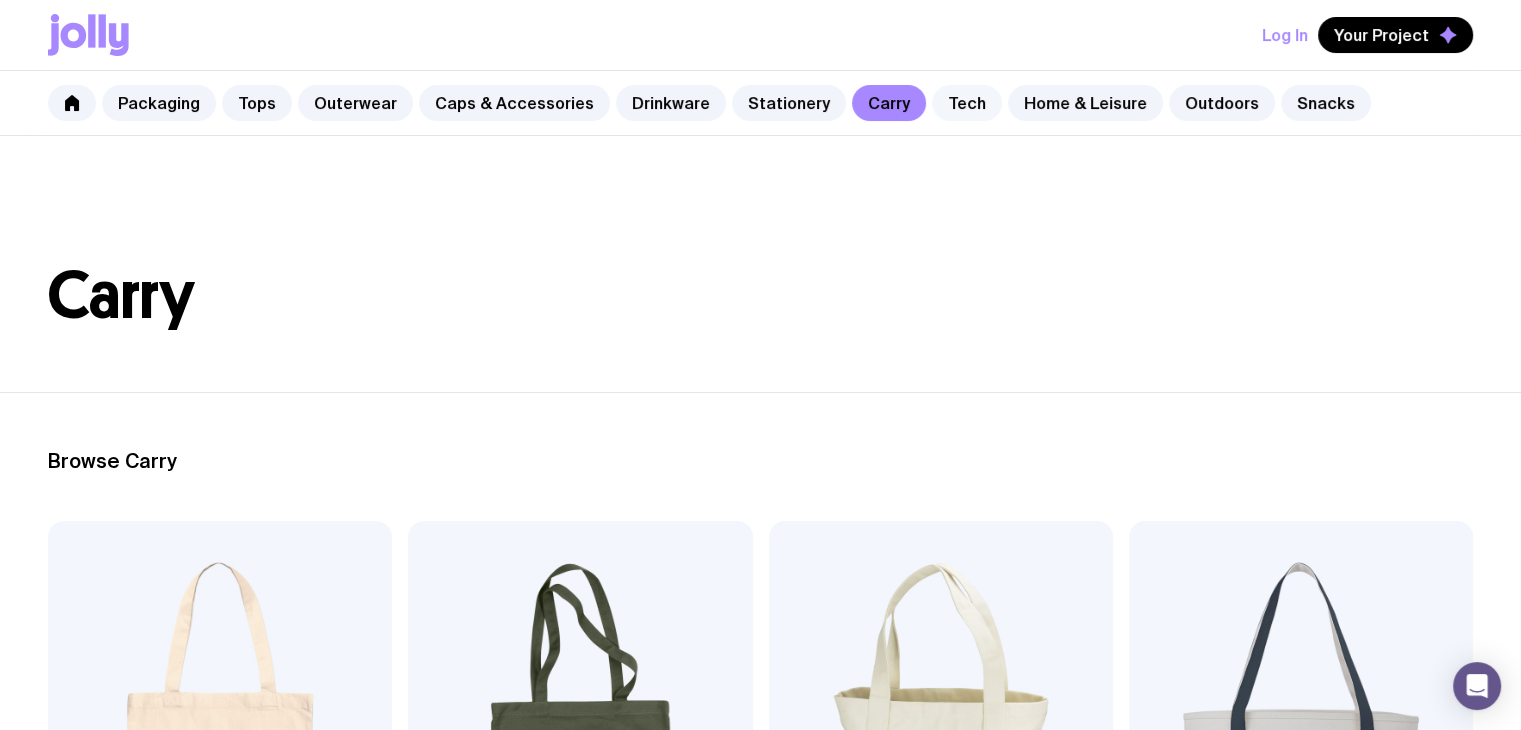 click on "Tech" 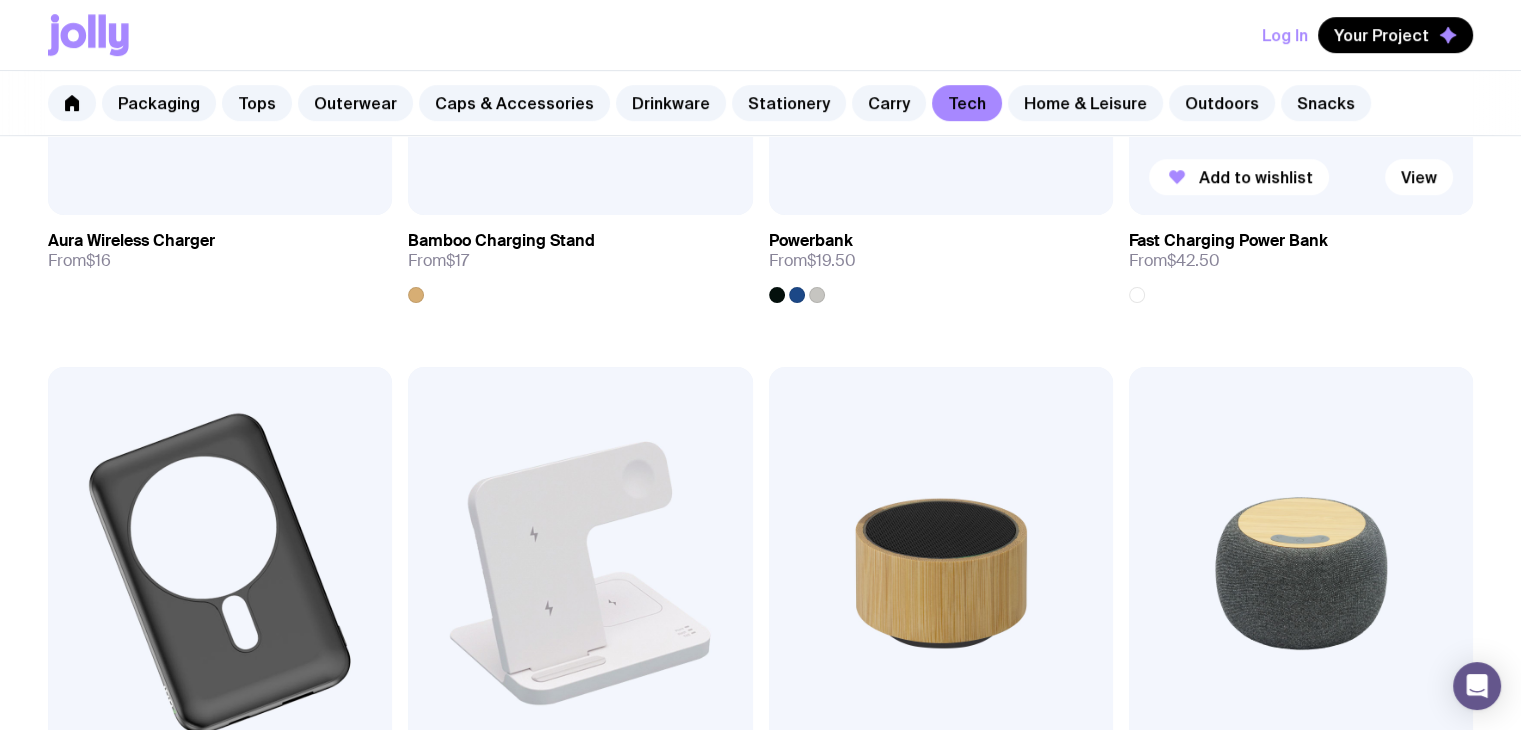 scroll, scrollTop: 1076, scrollLeft: 0, axis: vertical 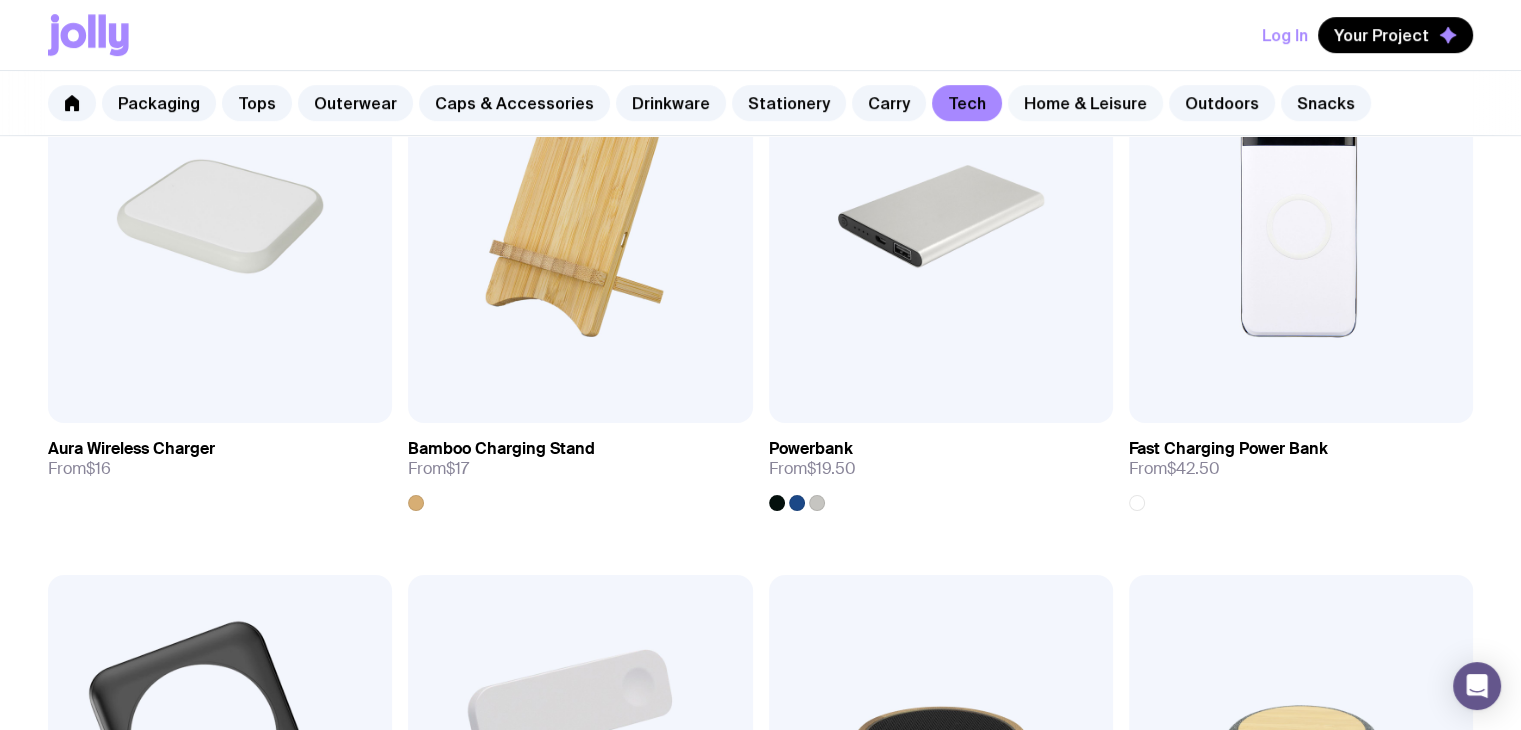 click on "Home & Leisure" 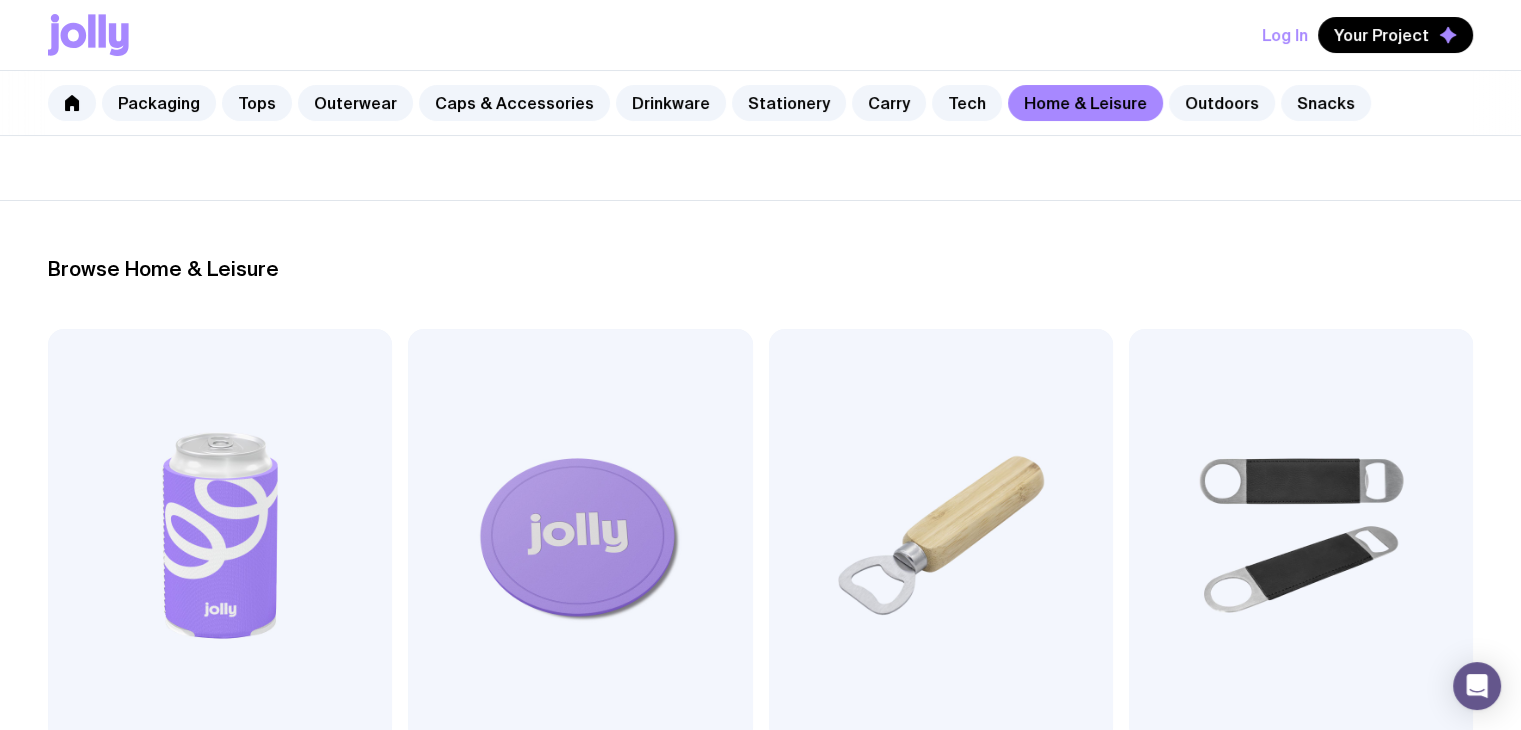 scroll, scrollTop: 0, scrollLeft: 0, axis: both 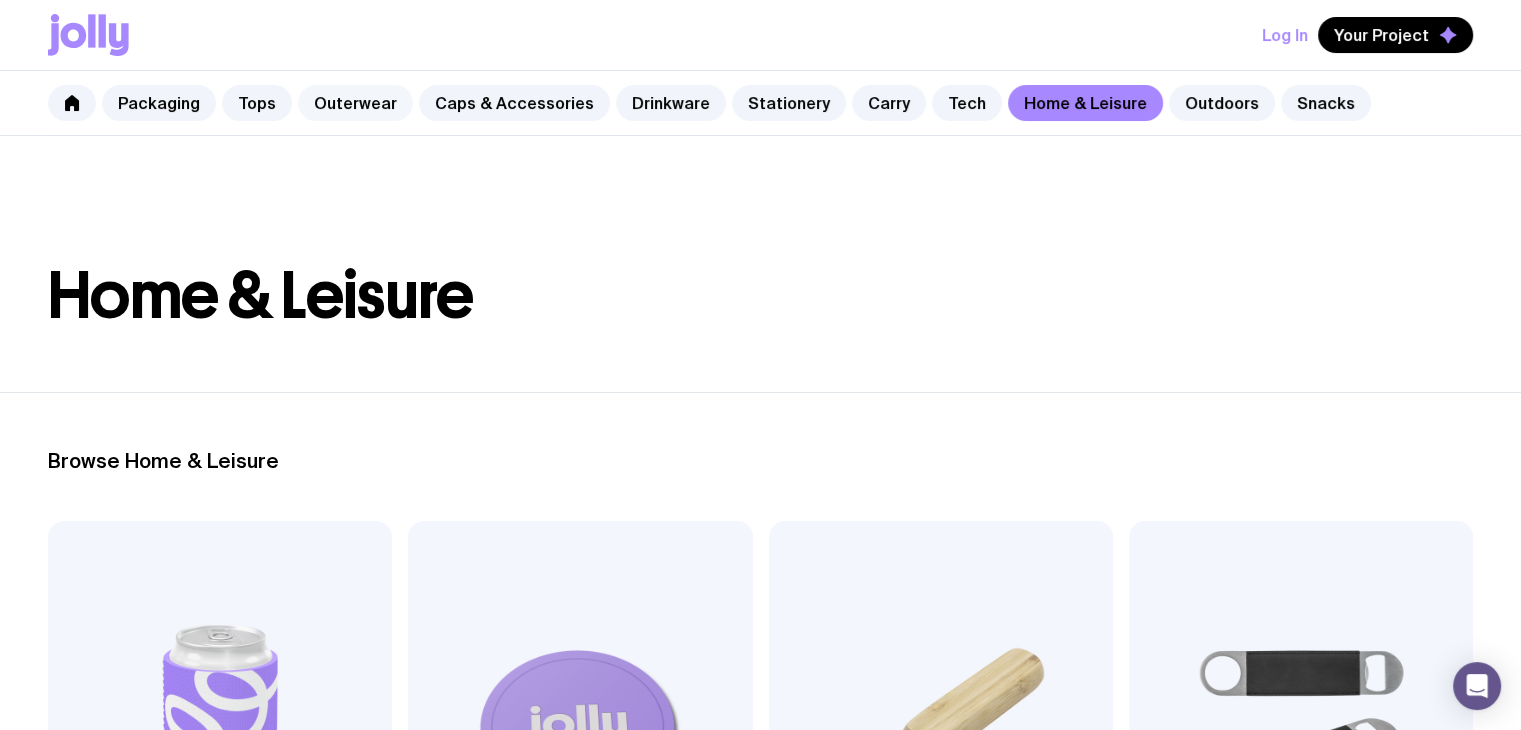 click on "Outerwear" 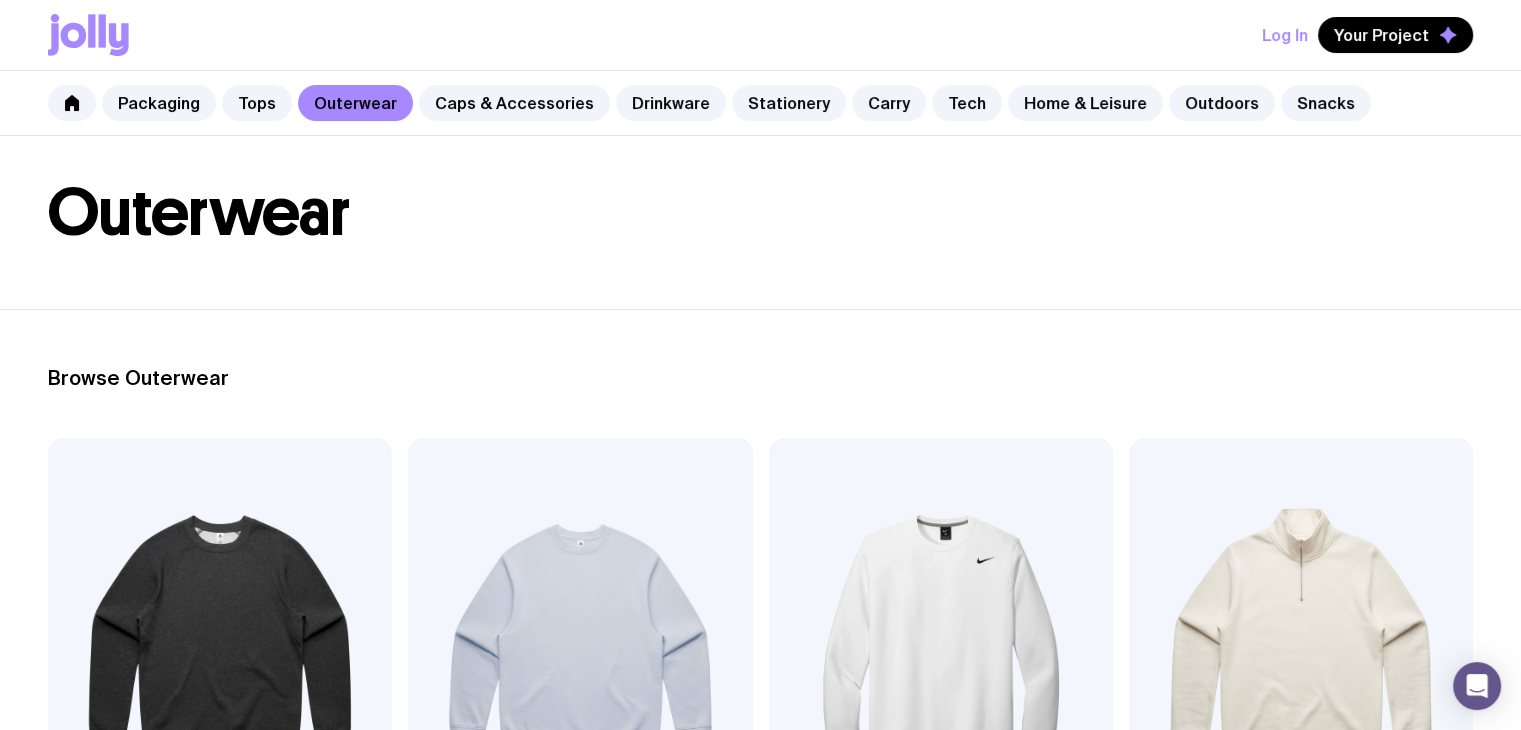 scroll, scrollTop: 0, scrollLeft: 0, axis: both 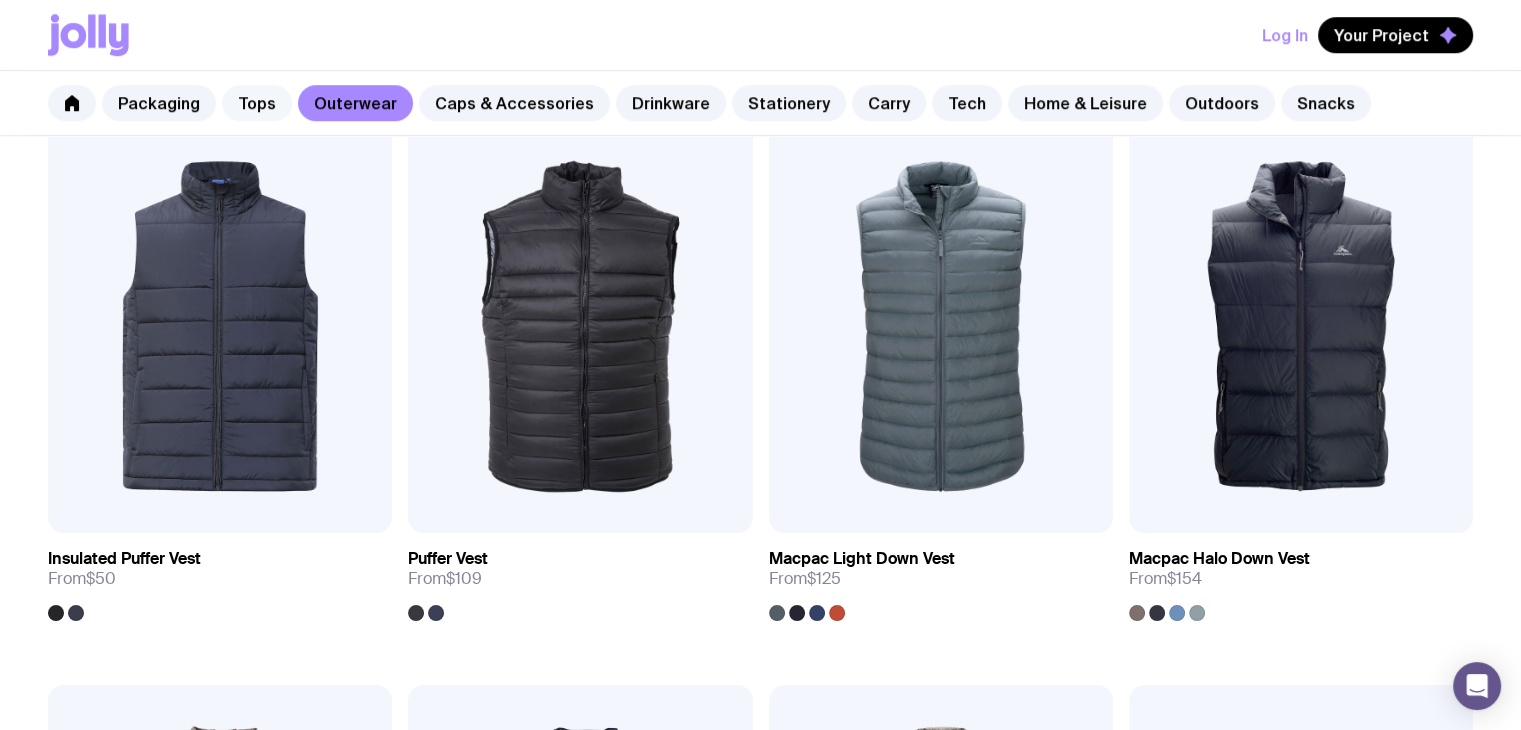 drag, startPoint x: 745, startPoint y: 635, endPoint x: 262, endPoint y: 107, distance: 715.5928 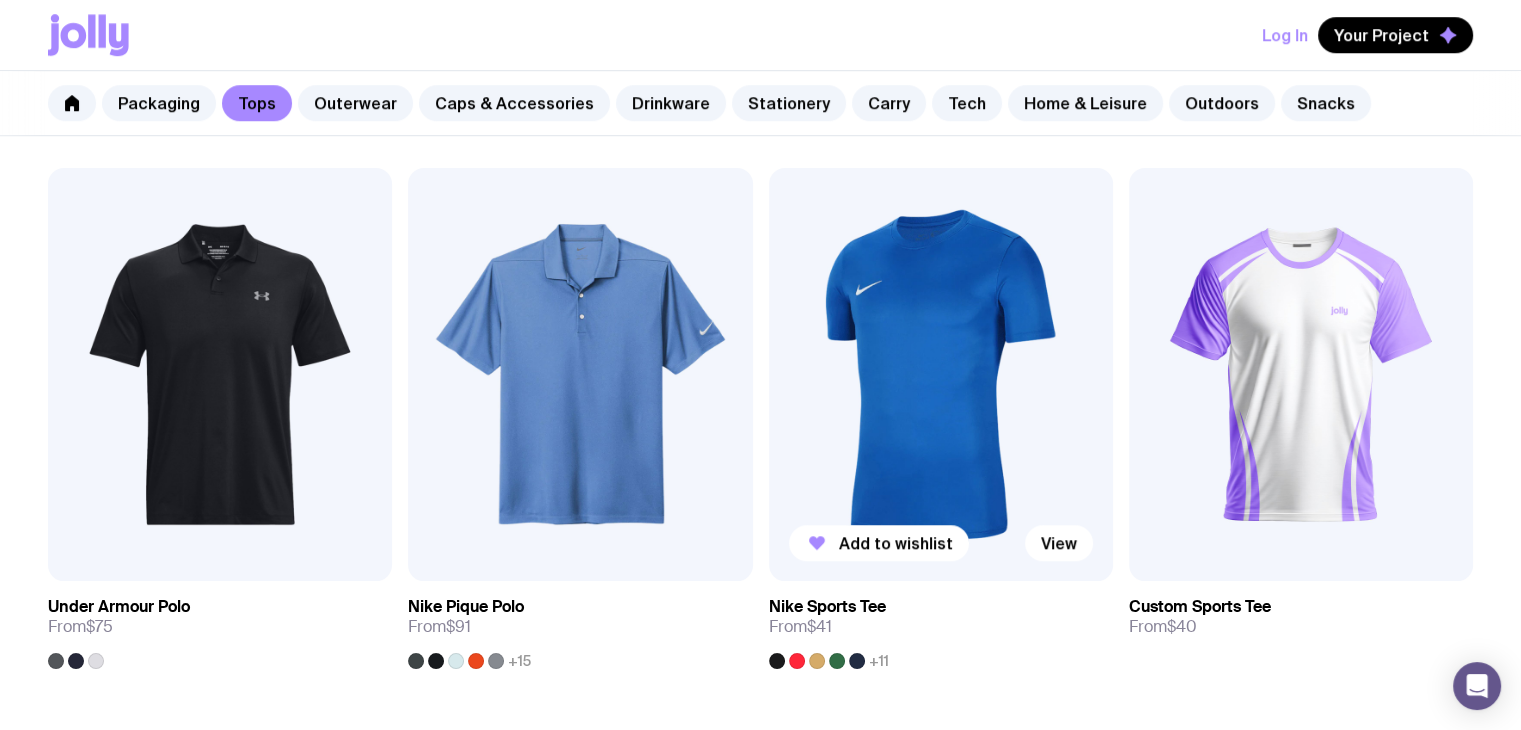 scroll, scrollTop: 1453, scrollLeft: 0, axis: vertical 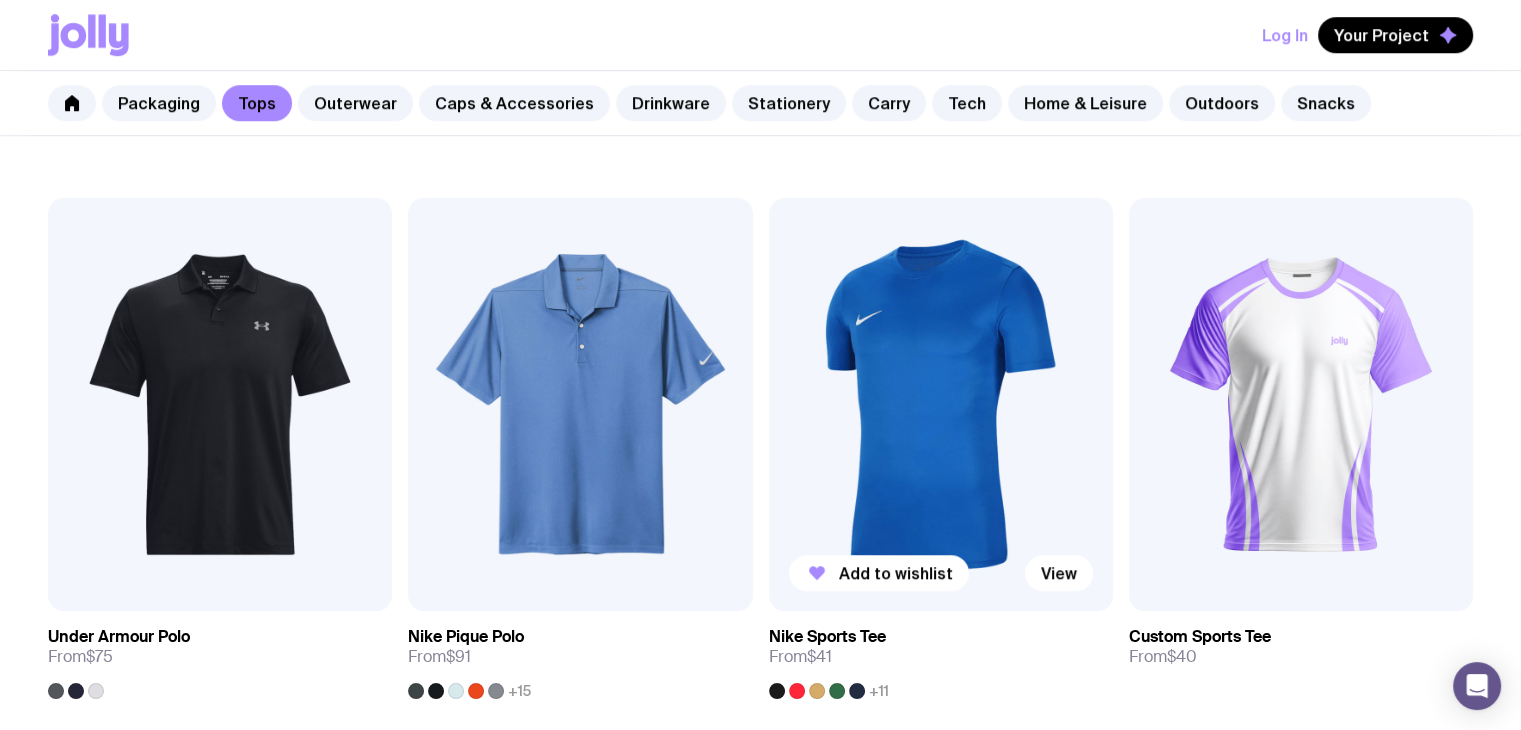 click at bounding box center (941, 404) 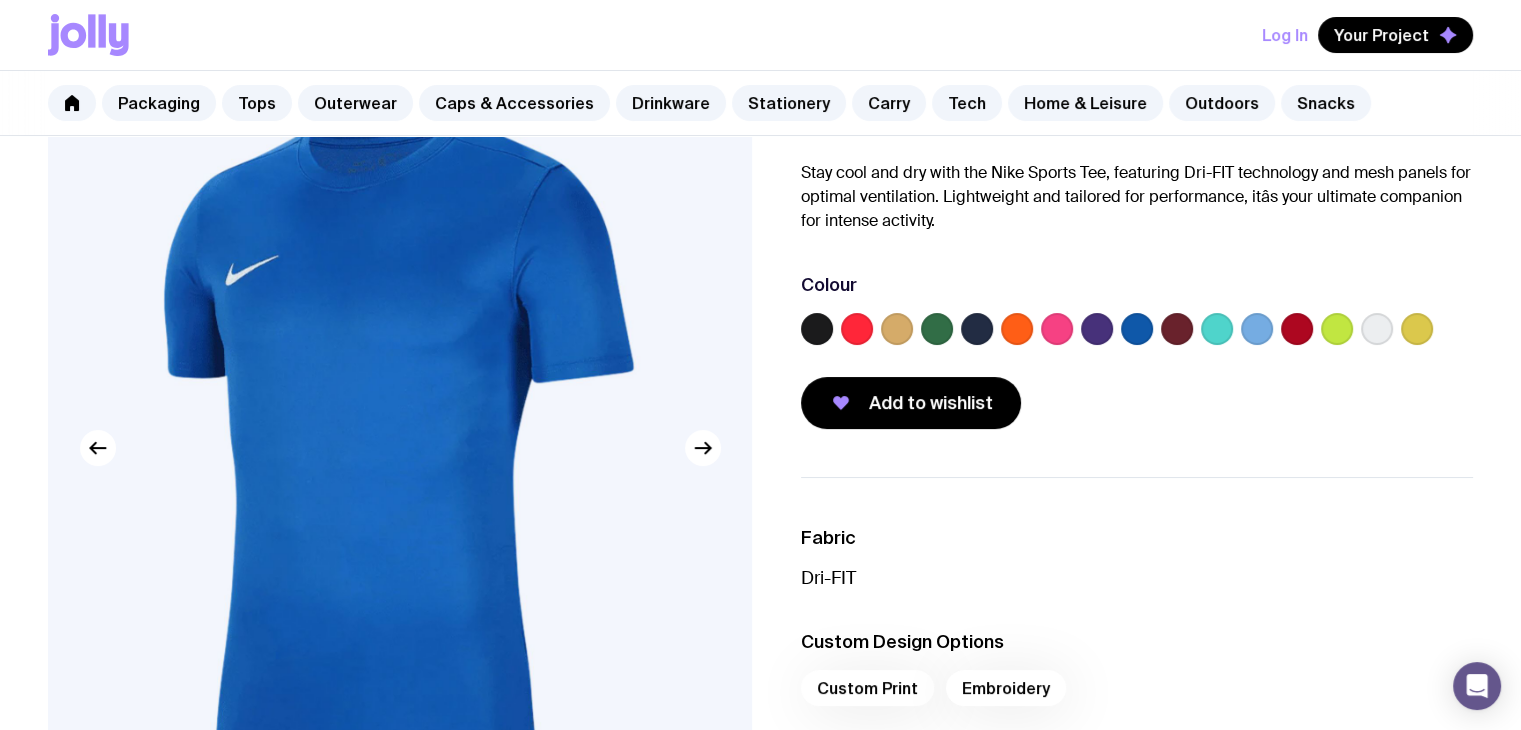 scroll, scrollTop: 140, scrollLeft: 0, axis: vertical 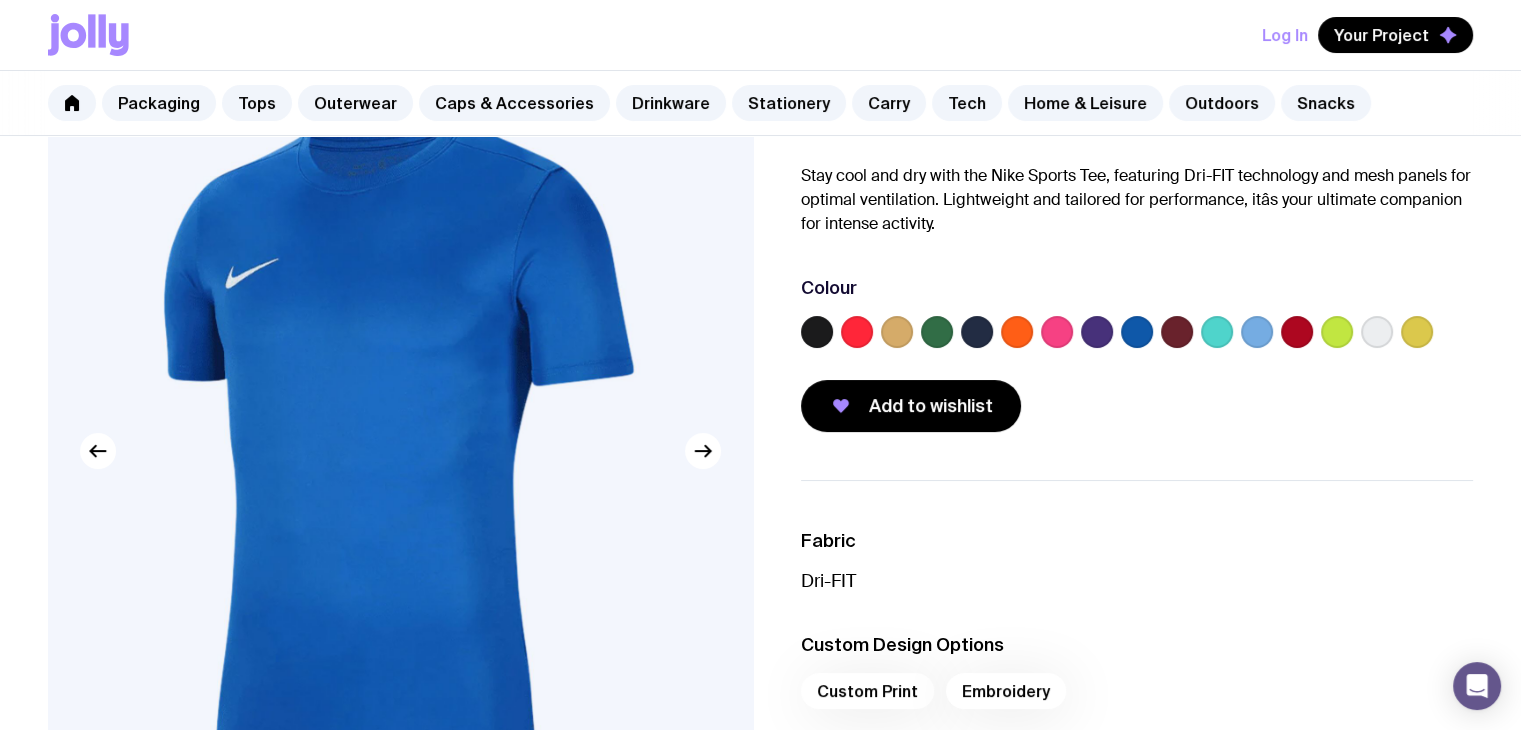 click 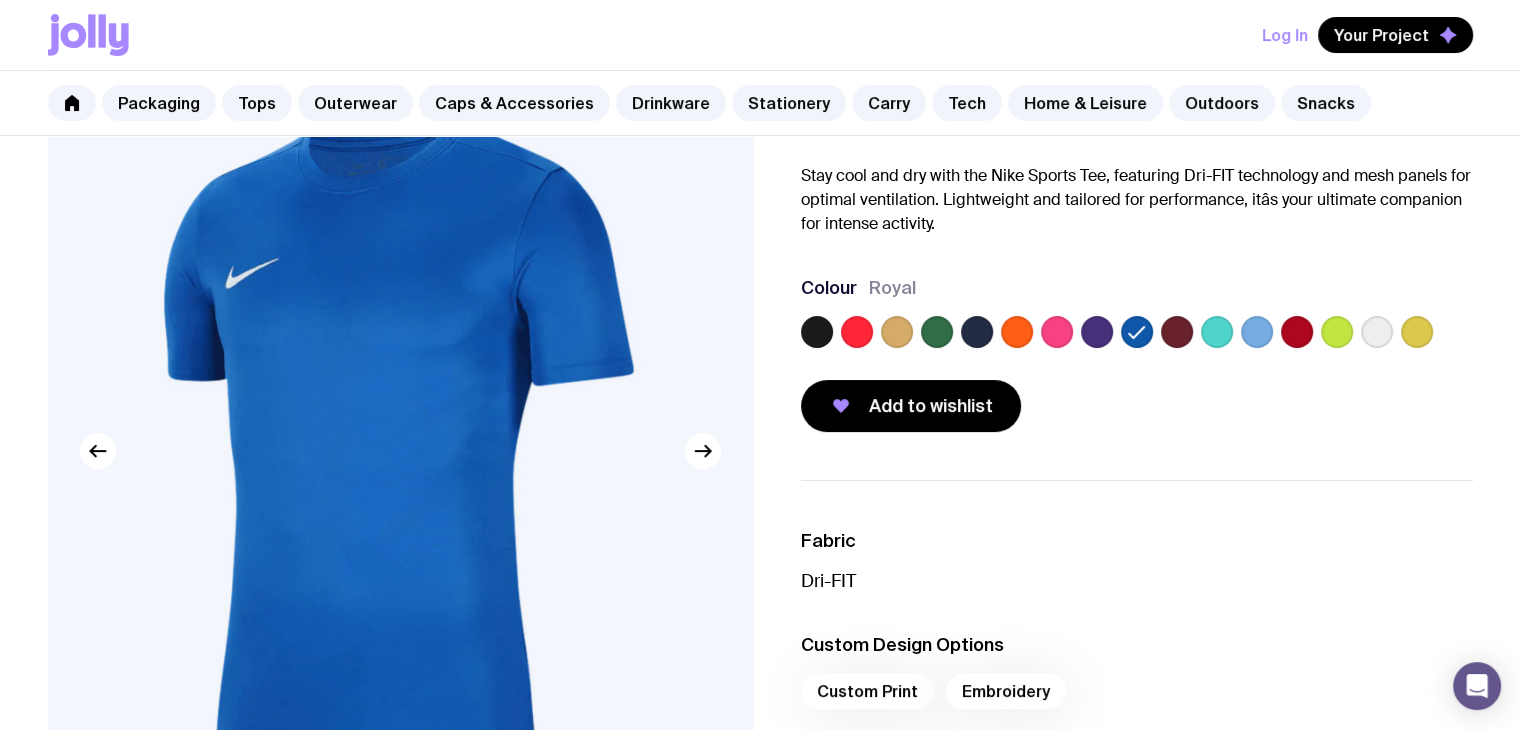 click 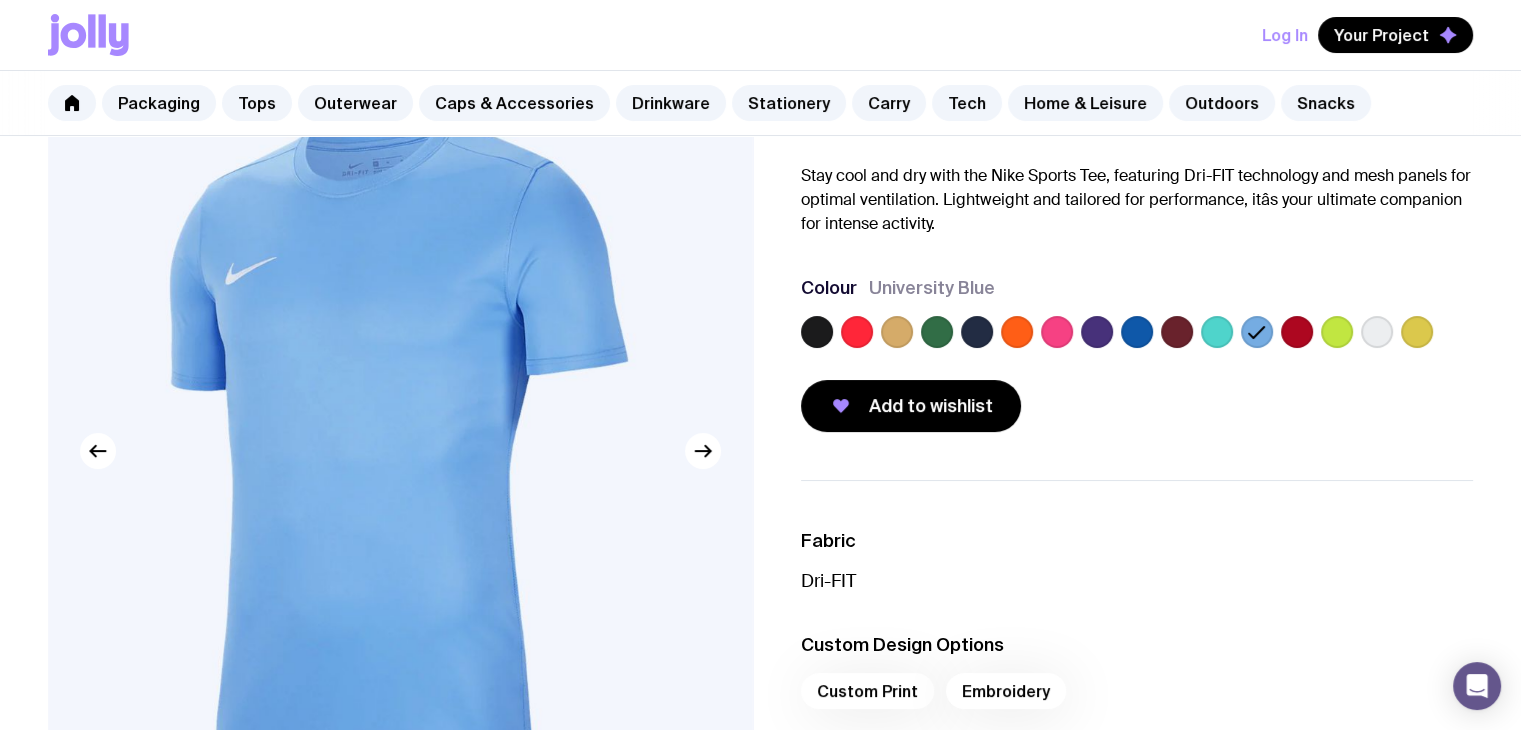 click at bounding box center [1137, 336] 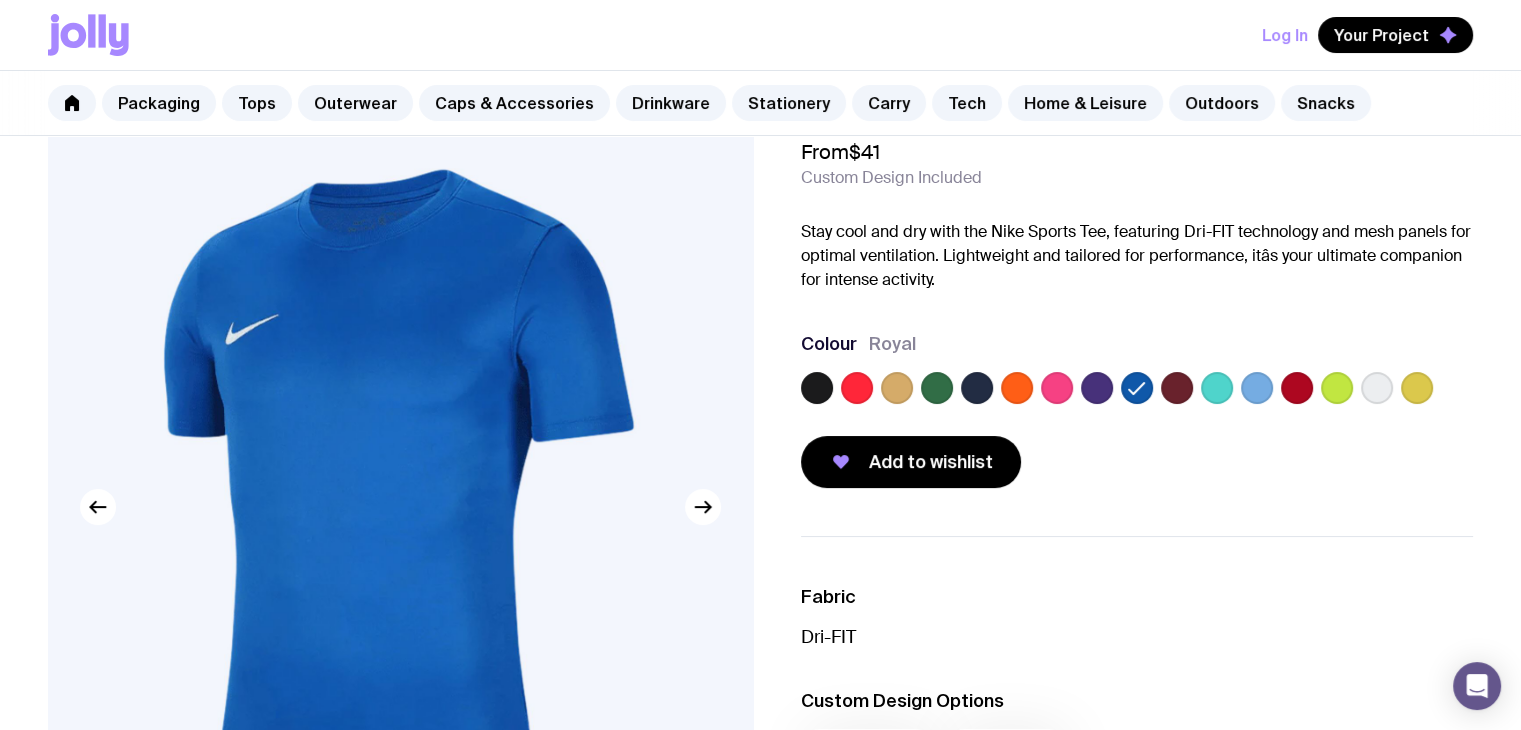 scroll, scrollTop: 88, scrollLeft: 0, axis: vertical 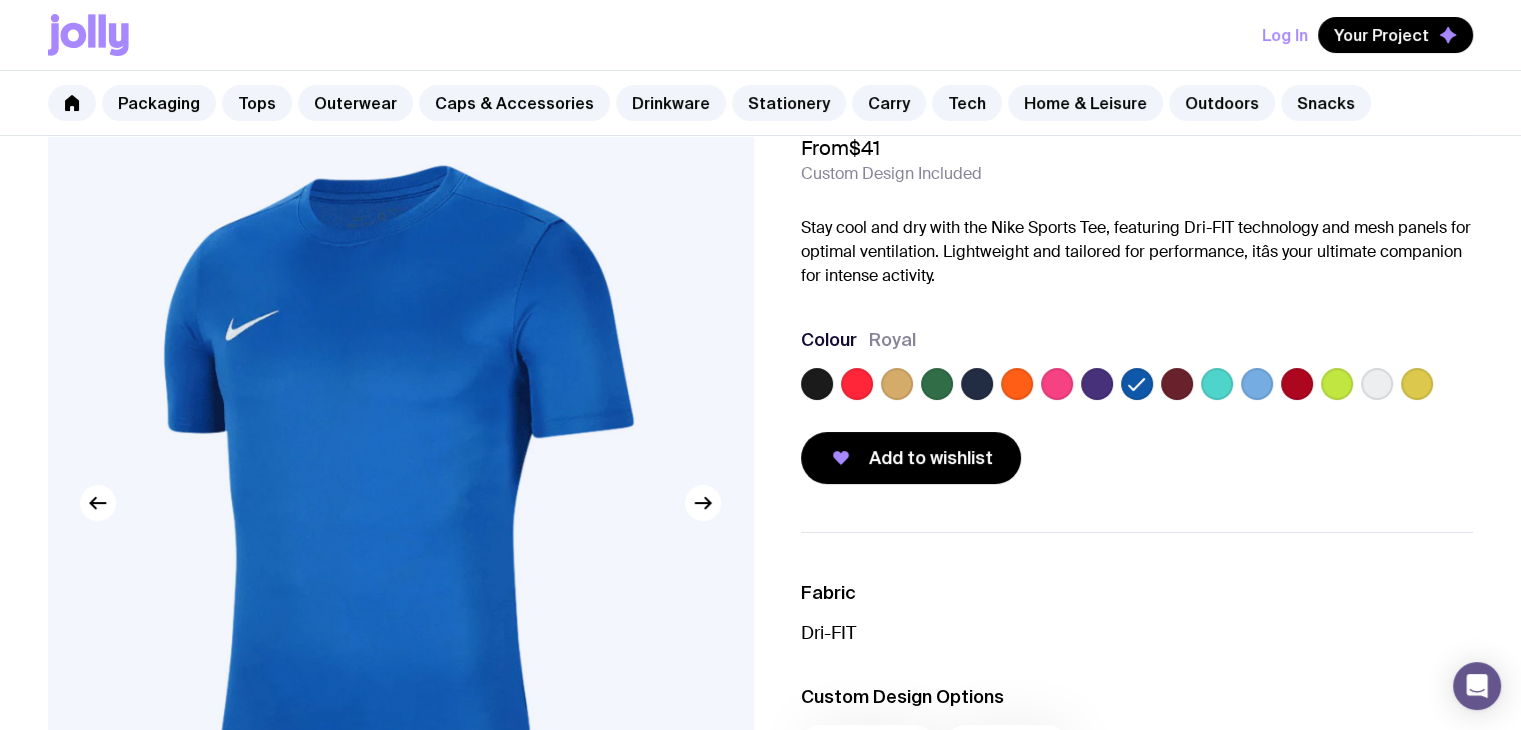 click 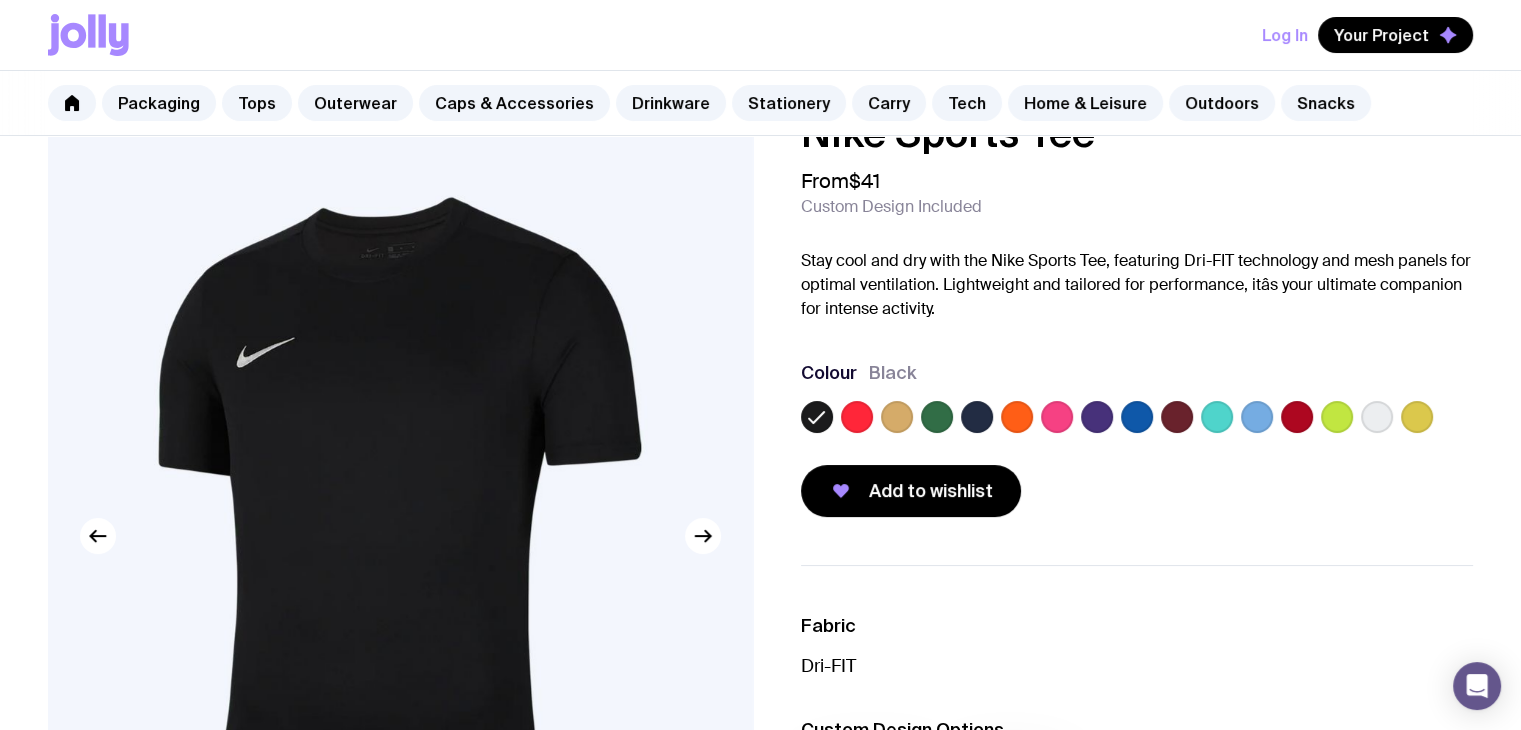 scroll, scrollTop: 52, scrollLeft: 0, axis: vertical 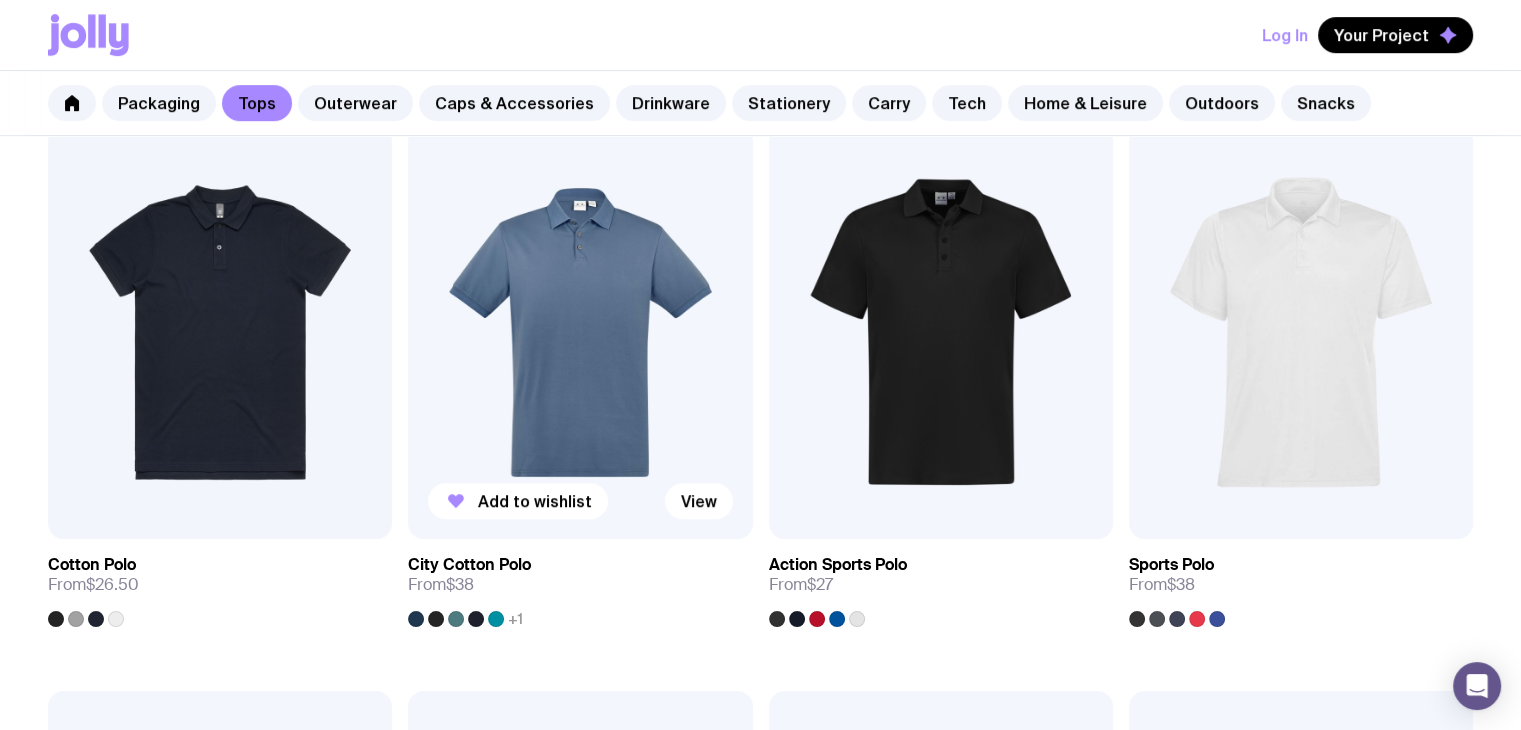 click at bounding box center [580, 332] 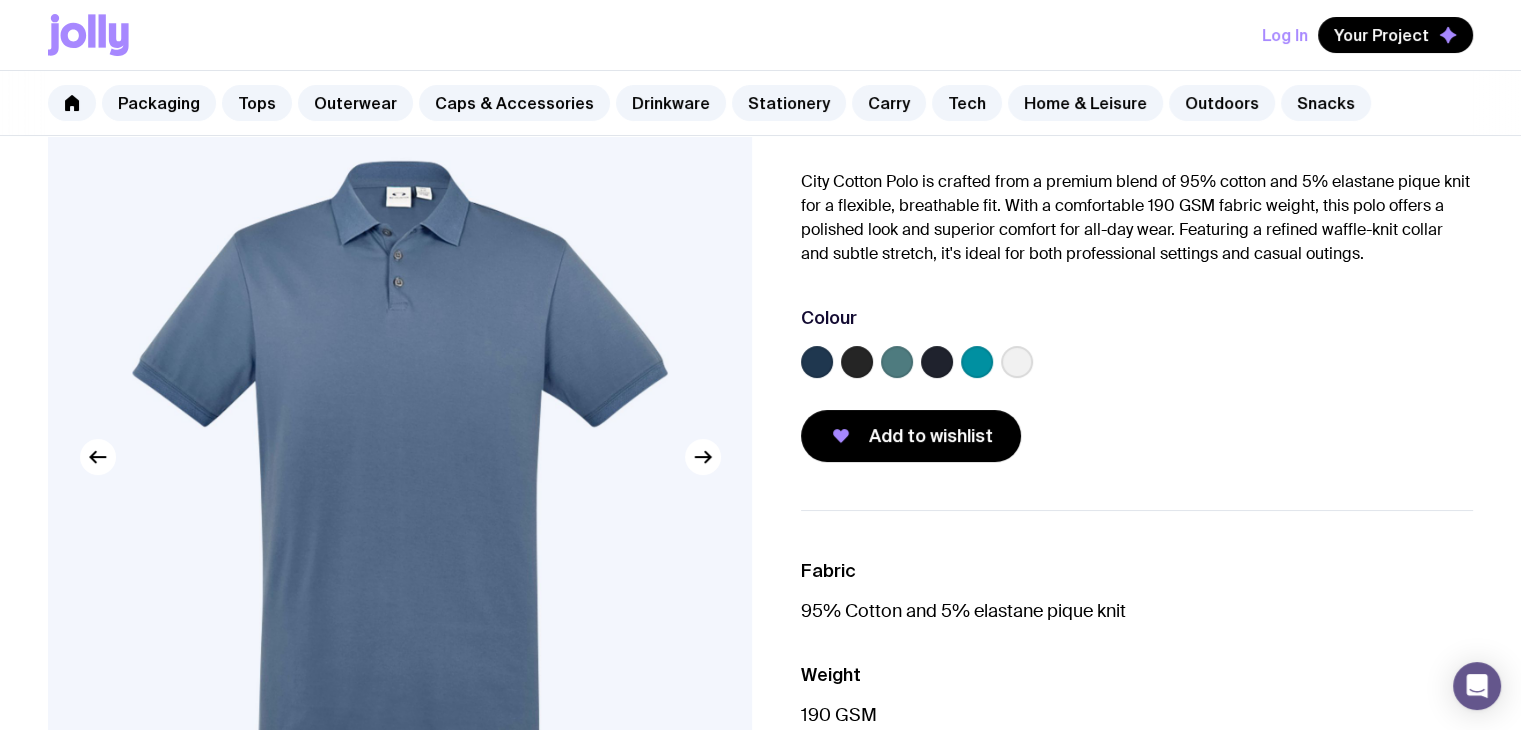 scroll, scrollTop: 135, scrollLeft: 0, axis: vertical 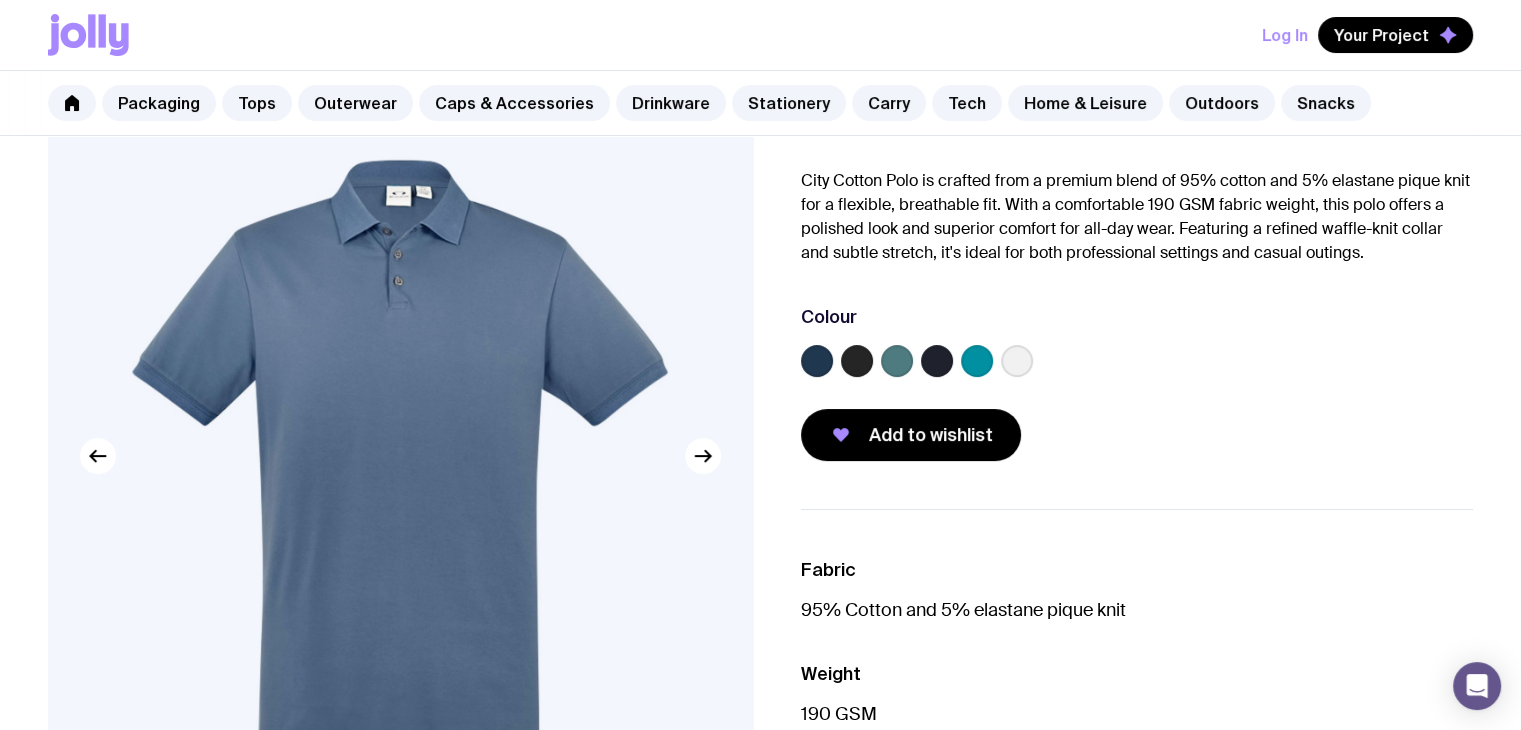 click 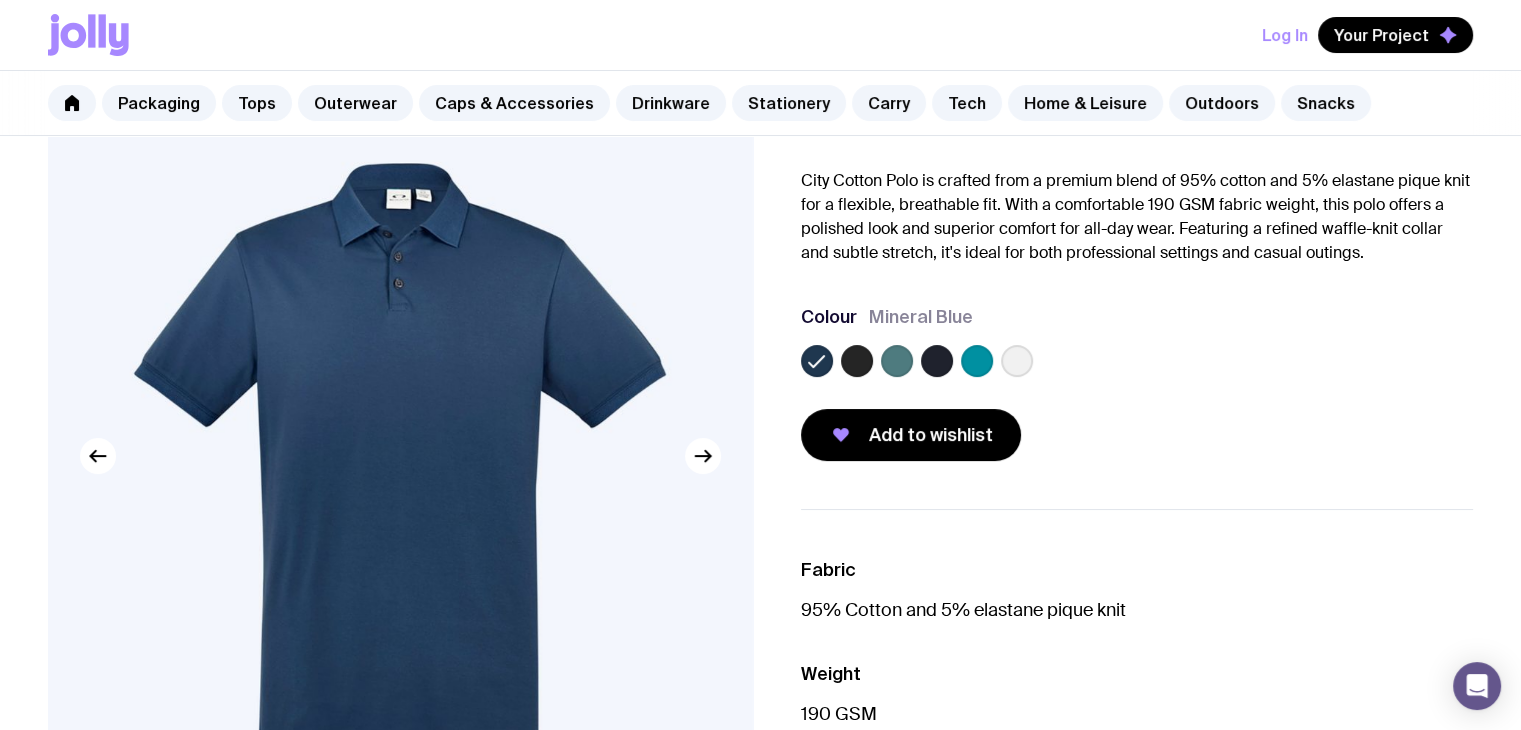 click 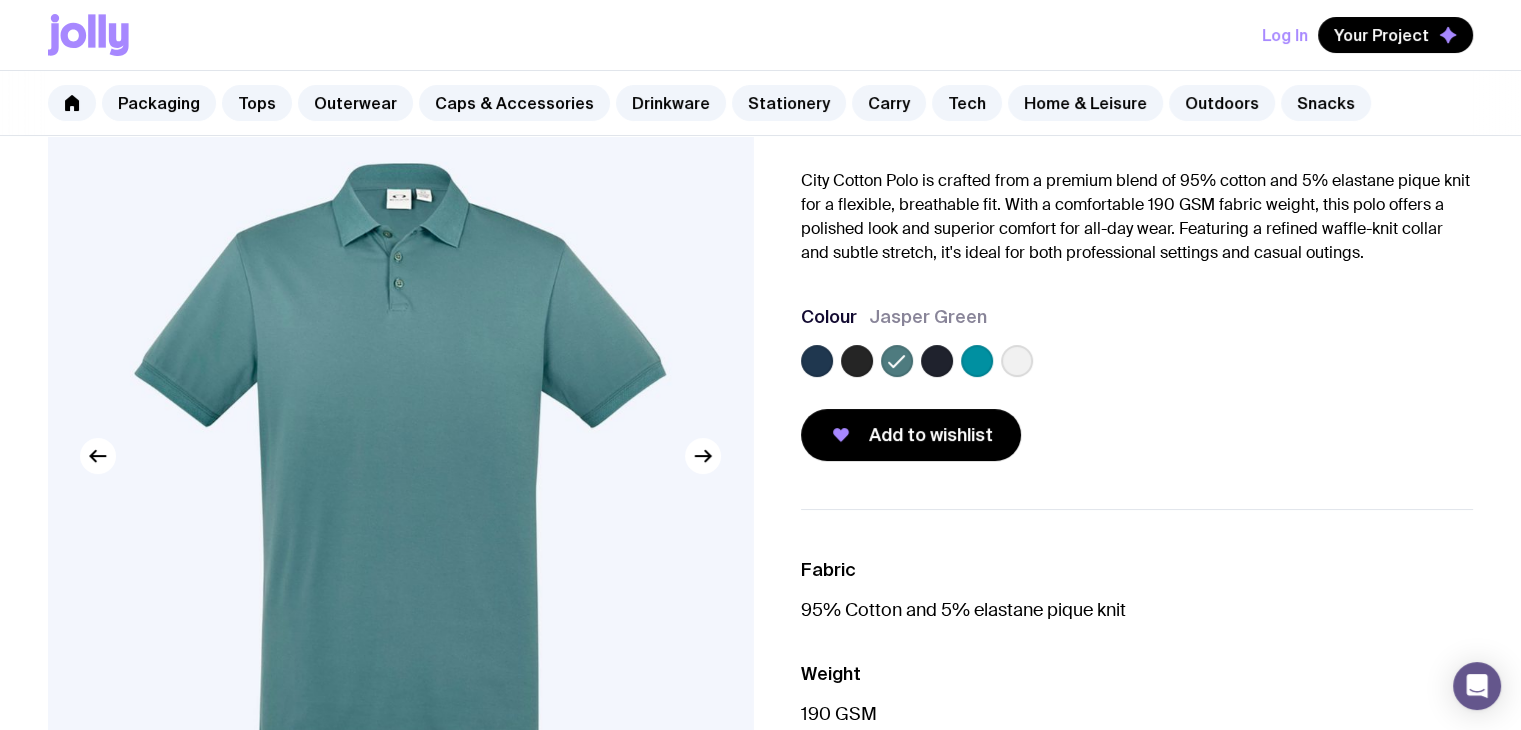 click 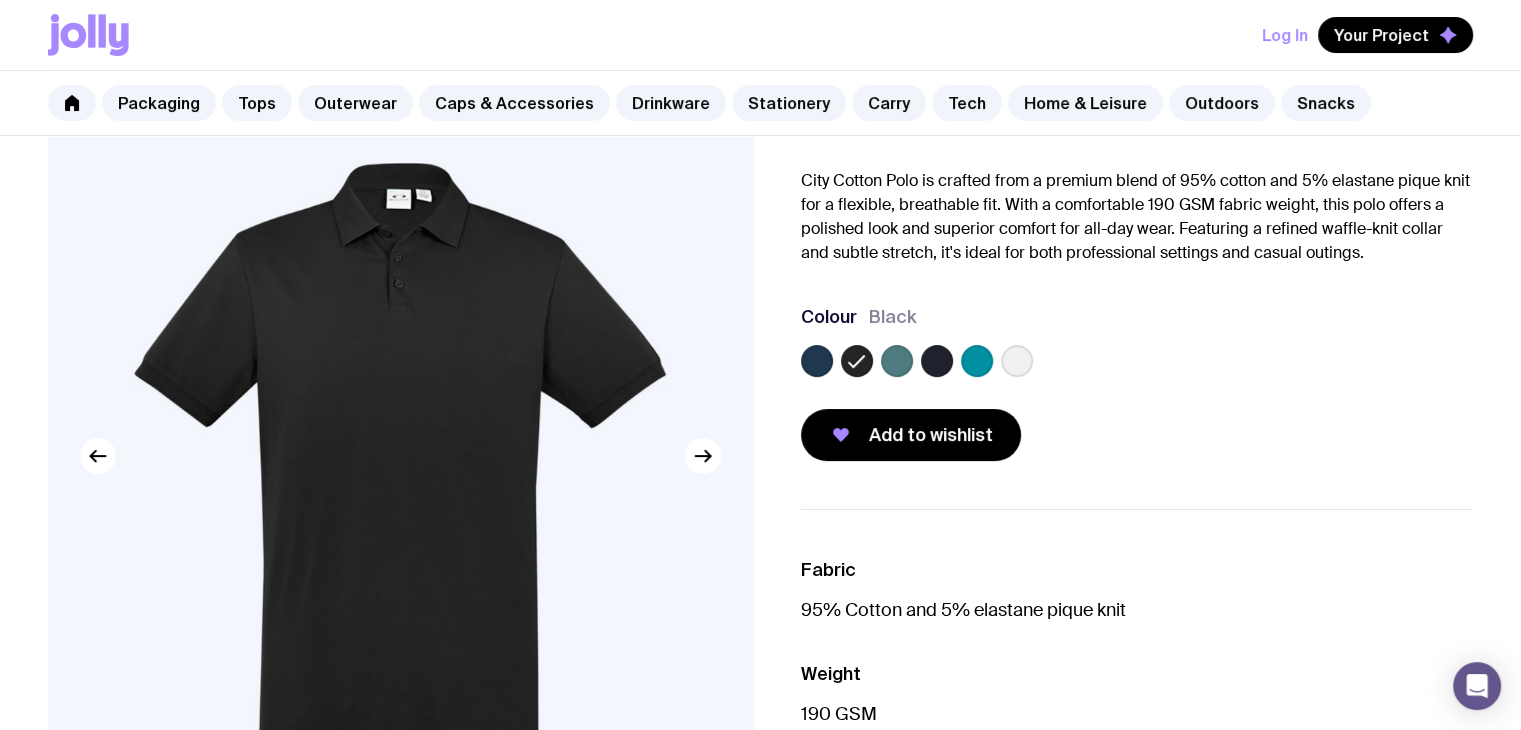 click 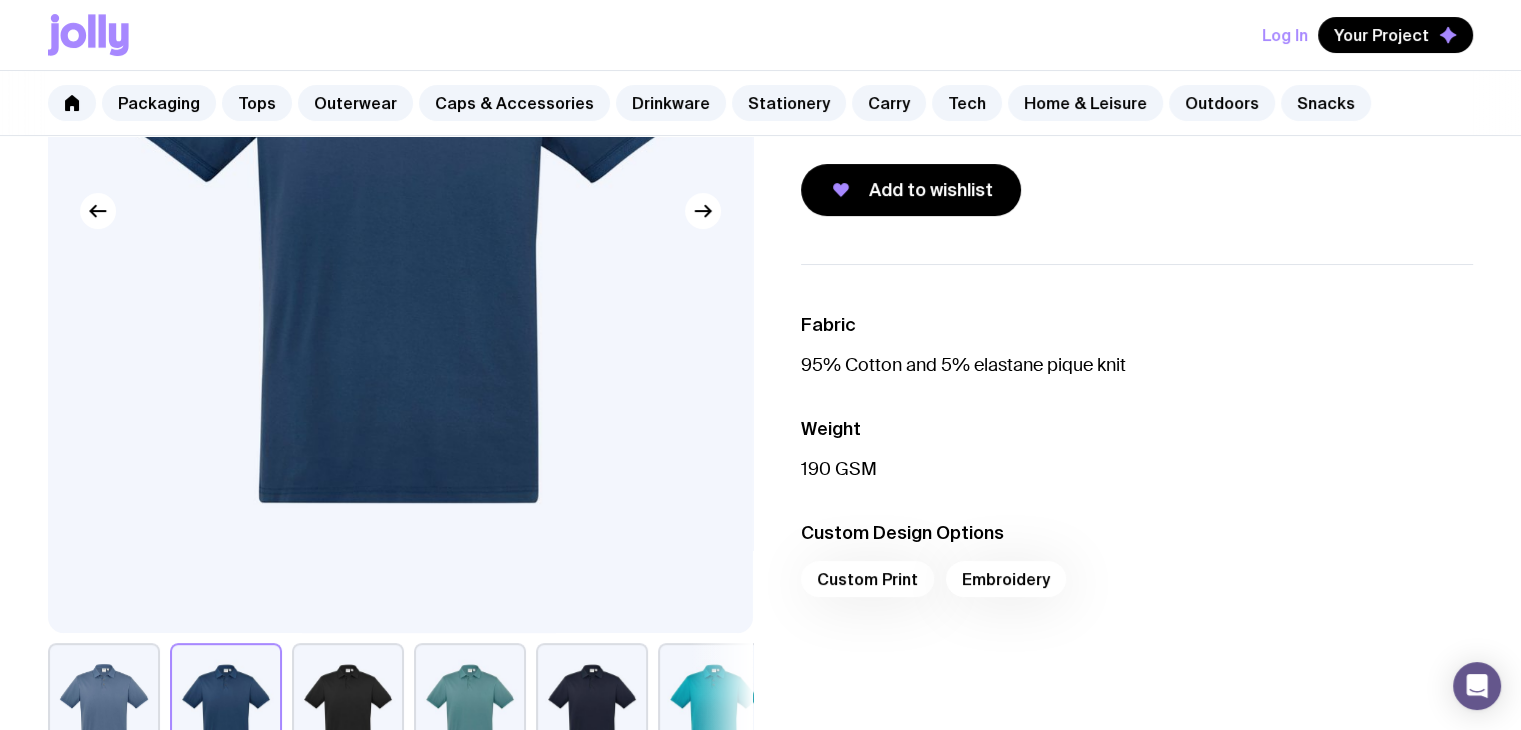 scroll, scrollTop: 0, scrollLeft: 0, axis: both 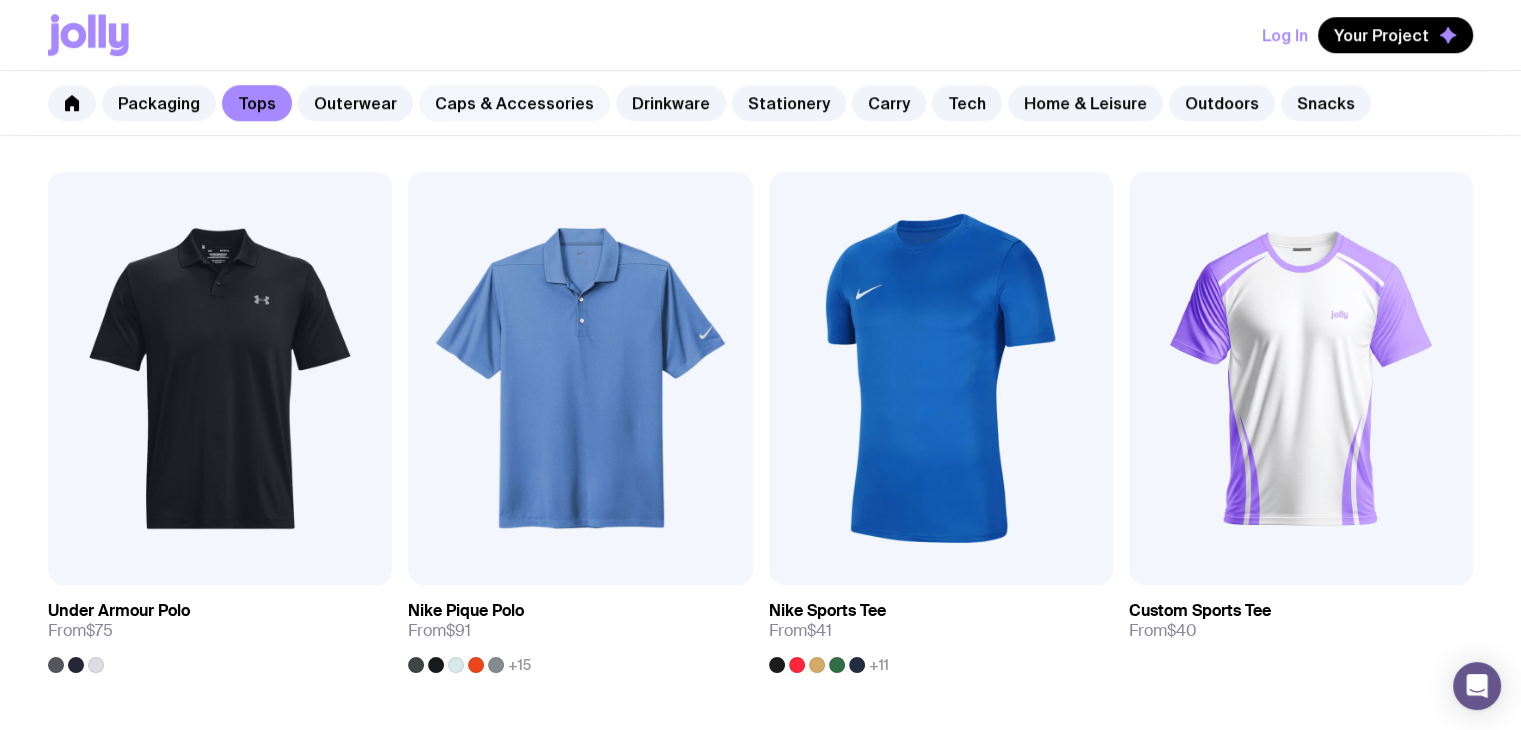 click on "Caps & Accessories" 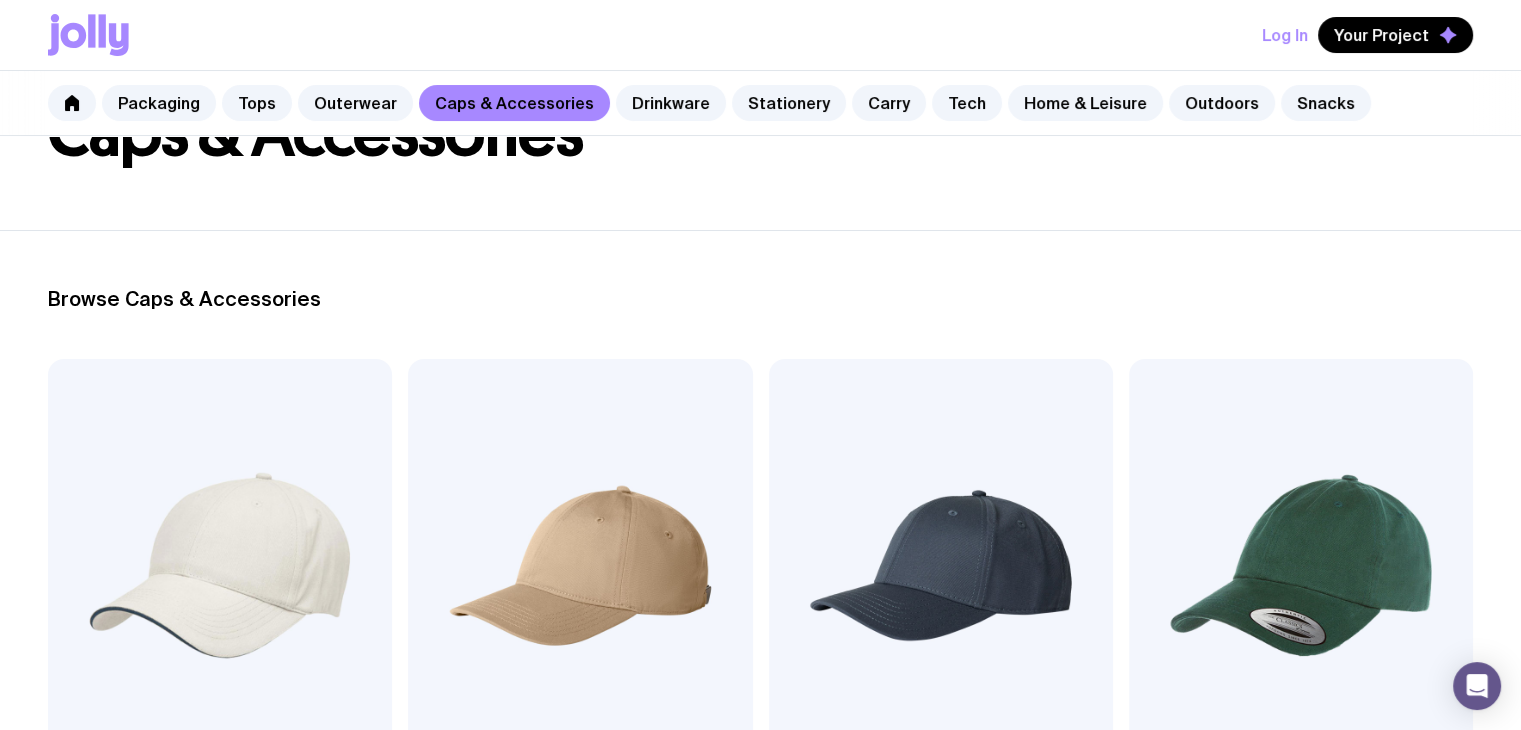 scroll, scrollTop: 0, scrollLeft: 0, axis: both 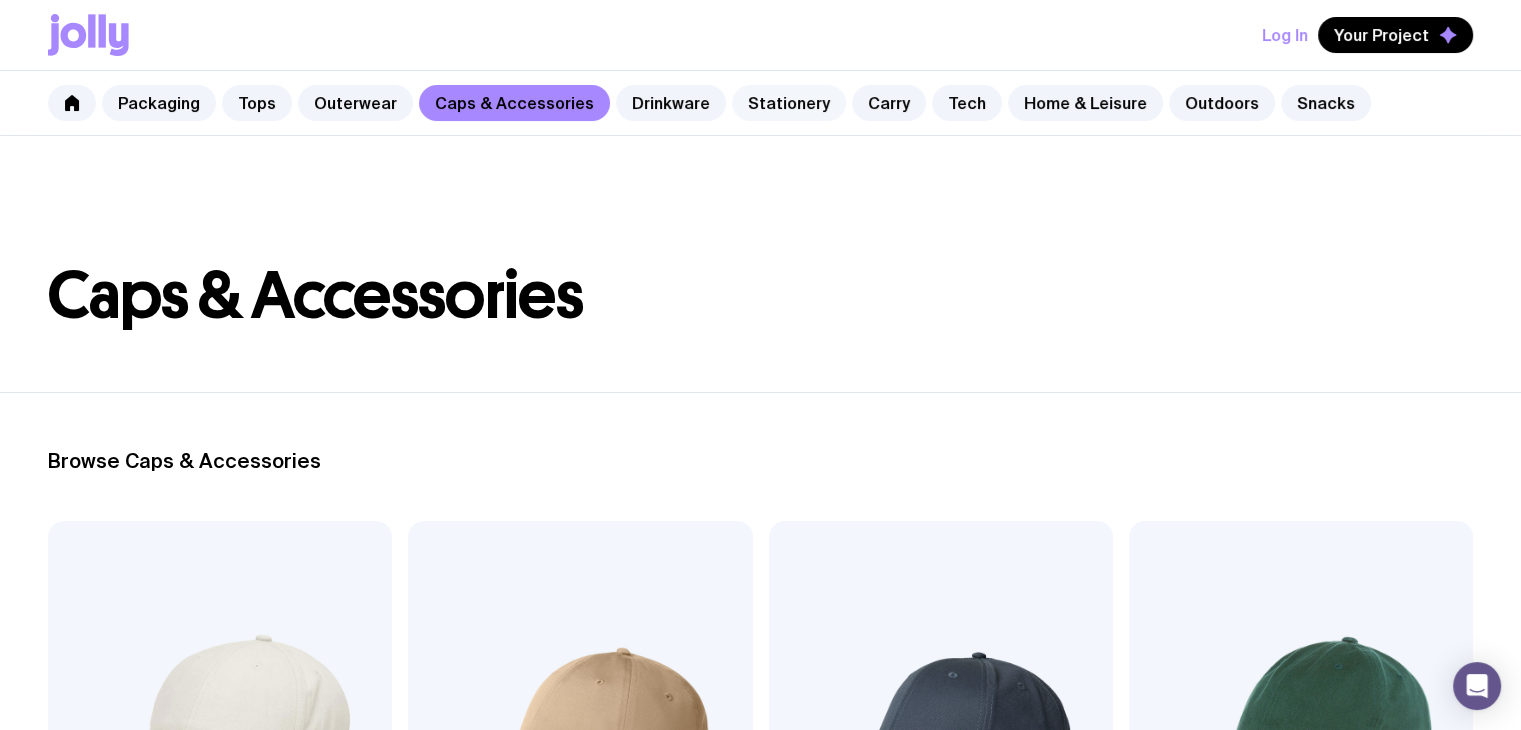 click on "Stationery" 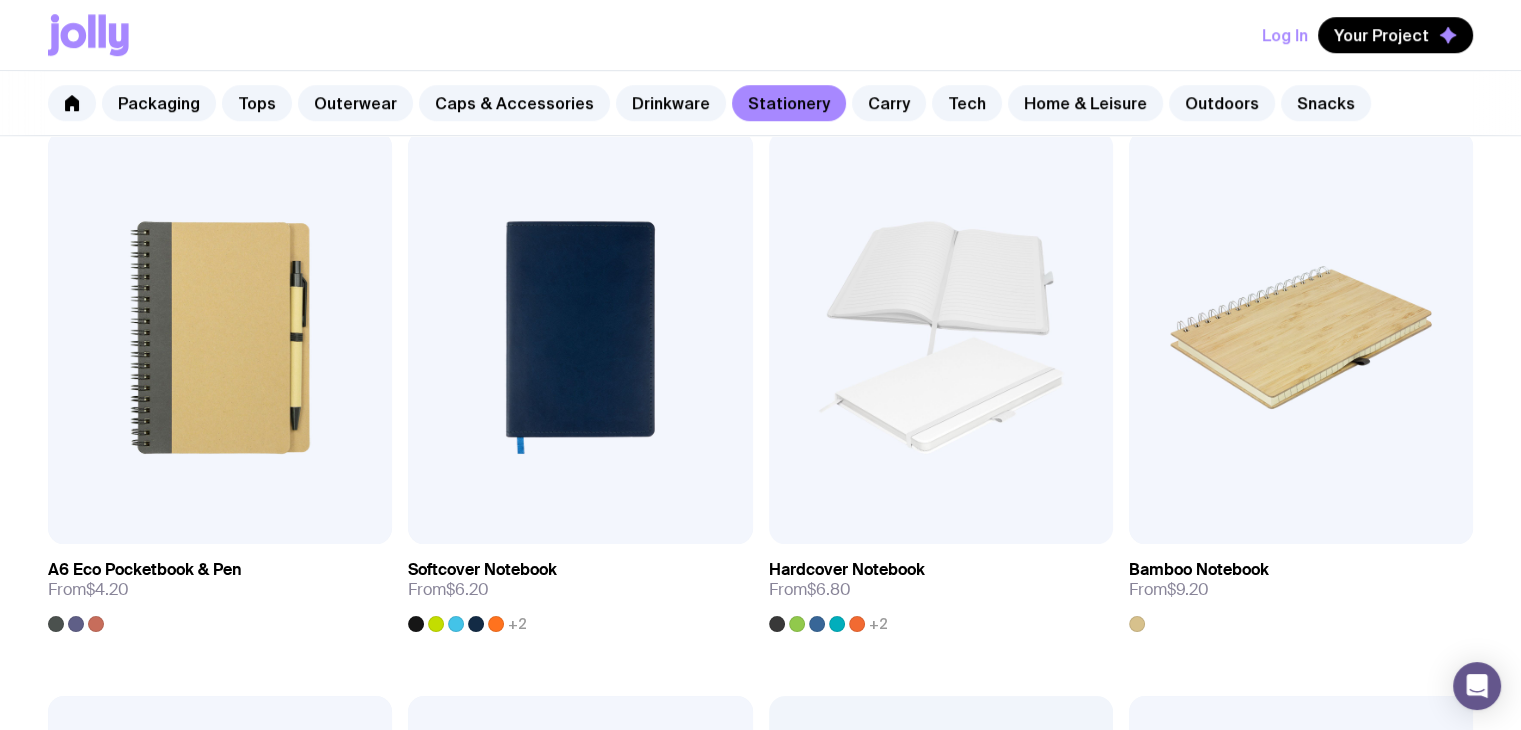 scroll, scrollTop: 1522, scrollLeft: 0, axis: vertical 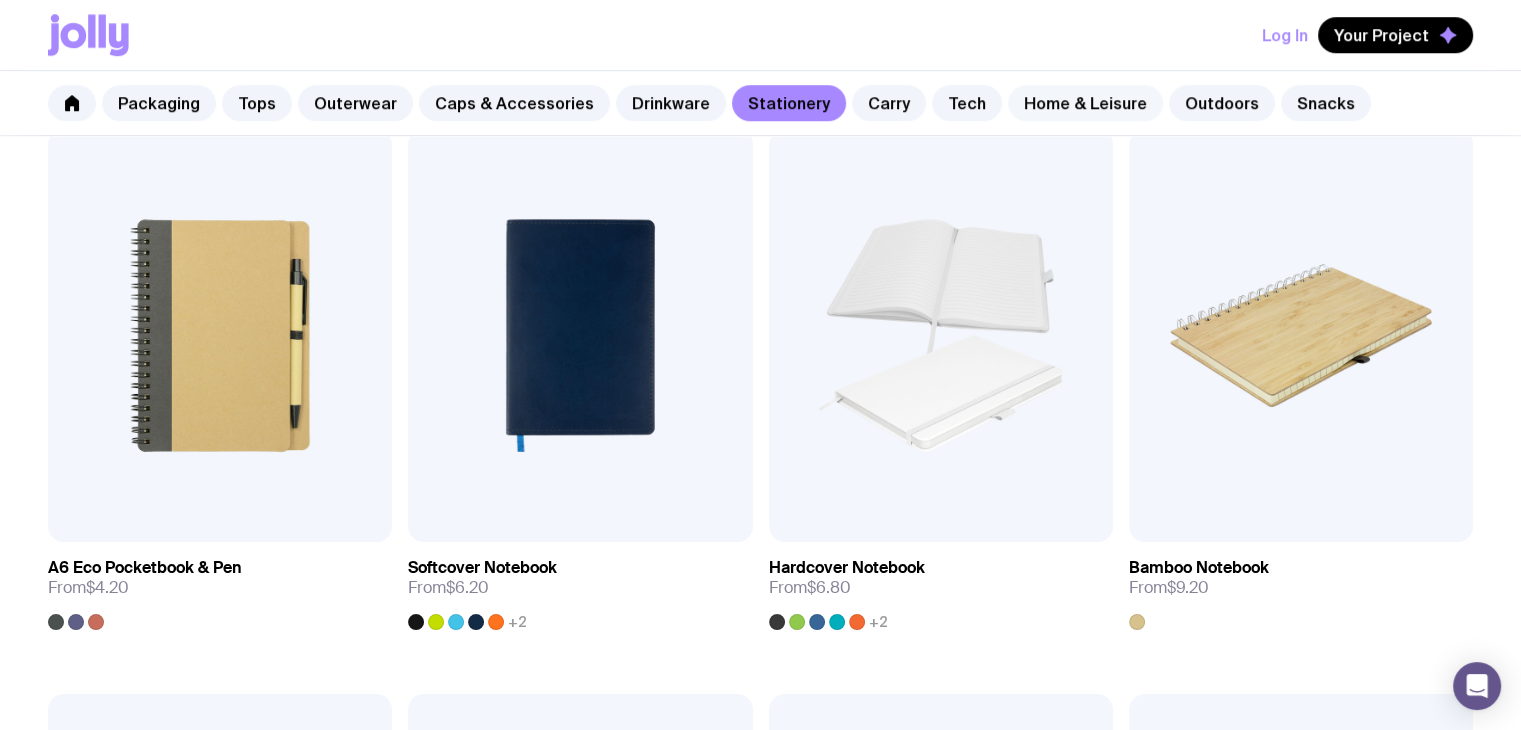 click on "Home & Leisure" 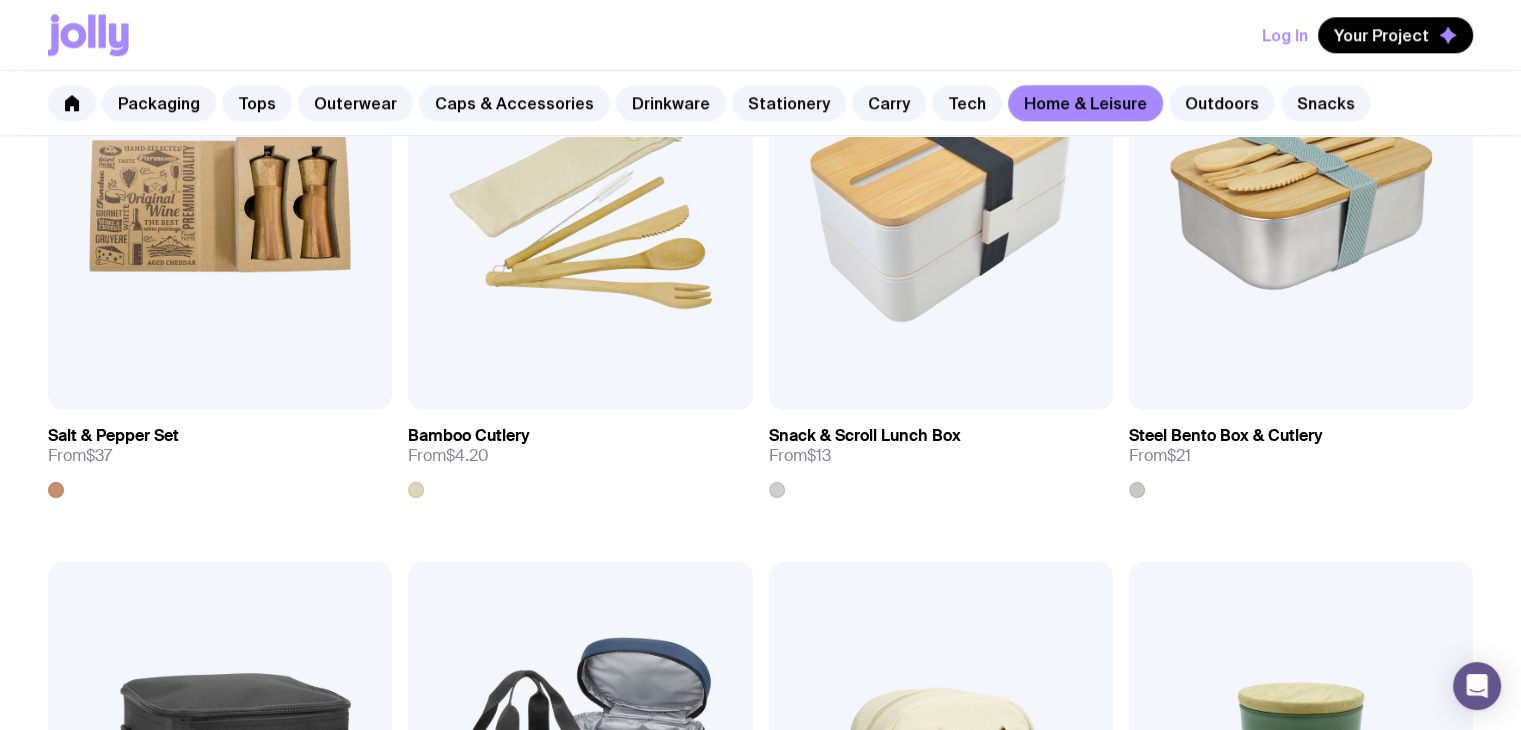 scroll, scrollTop: 2220, scrollLeft: 0, axis: vertical 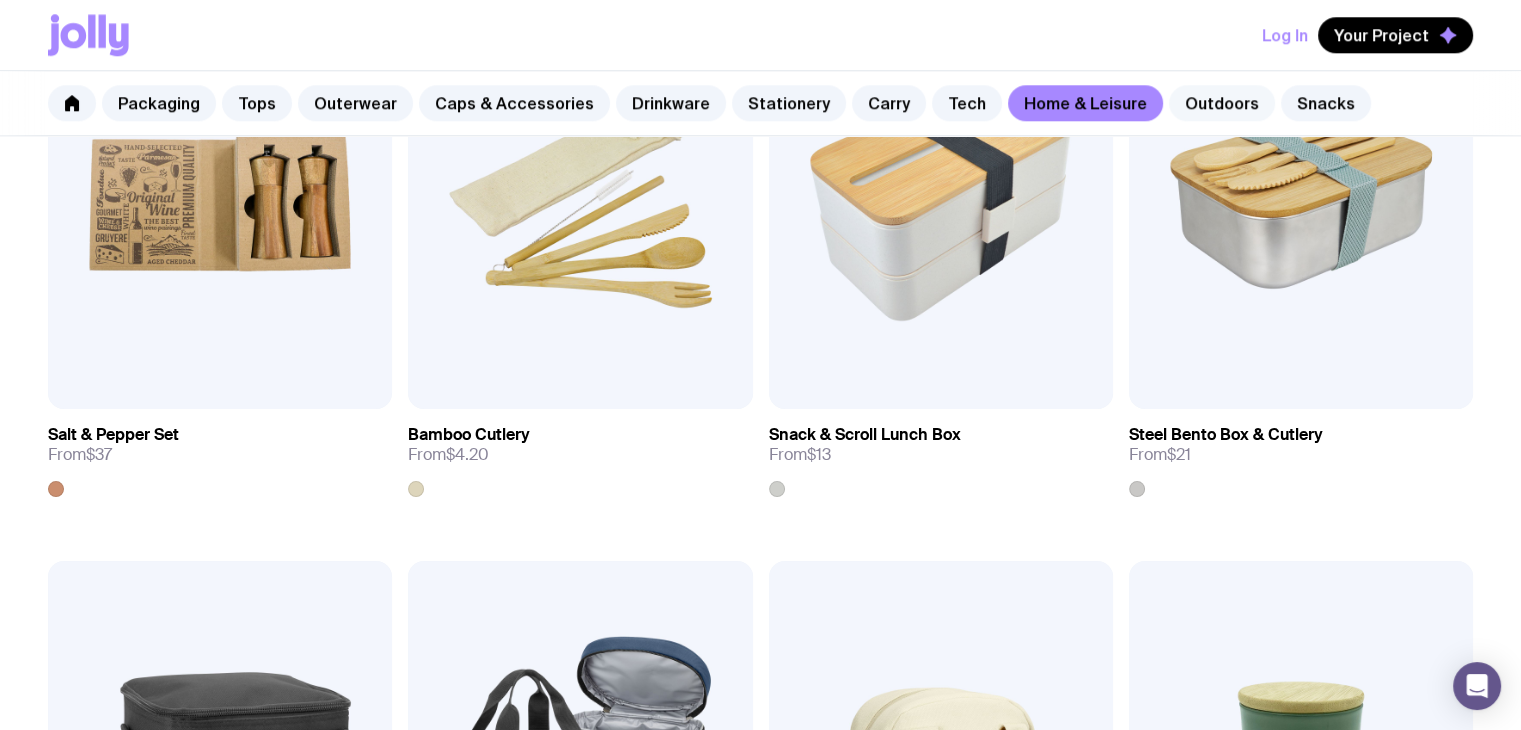 click on "Outdoors" 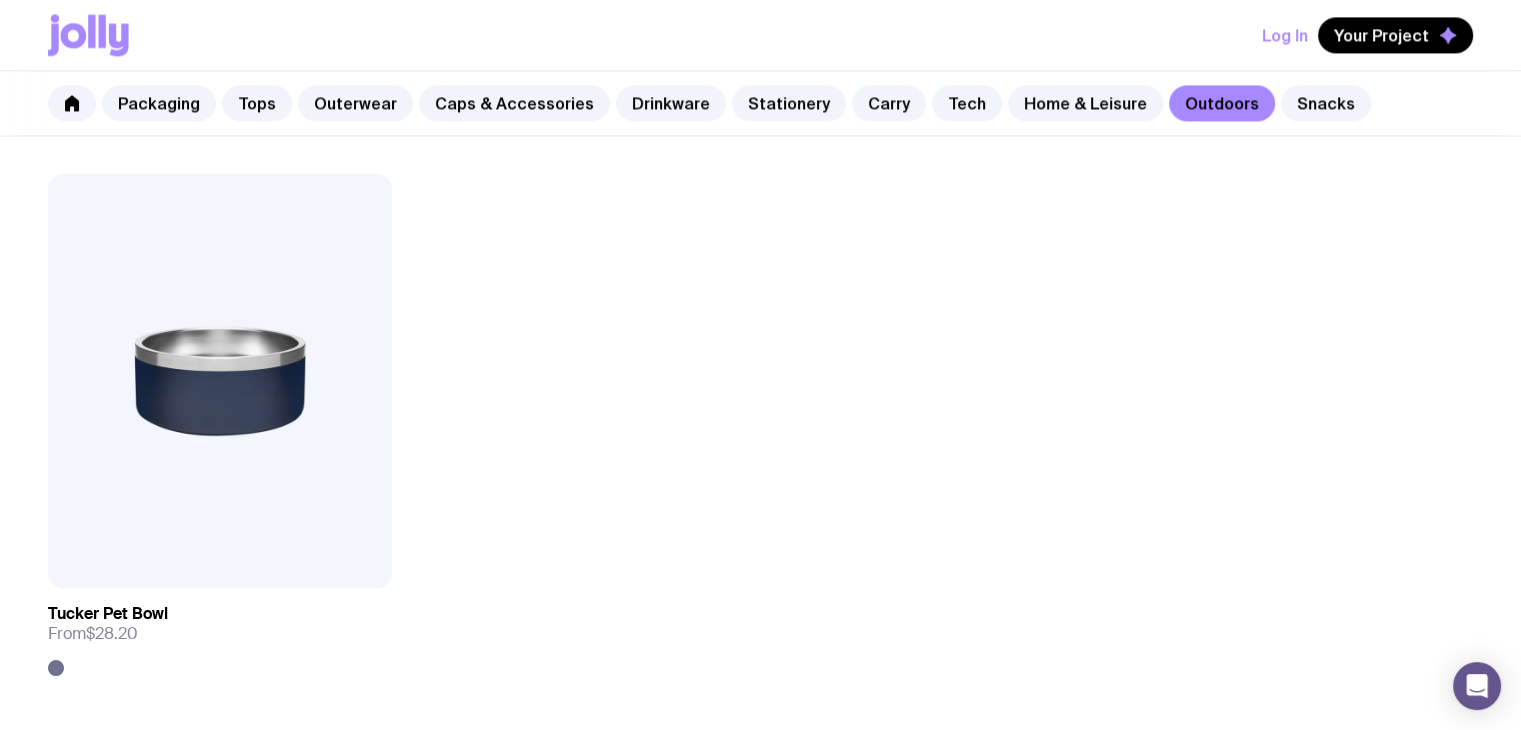 scroll, scrollTop: 3174, scrollLeft: 0, axis: vertical 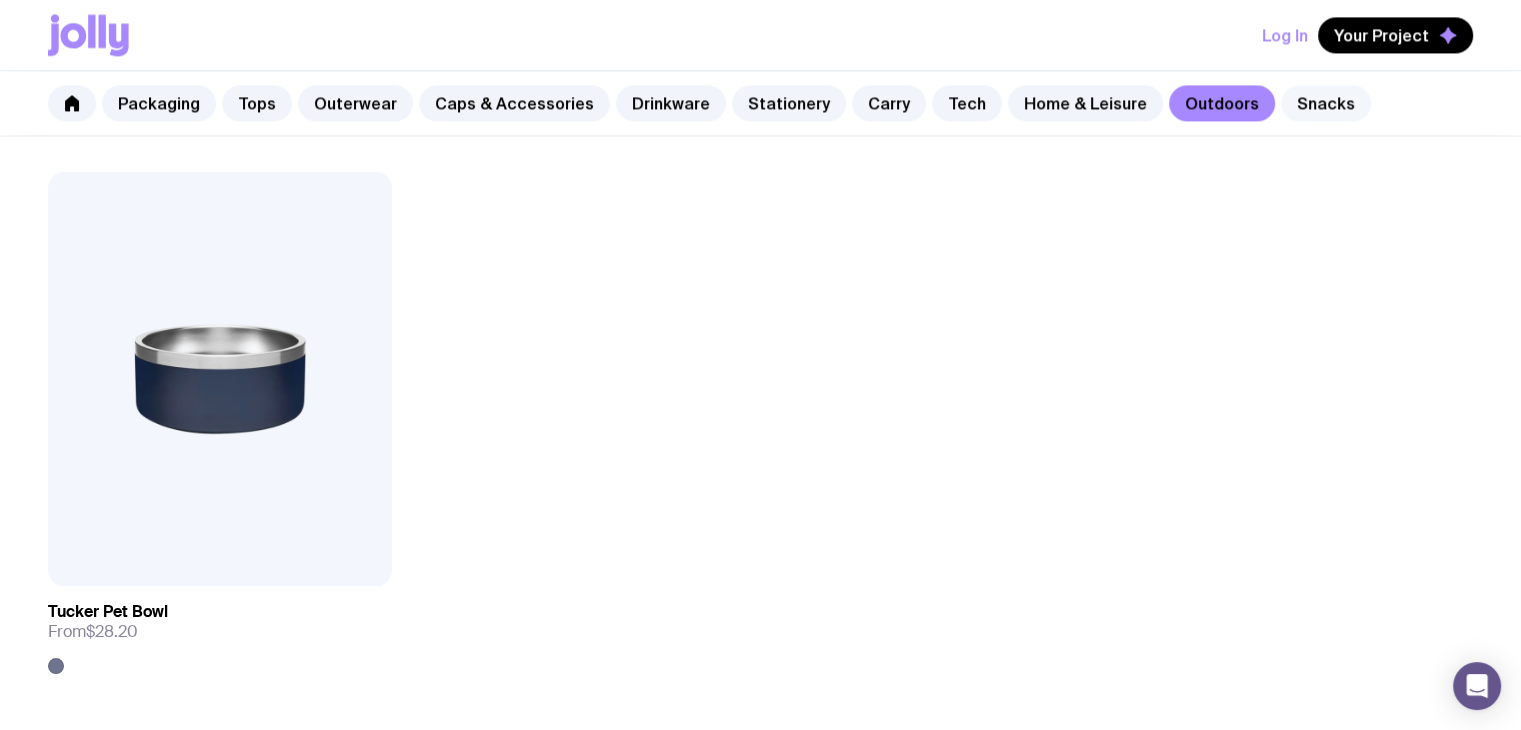 click on "Snacks" 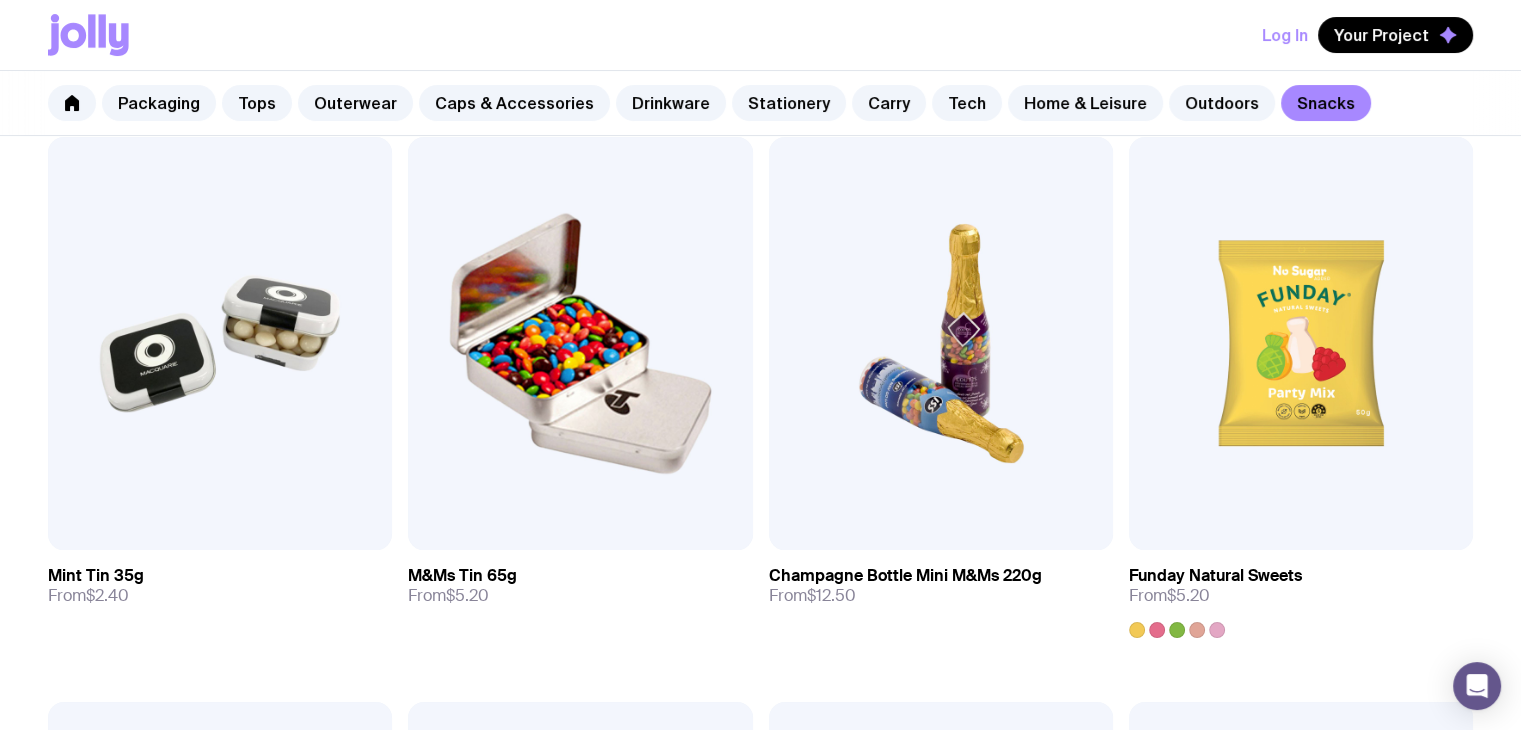 scroll, scrollTop: 384, scrollLeft: 0, axis: vertical 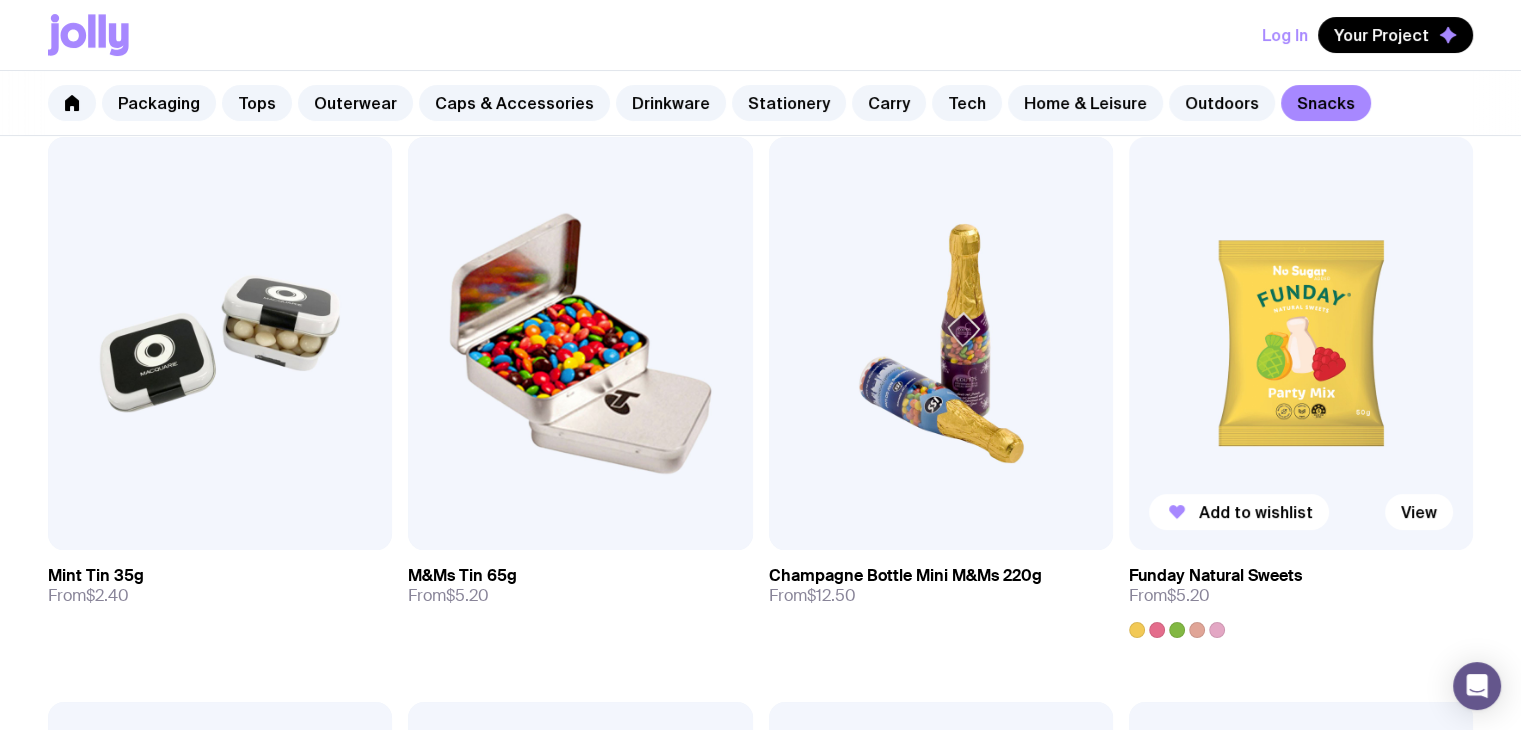click at bounding box center [1301, 343] 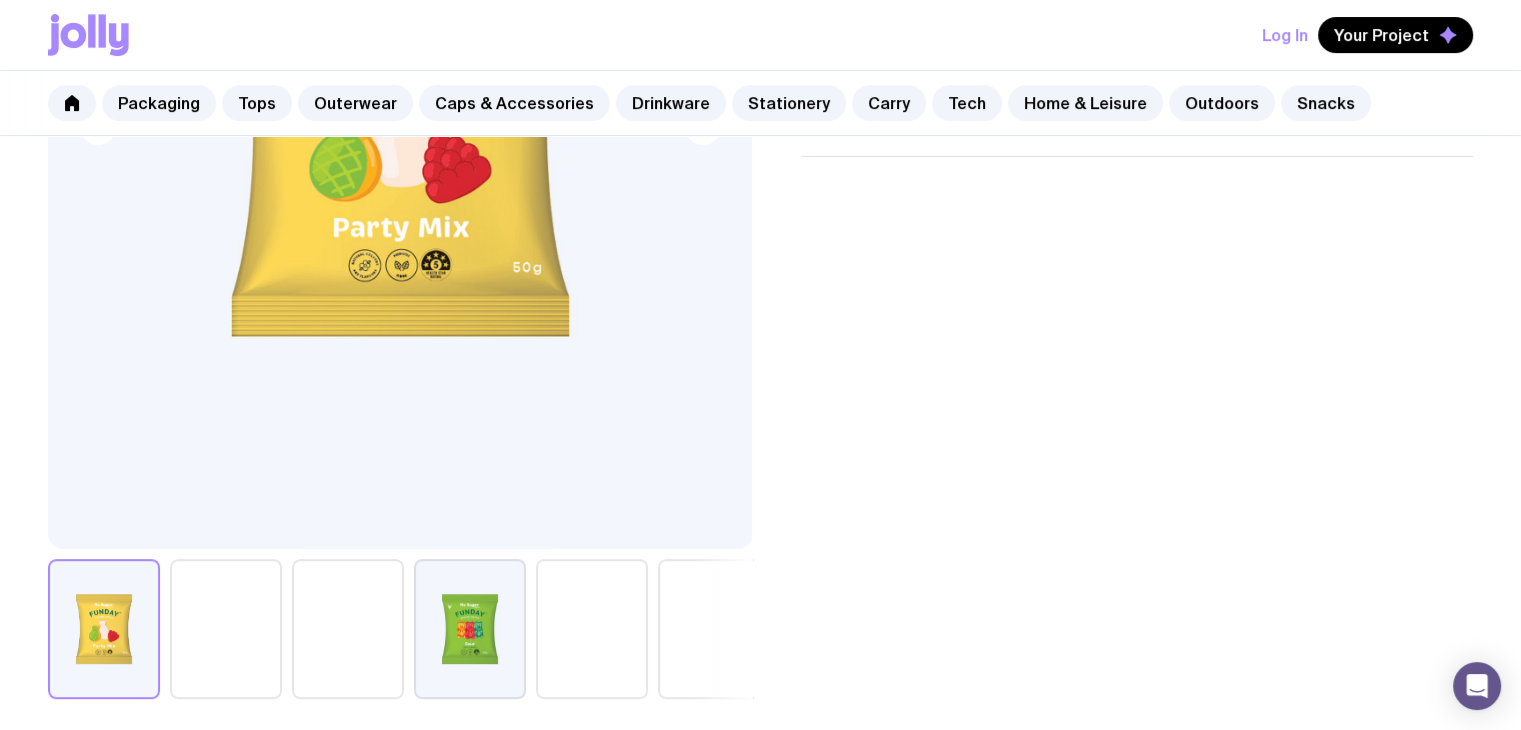 scroll, scrollTop: 0, scrollLeft: 0, axis: both 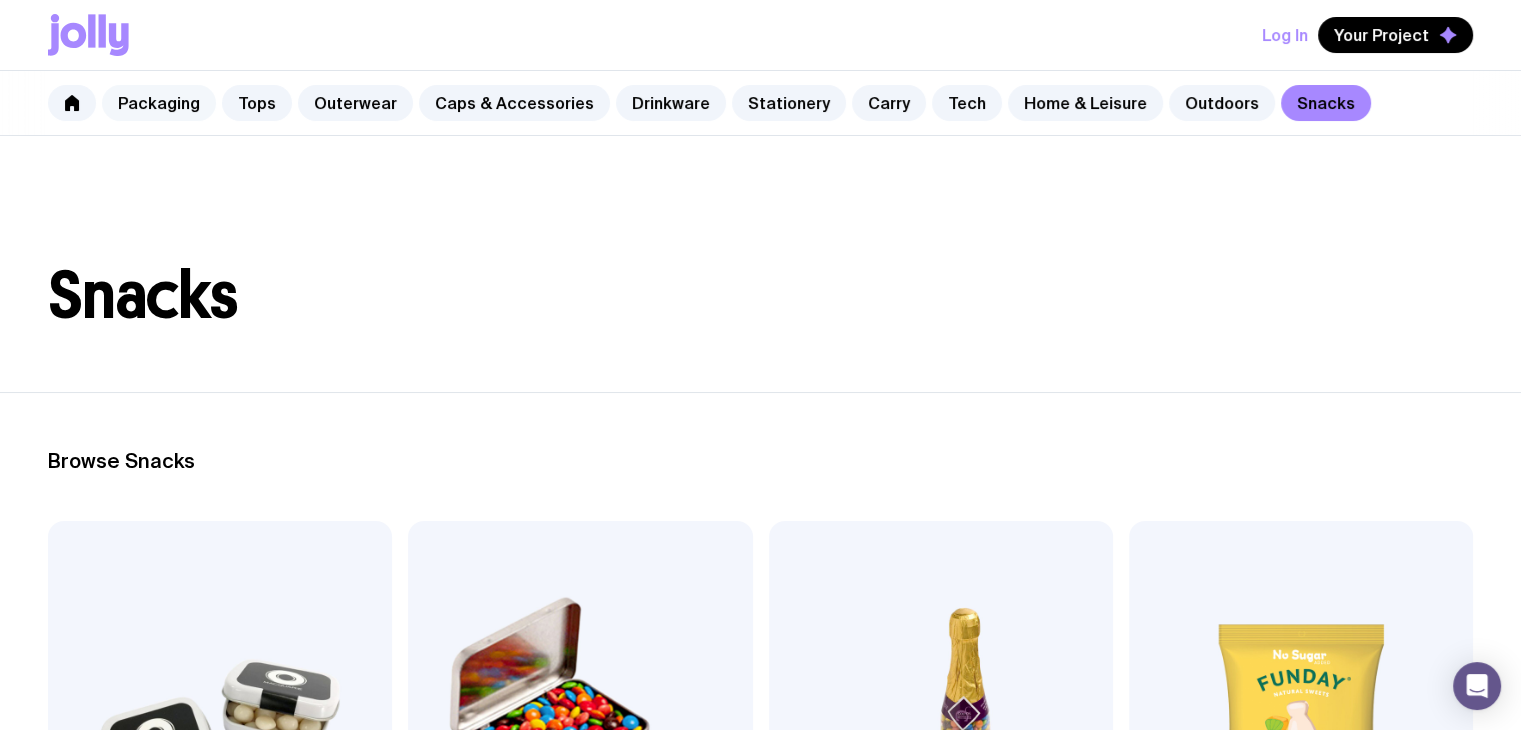 click on "Packaging" 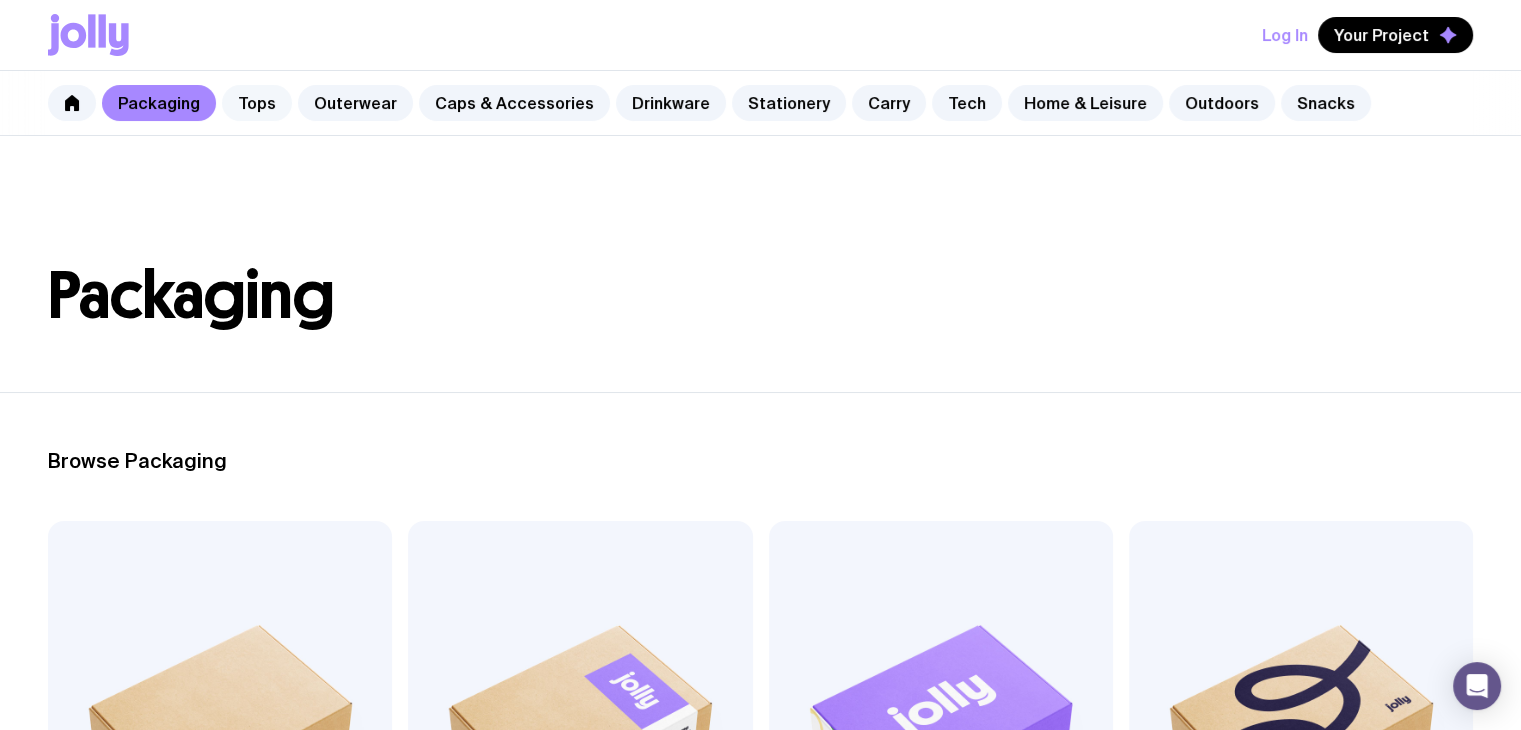 click on "Tops" 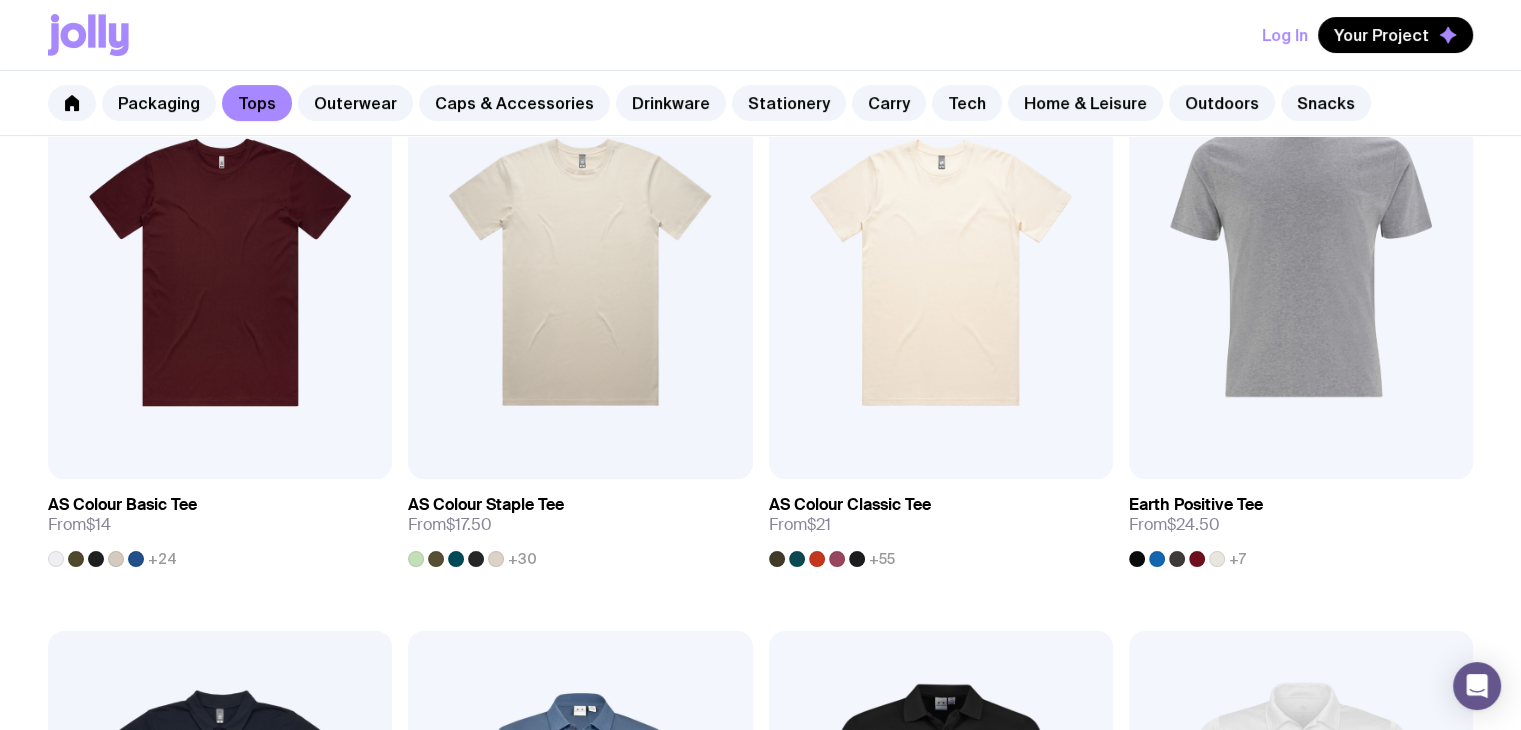 scroll, scrollTop: 456, scrollLeft: 0, axis: vertical 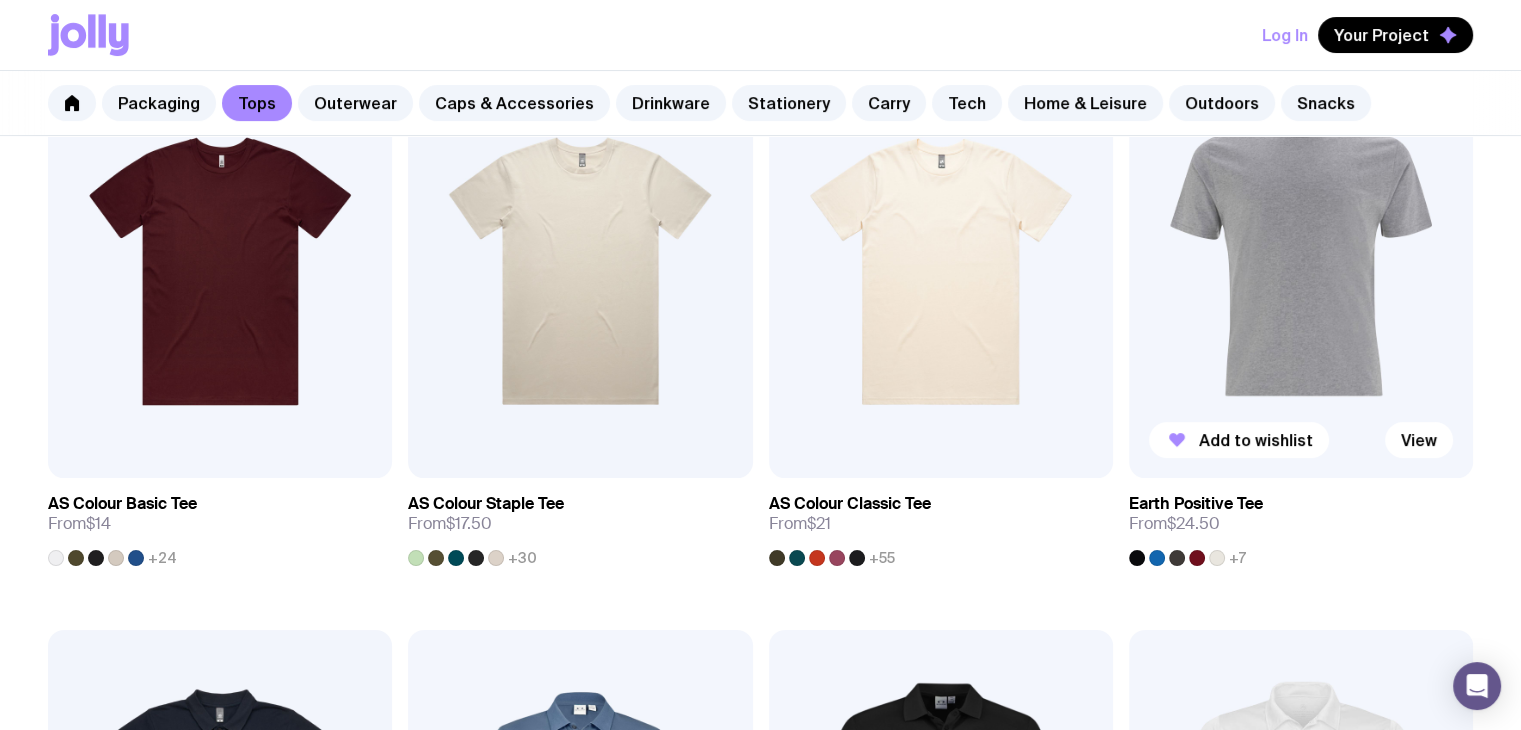 click at bounding box center [1301, 271] 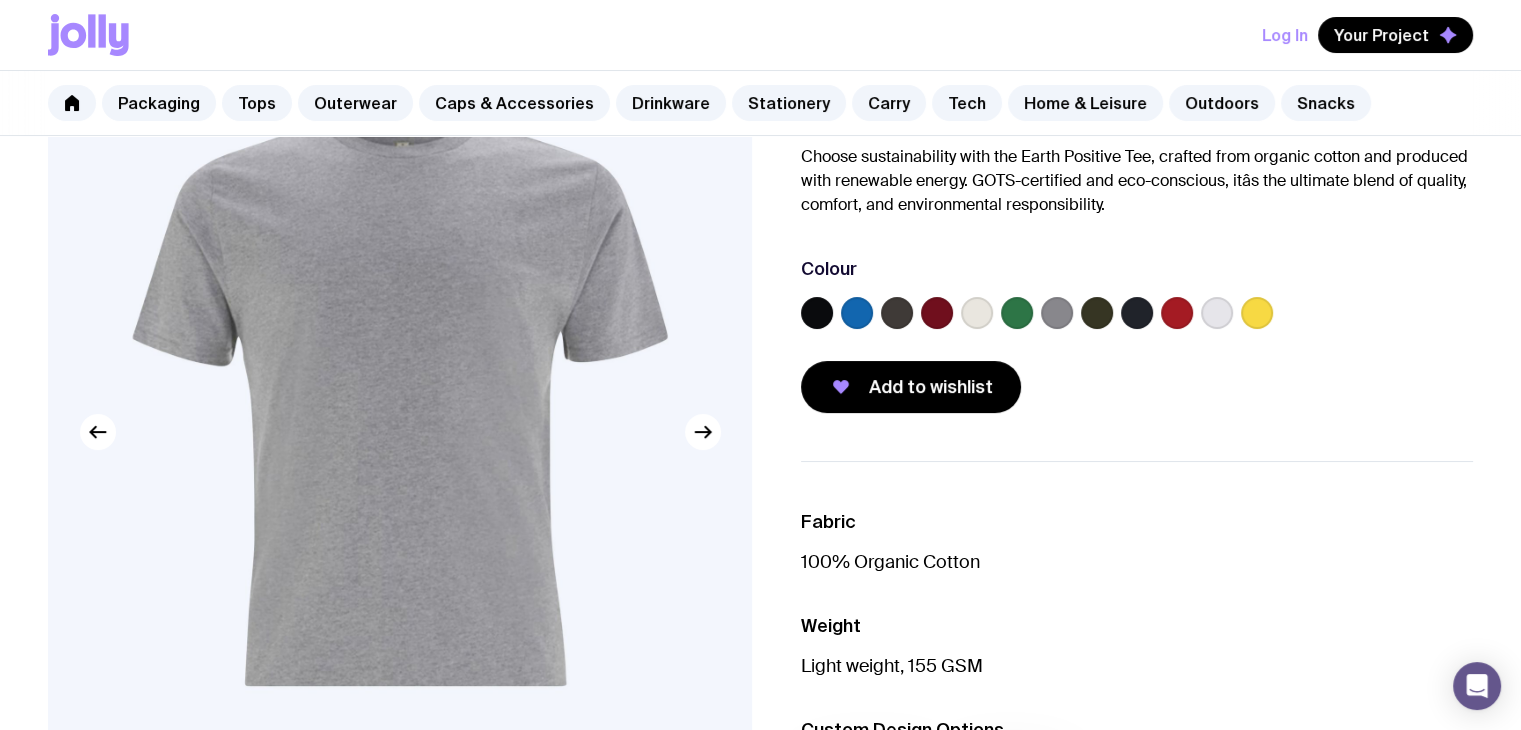 scroll, scrollTop: 160, scrollLeft: 0, axis: vertical 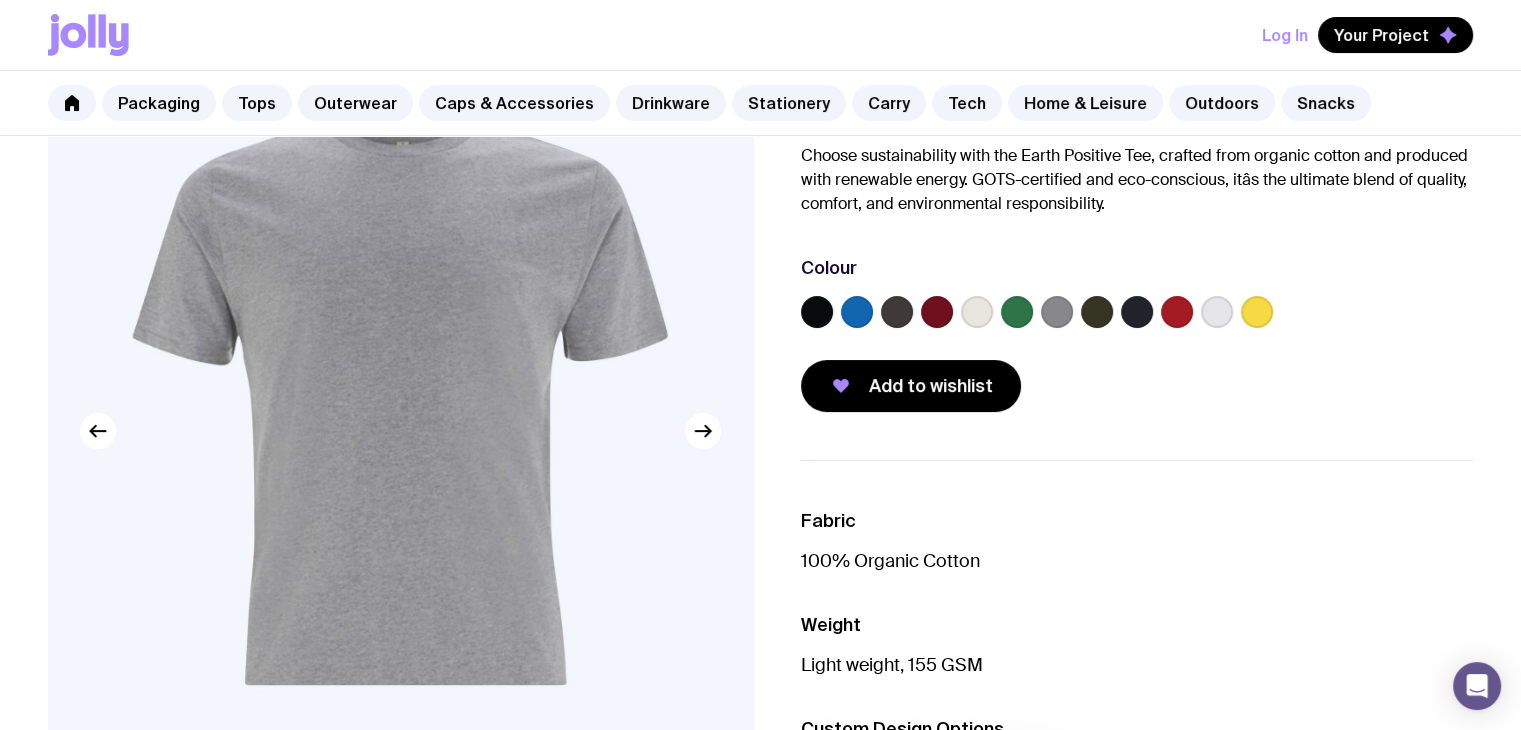 click 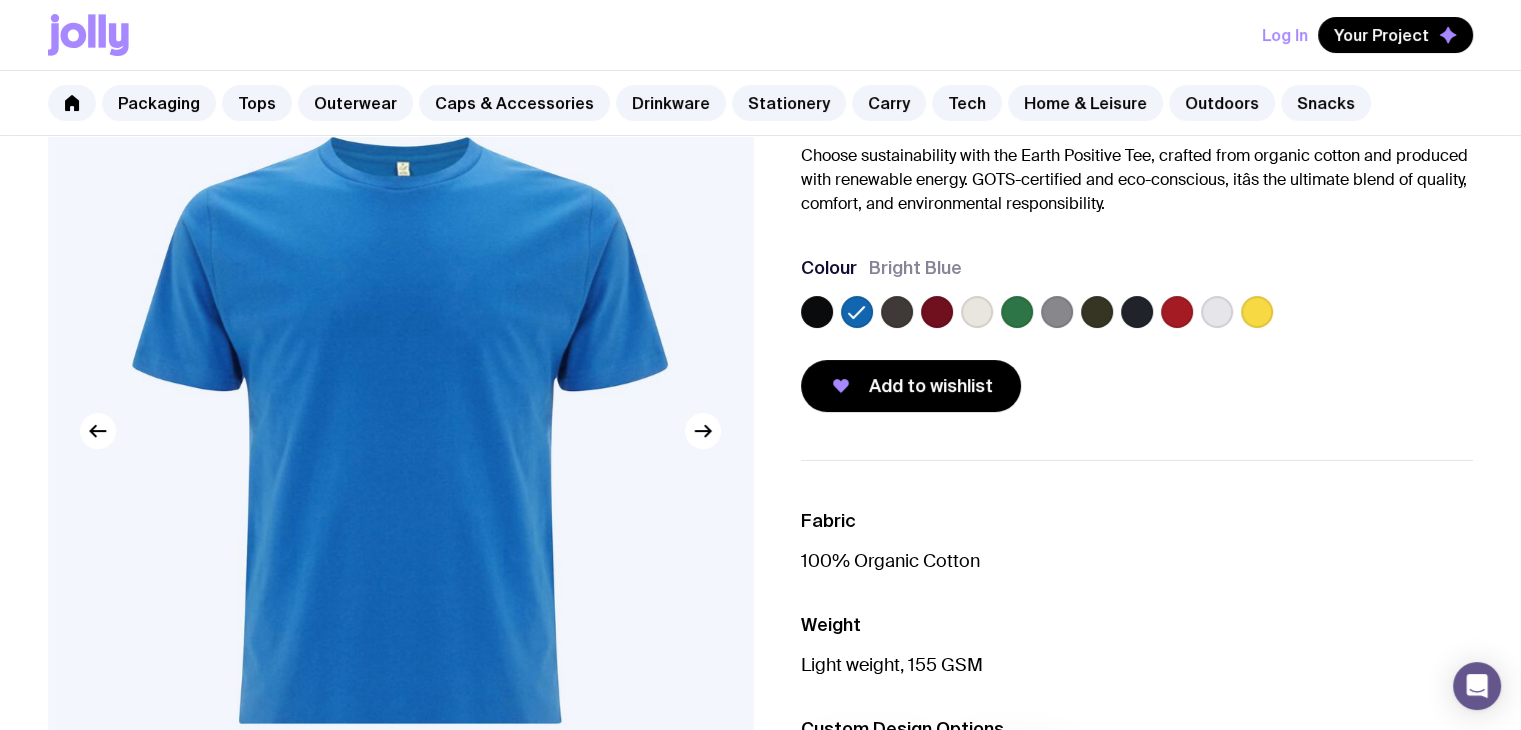 click 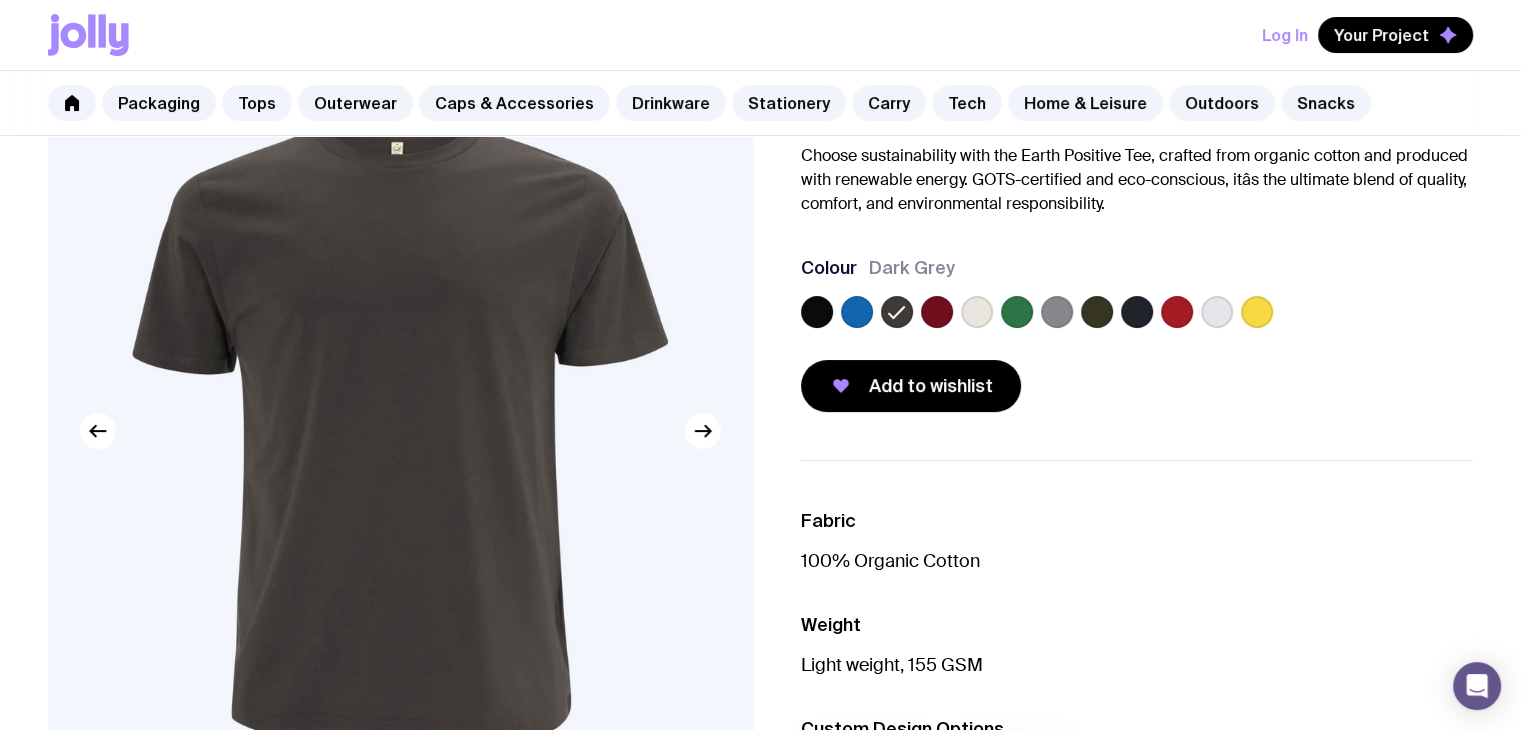 click 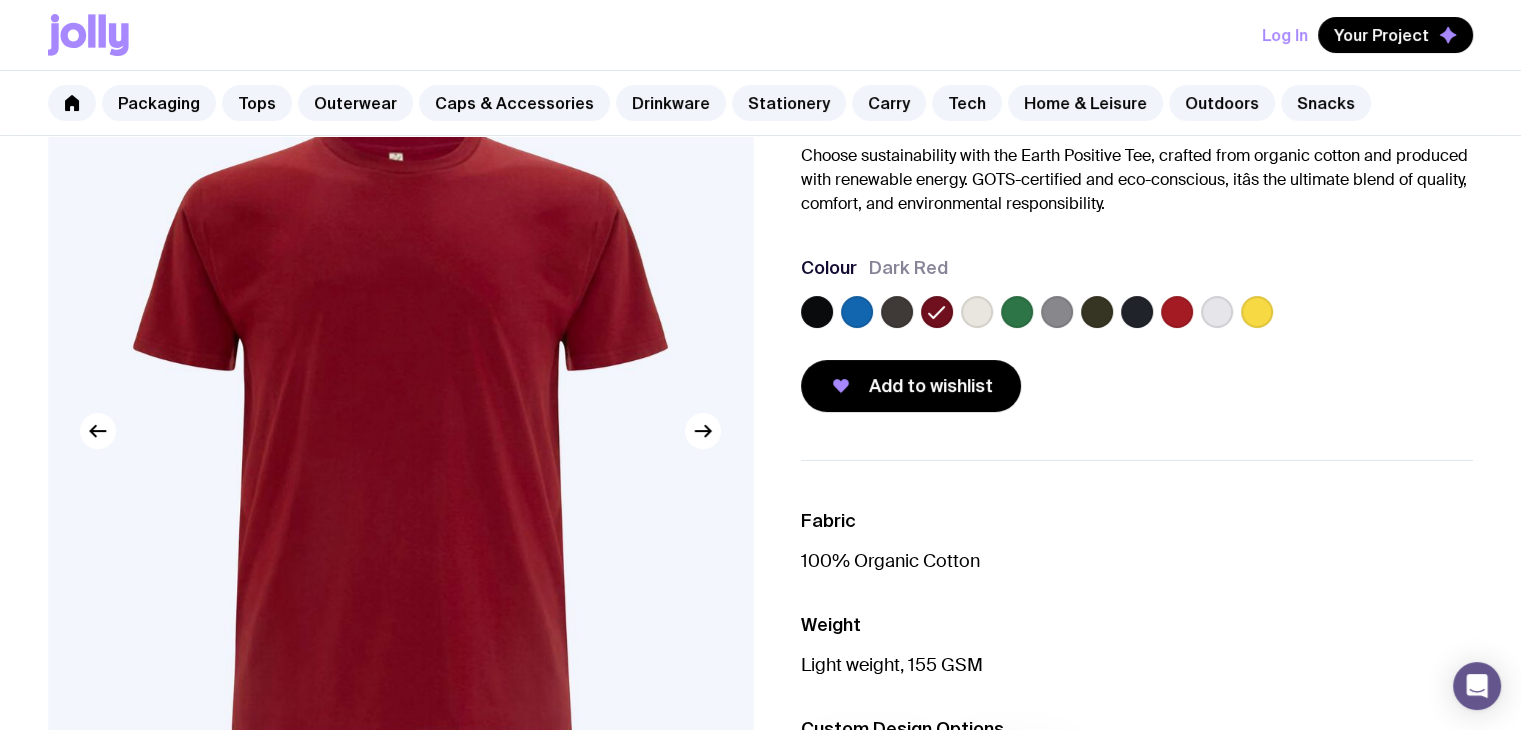 click 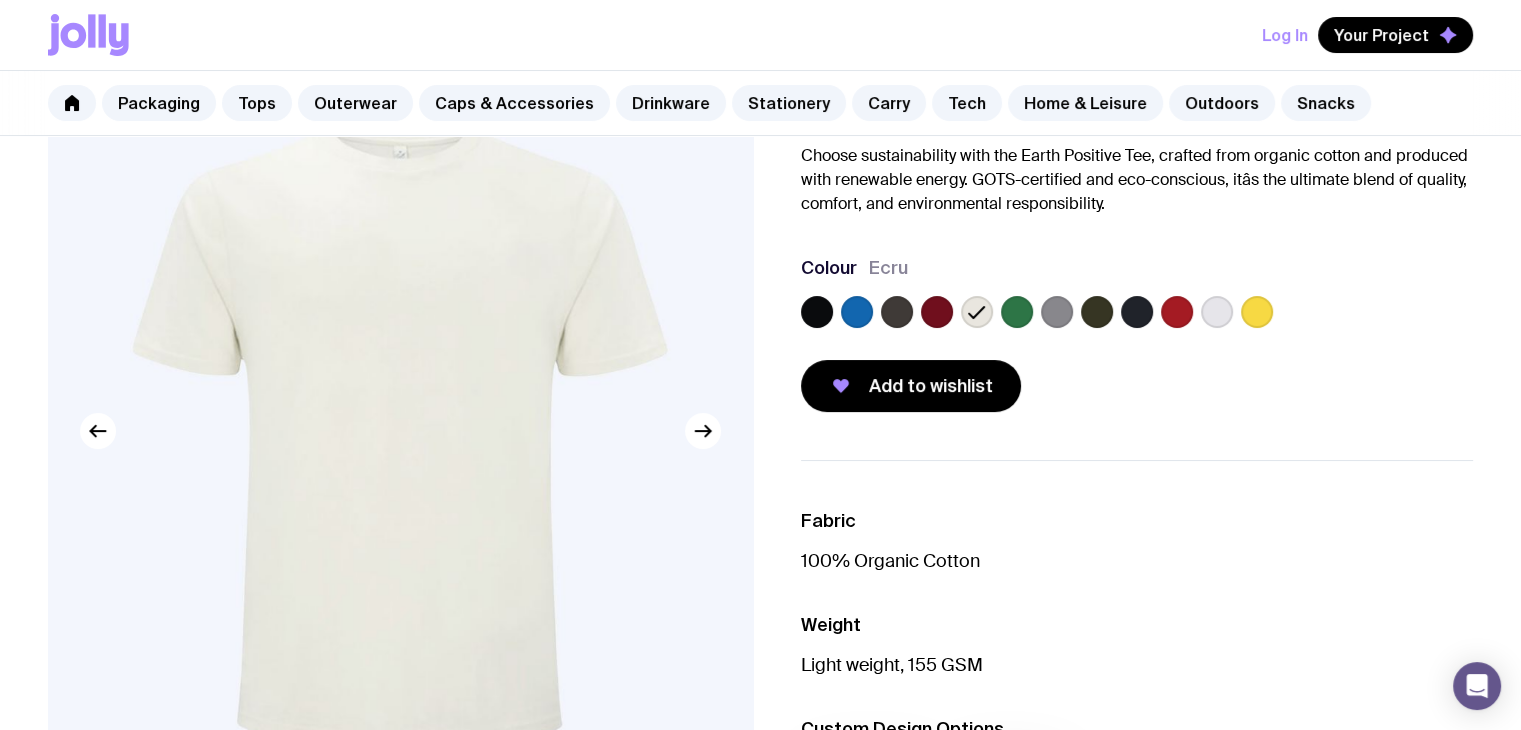 click 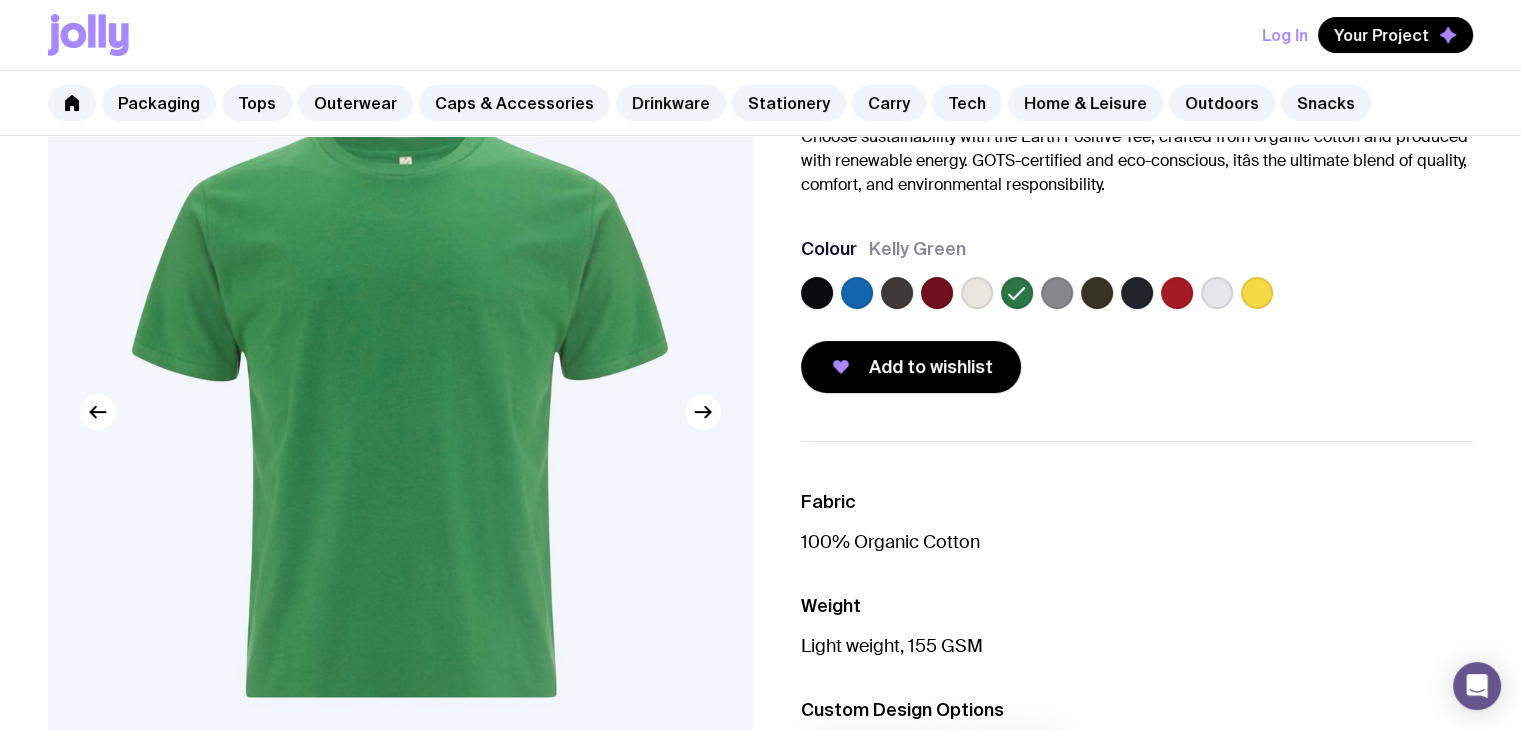 scroll, scrollTop: 0, scrollLeft: 0, axis: both 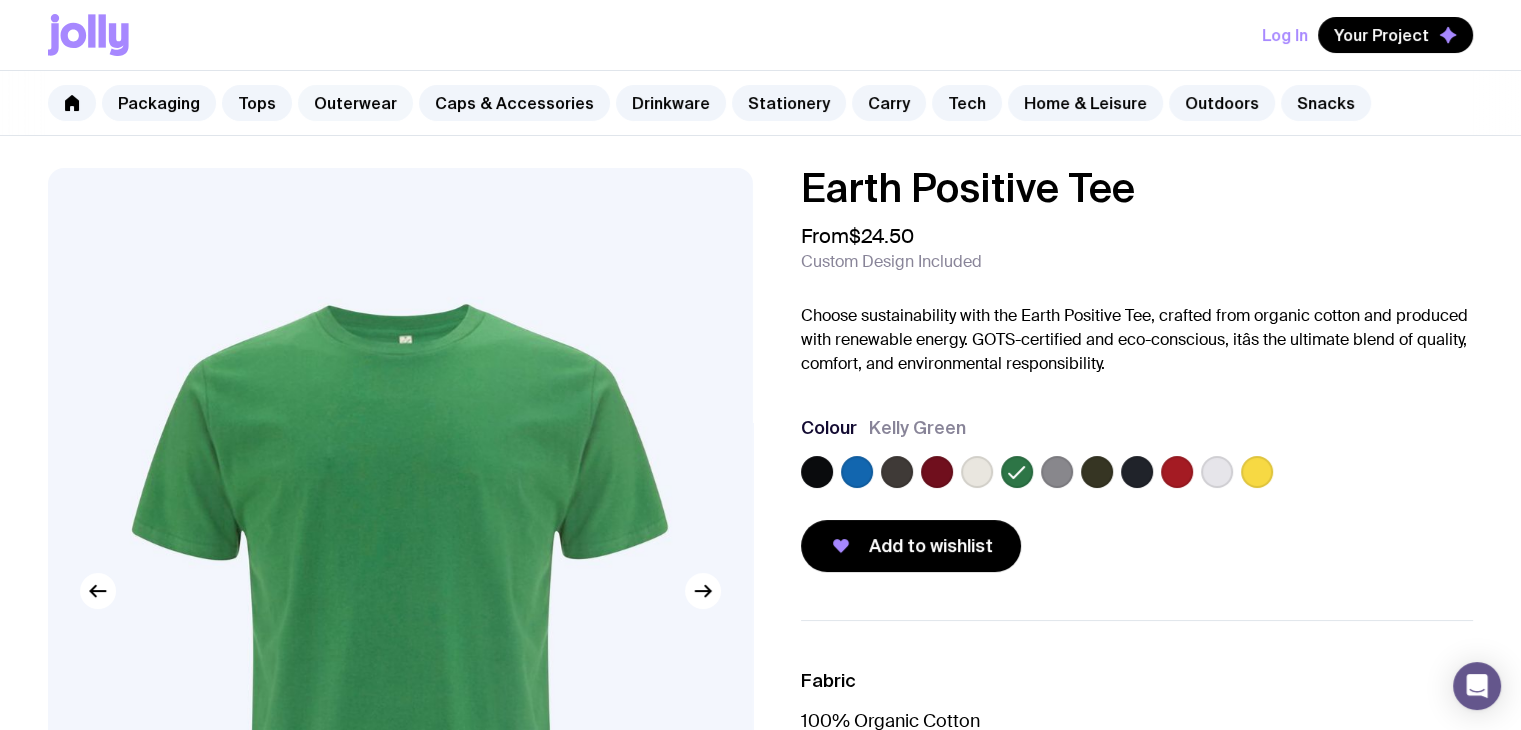 click on "Outerwear" 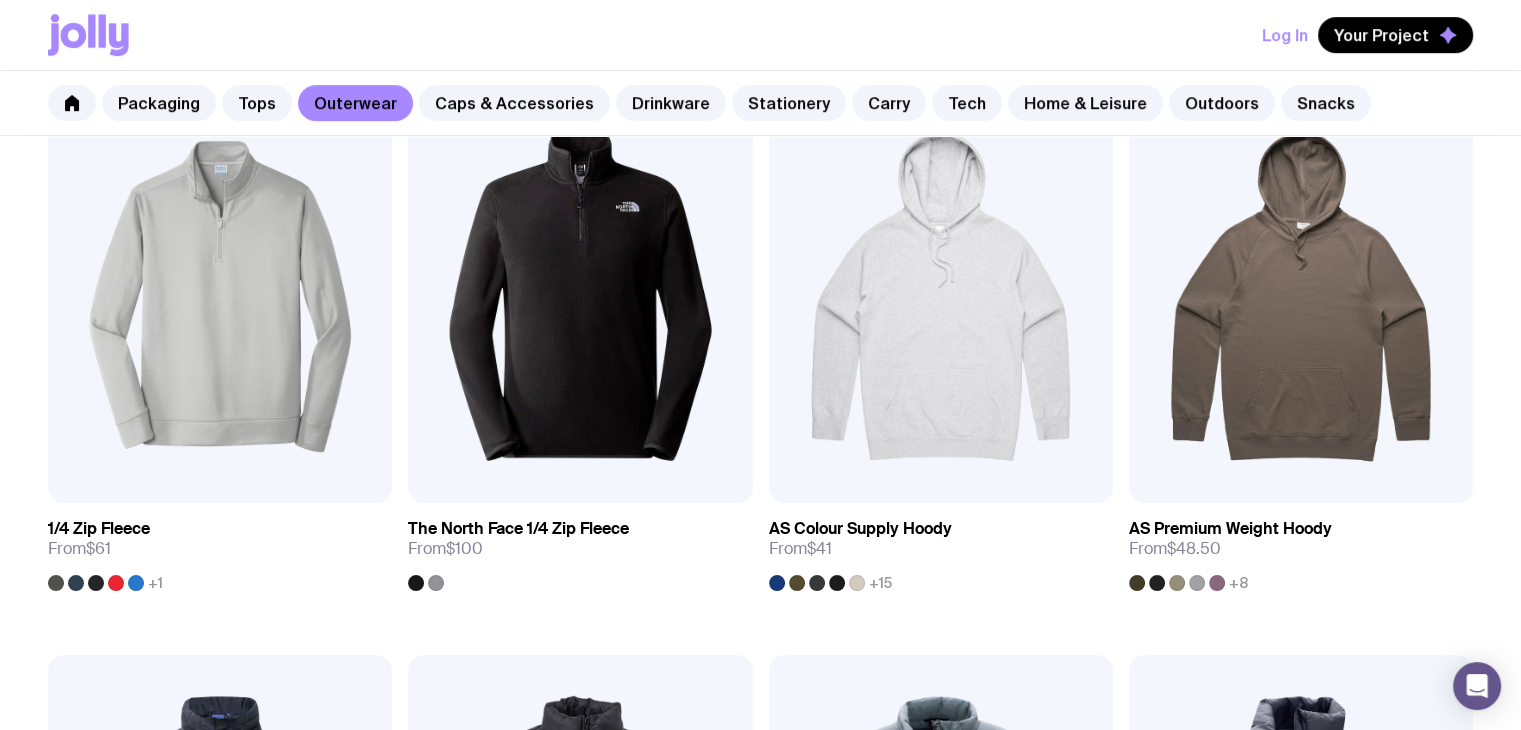 scroll, scrollTop: 948, scrollLeft: 0, axis: vertical 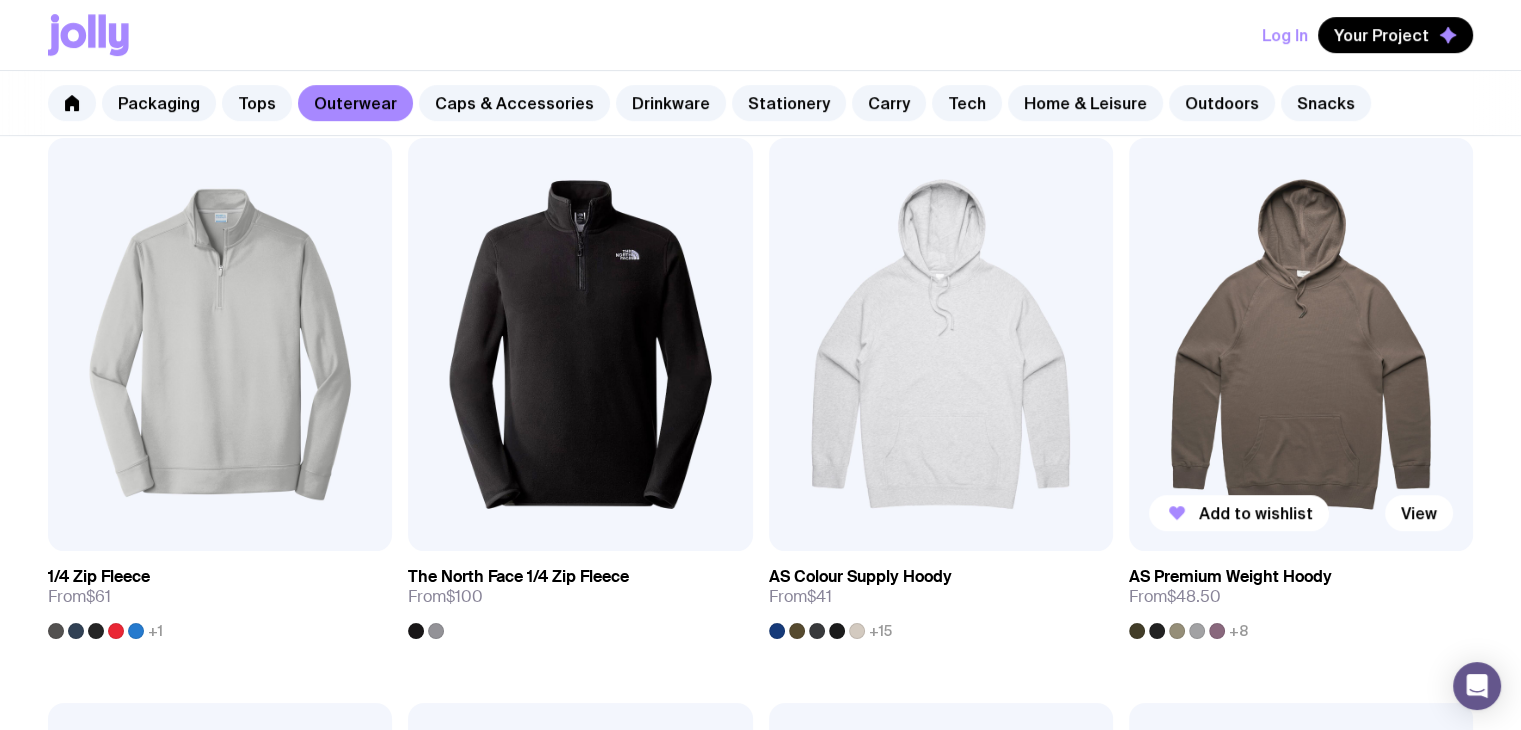 click at bounding box center (1301, 344) 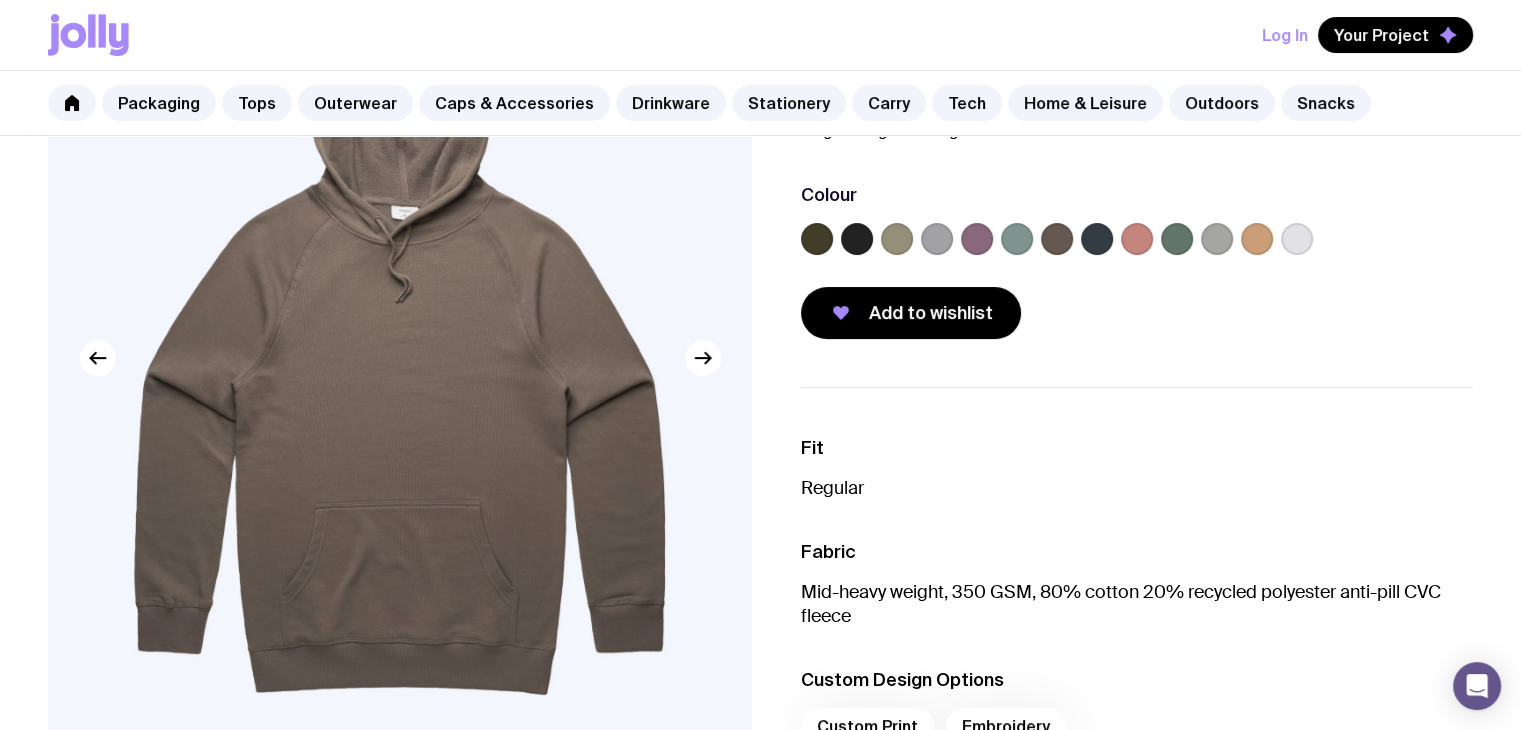 scroll, scrollTop: 245, scrollLeft: 0, axis: vertical 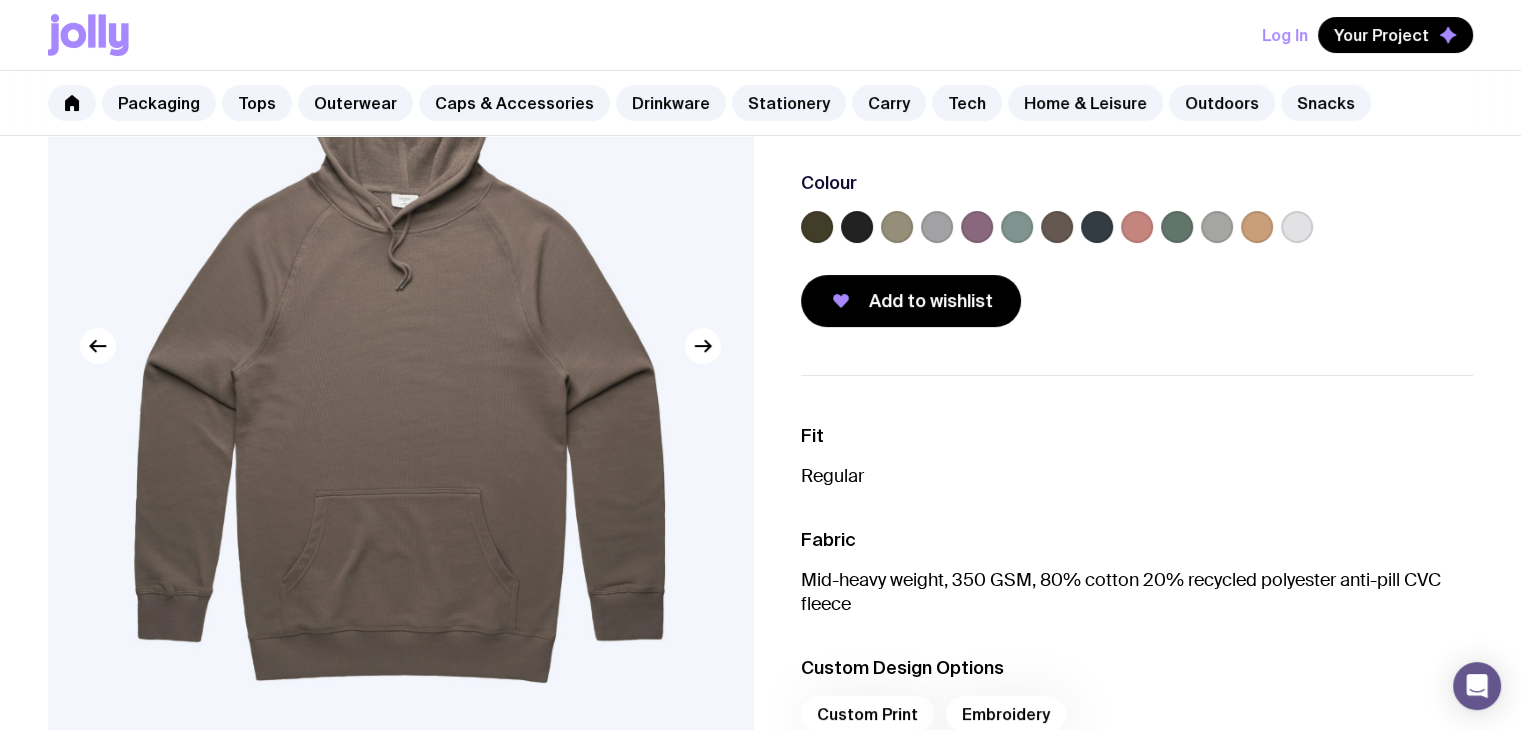 click 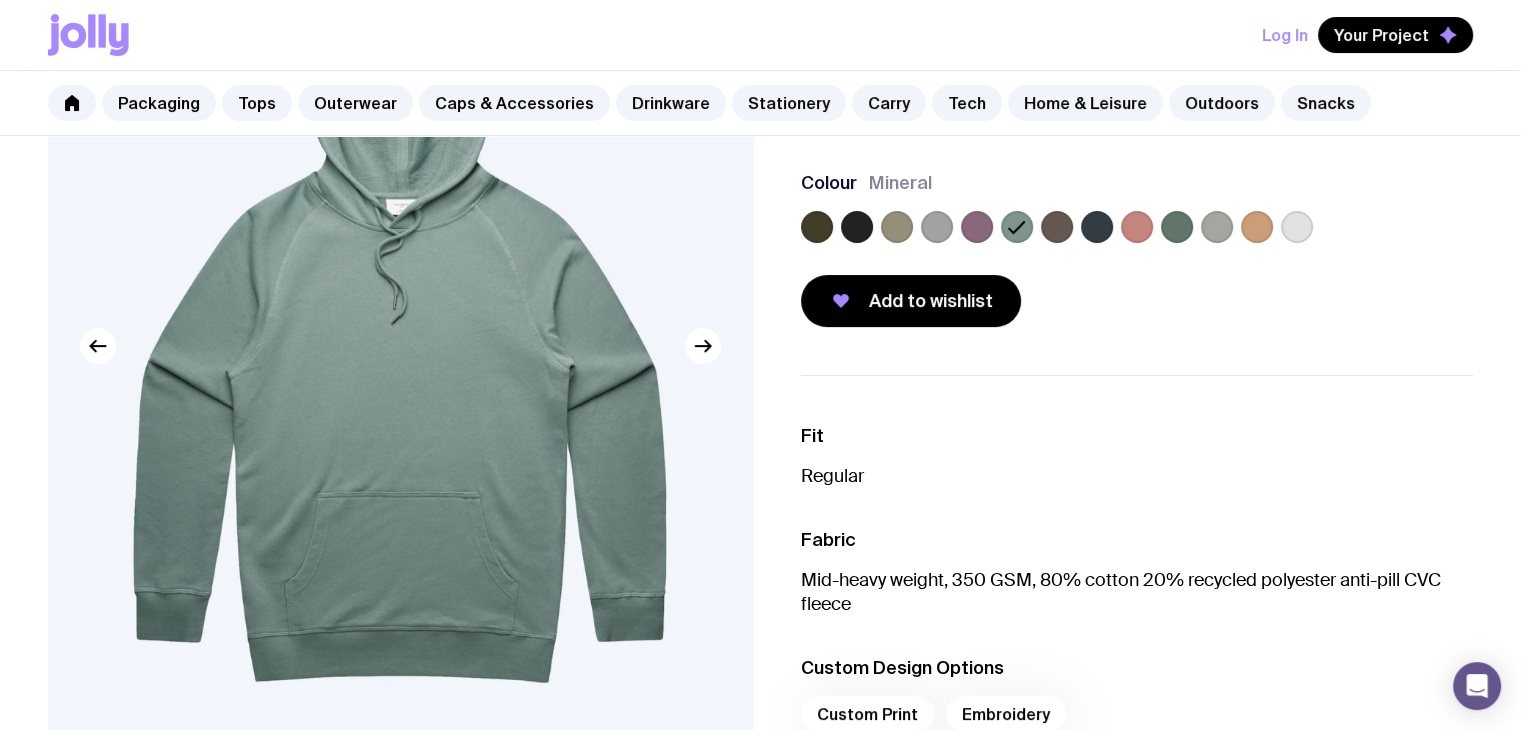 click 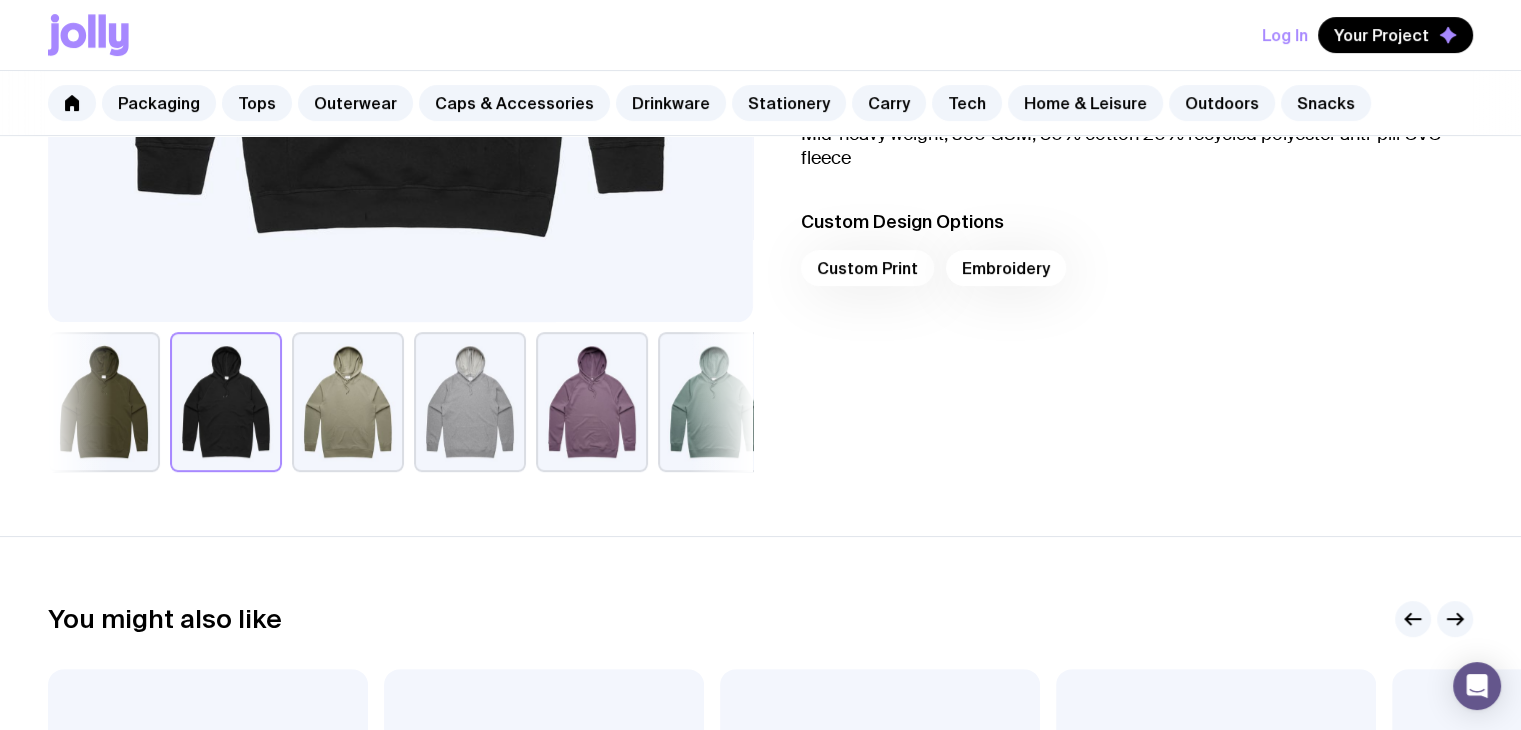 scroll, scrollTop: 0, scrollLeft: 0, axis: both 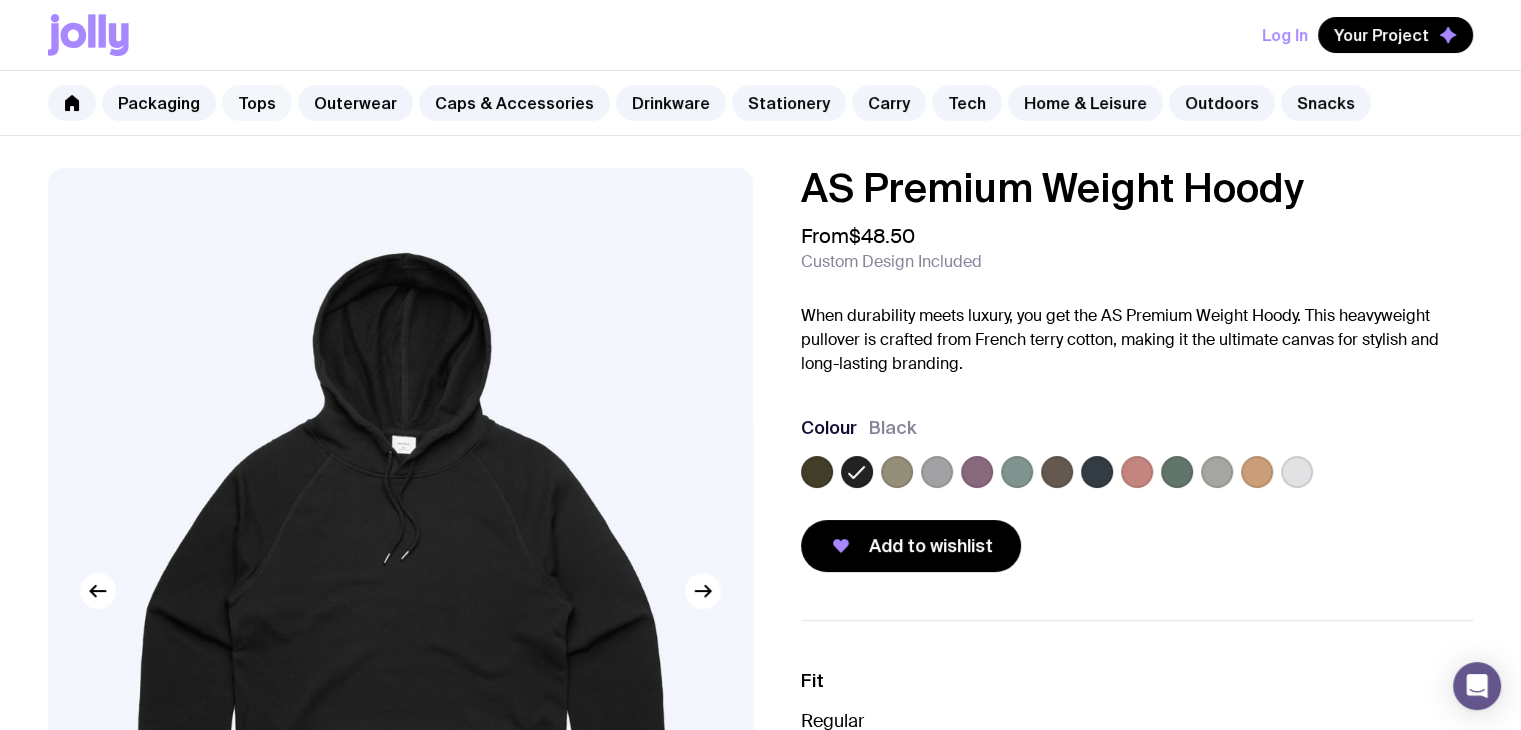 click on "Tops" 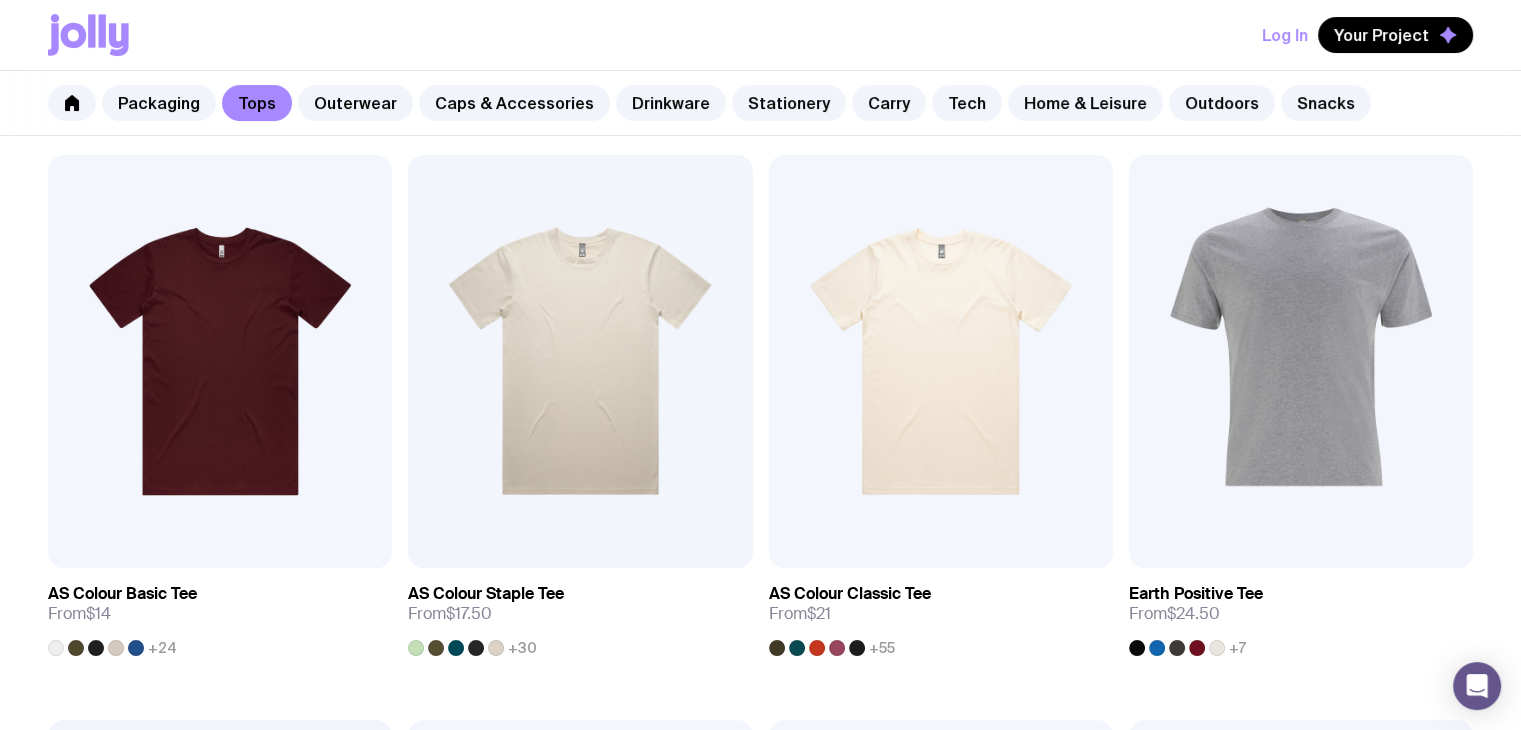 scroll, scrollTop: 364, scrollLeft: 0, axis: vertical 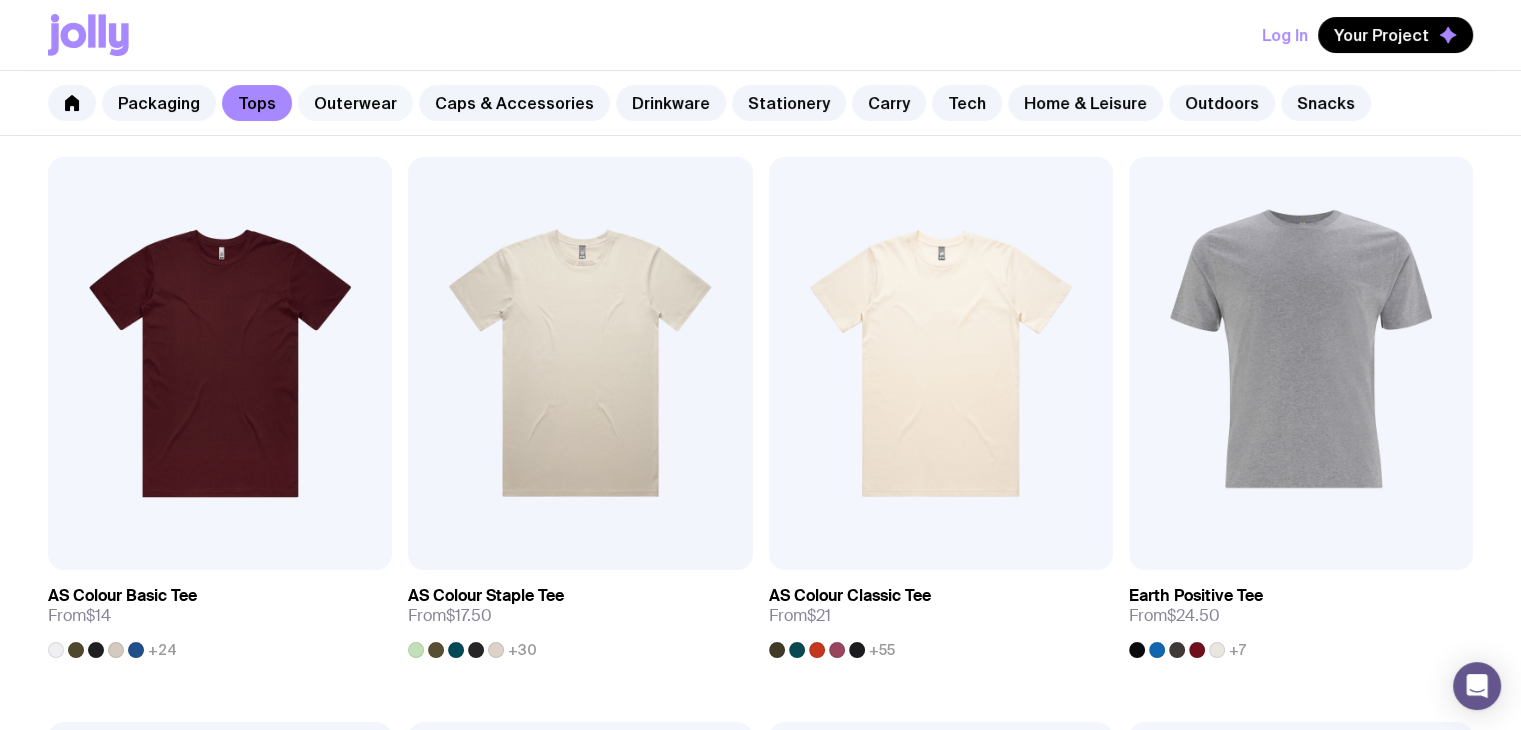 click on "Outerwear" 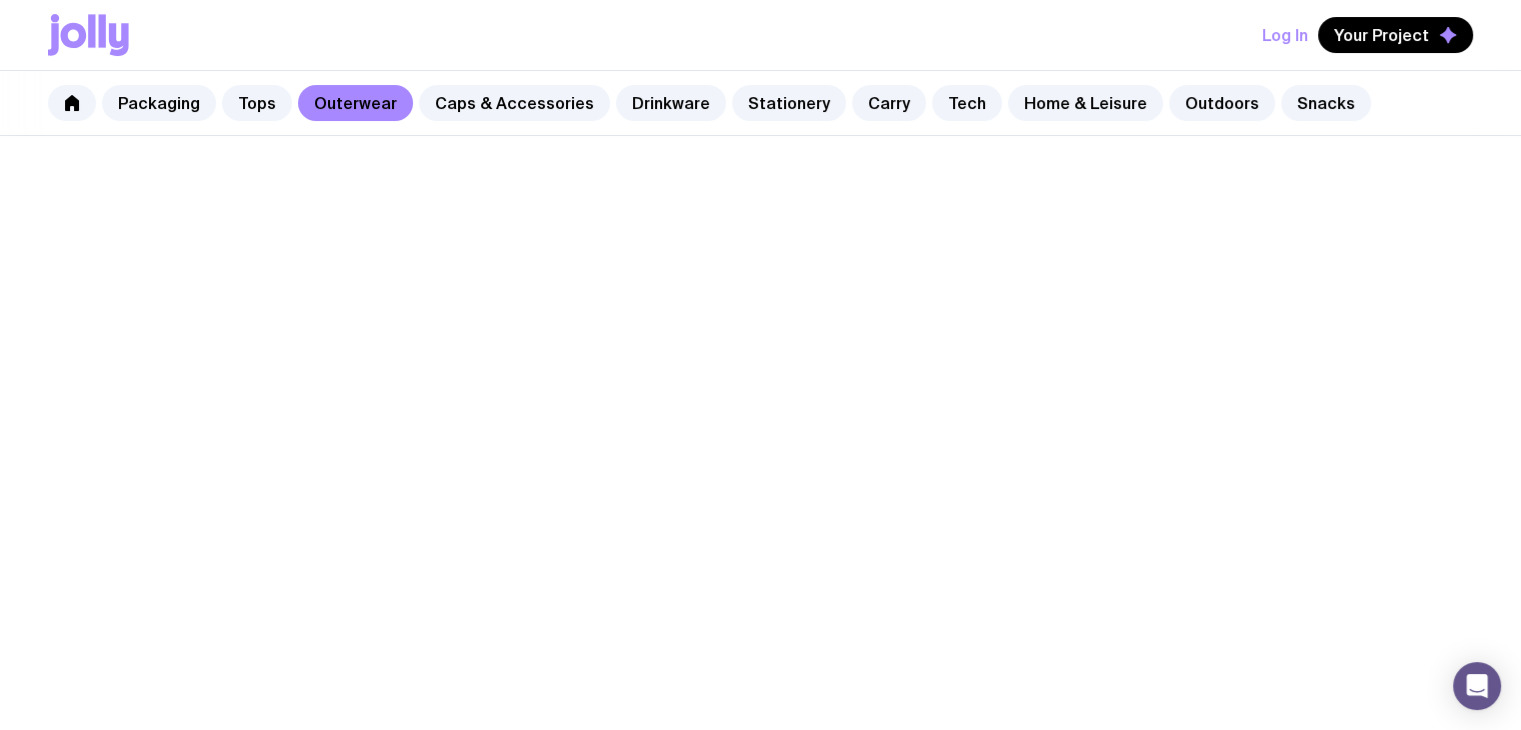 scroll, scrollTop: 0, scrollLeft: 0, axis: both 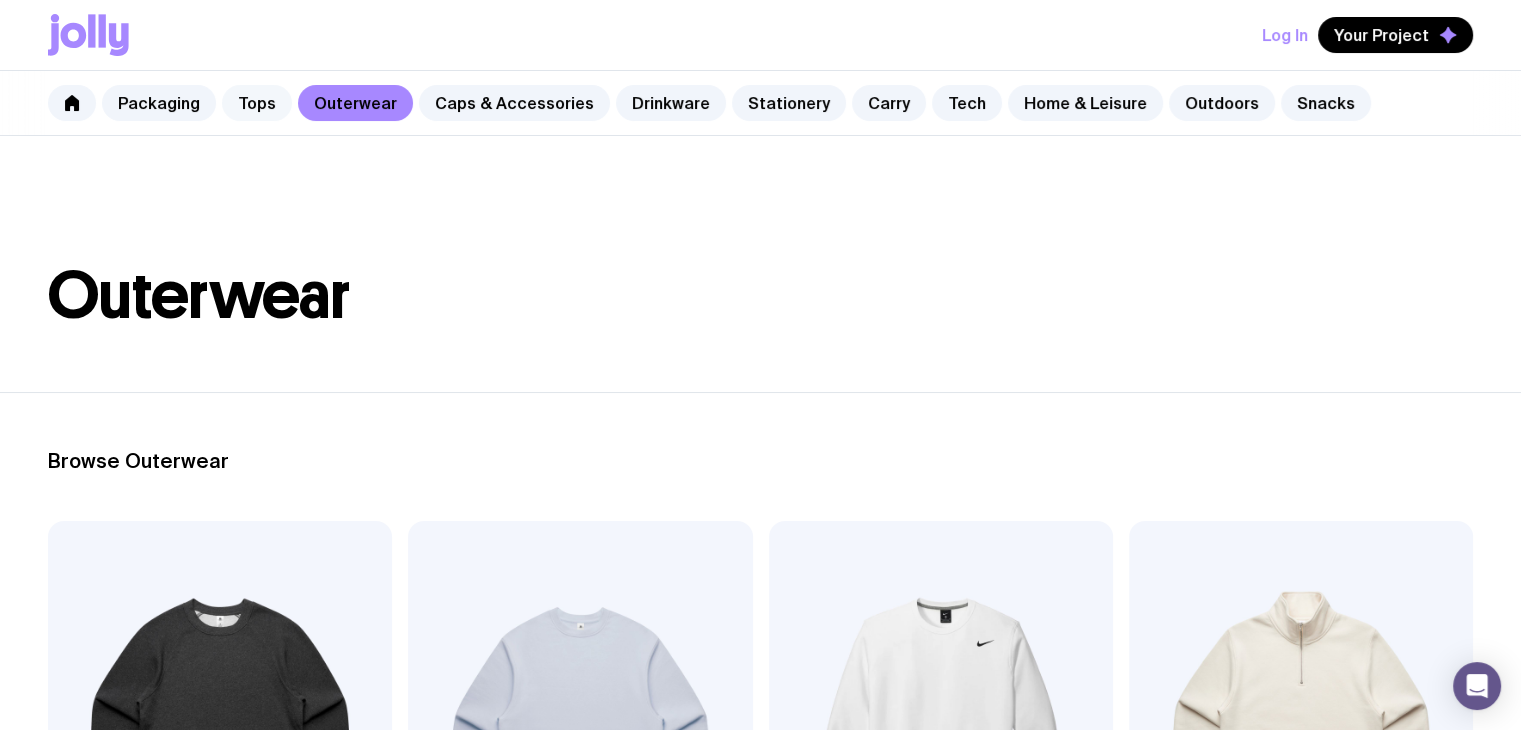 click on "Tops" 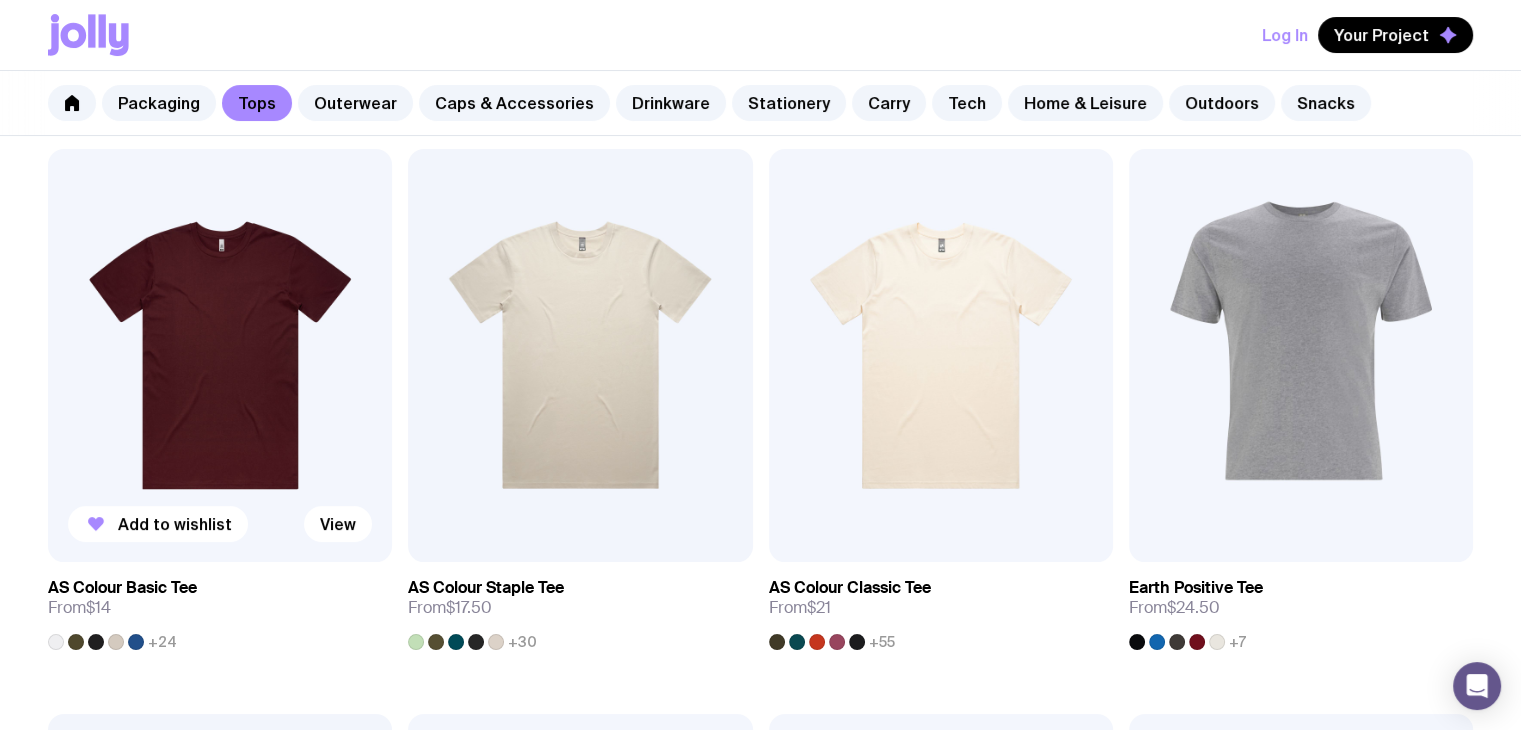 scroll, scrollTop: 373, scrollLeft: 0, axis: vertical 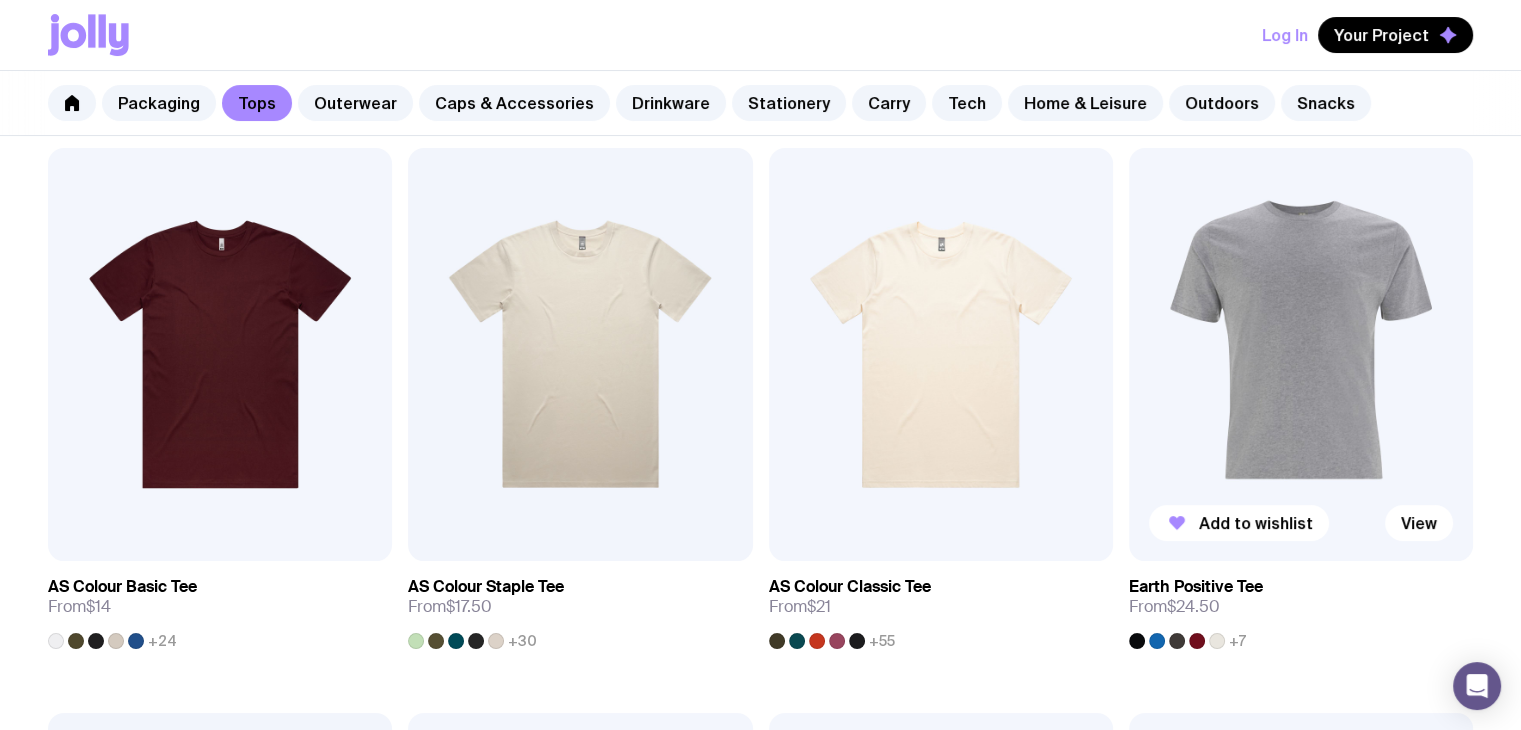 click at bounding box center (1301, 354) 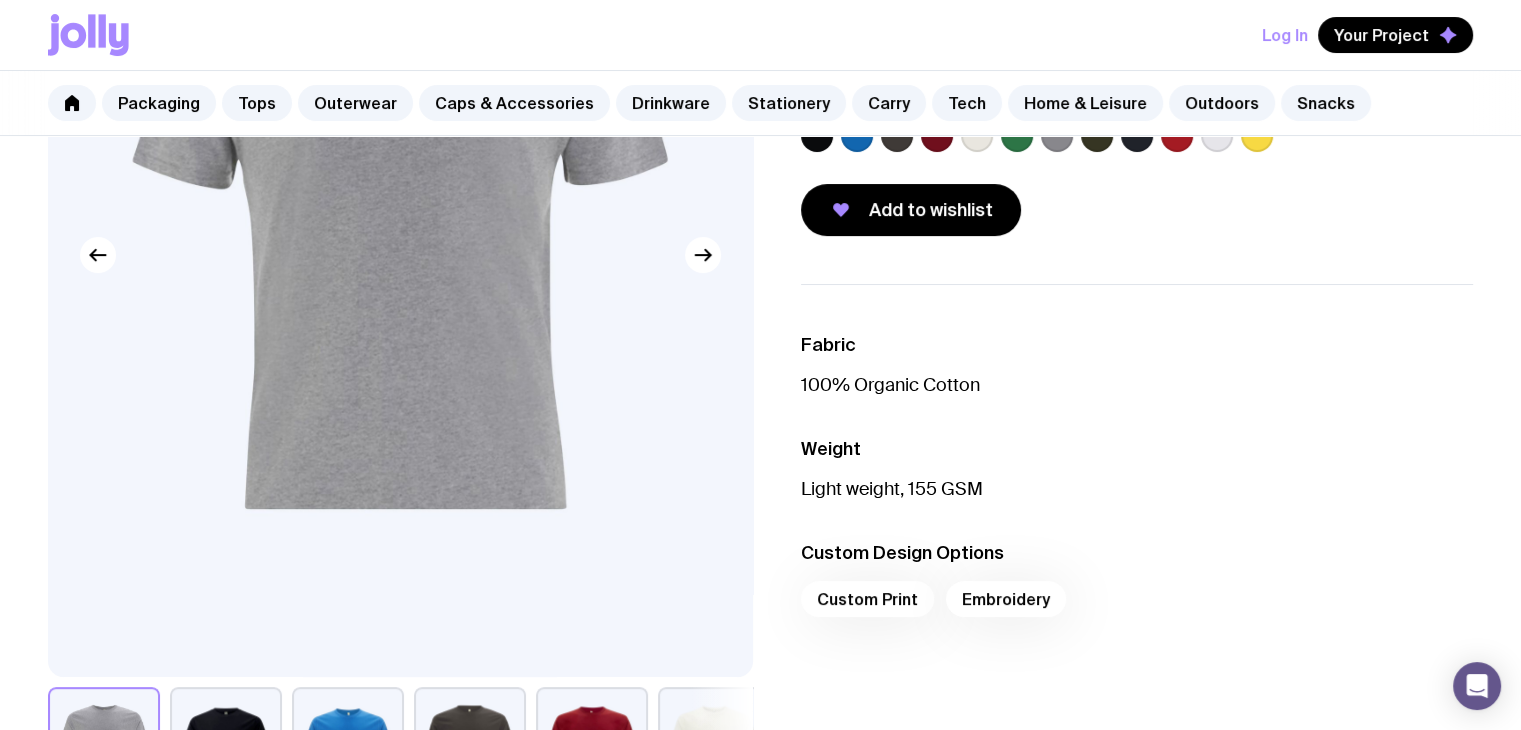 scroll, scrollTop: 652, scrollLeft: 0, axis: vertical 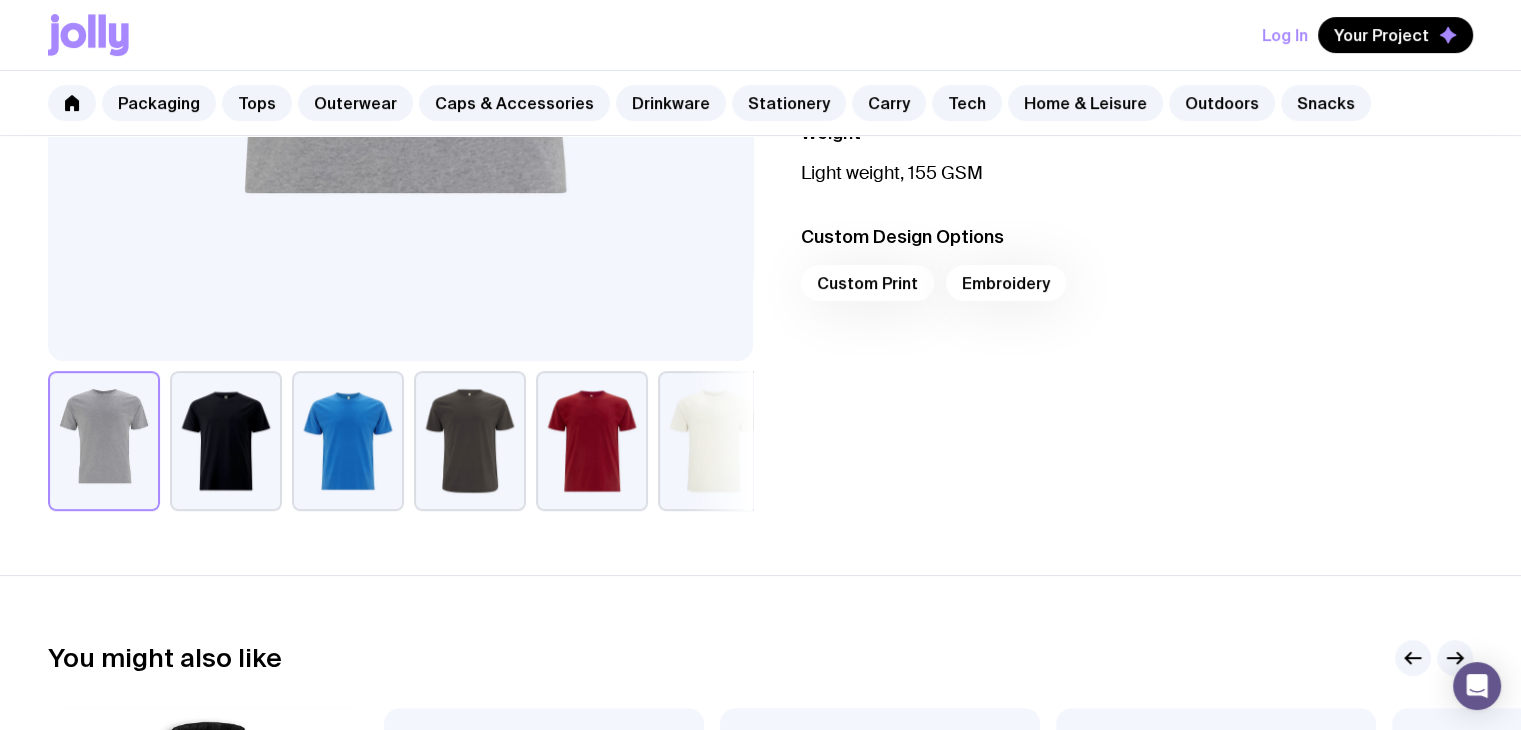 click at bounding box center (348, 441) 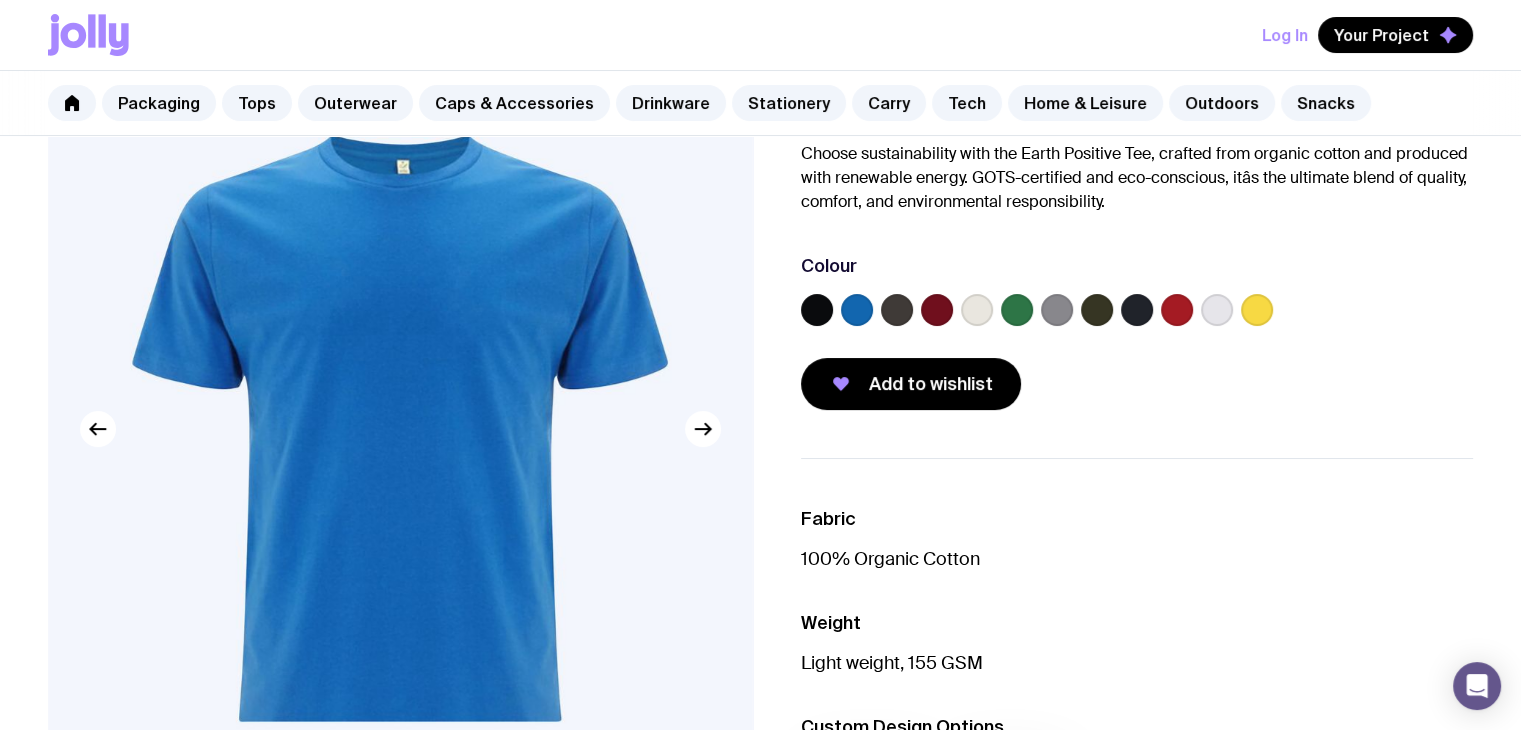 scroll, scrollTop: 163, scrollLeft: 0, axis: vertical 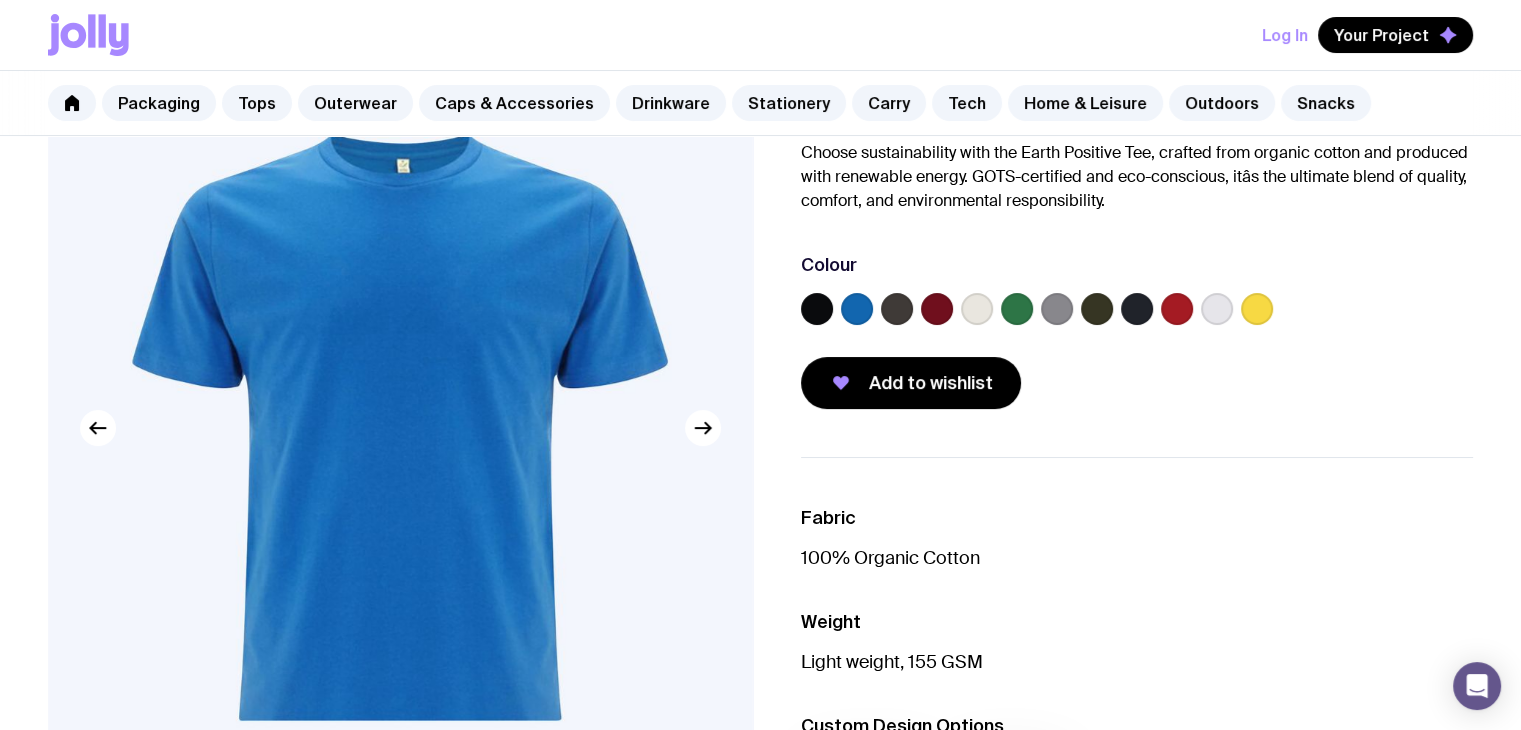 click 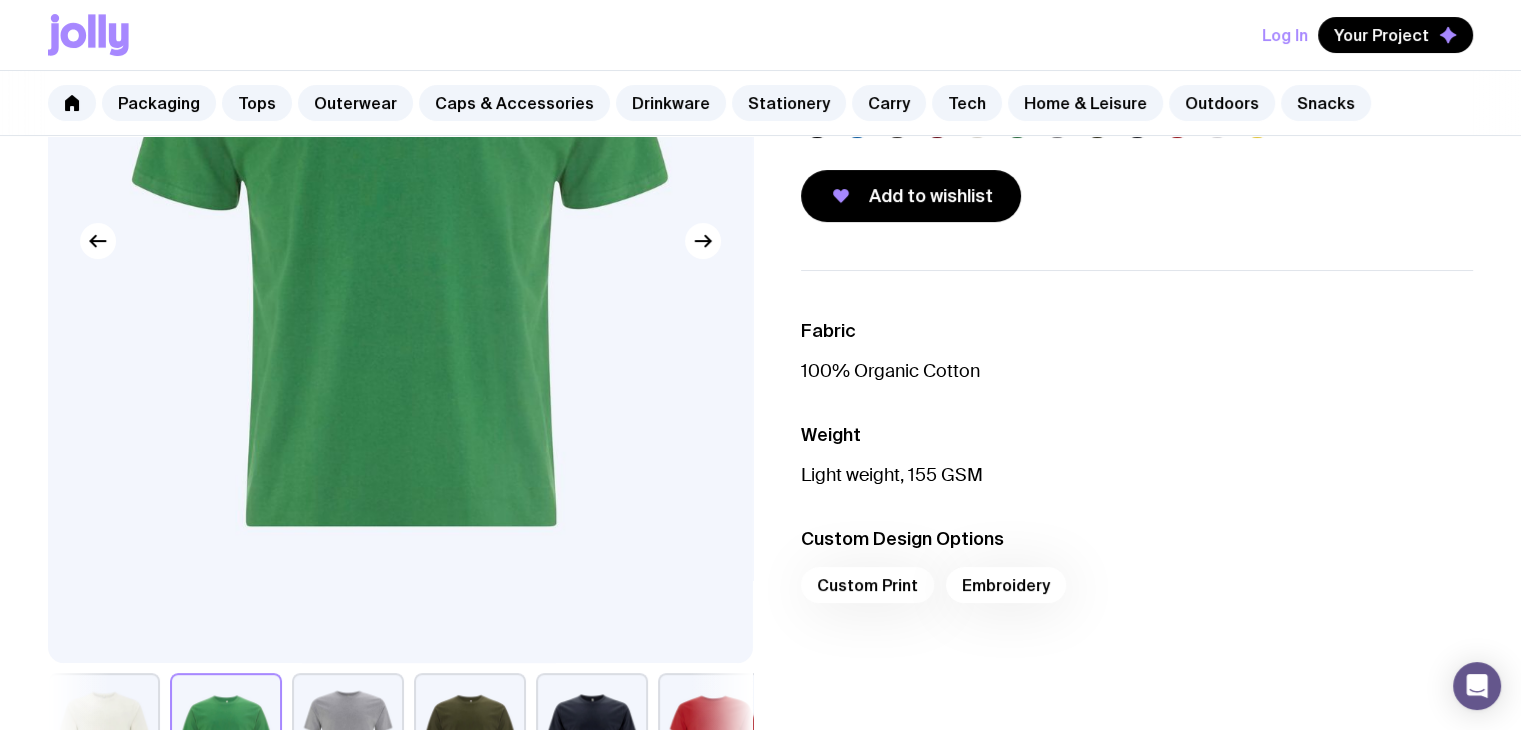 scroll, scrollTop: 472, scrollLeft: 0, axis: vertical 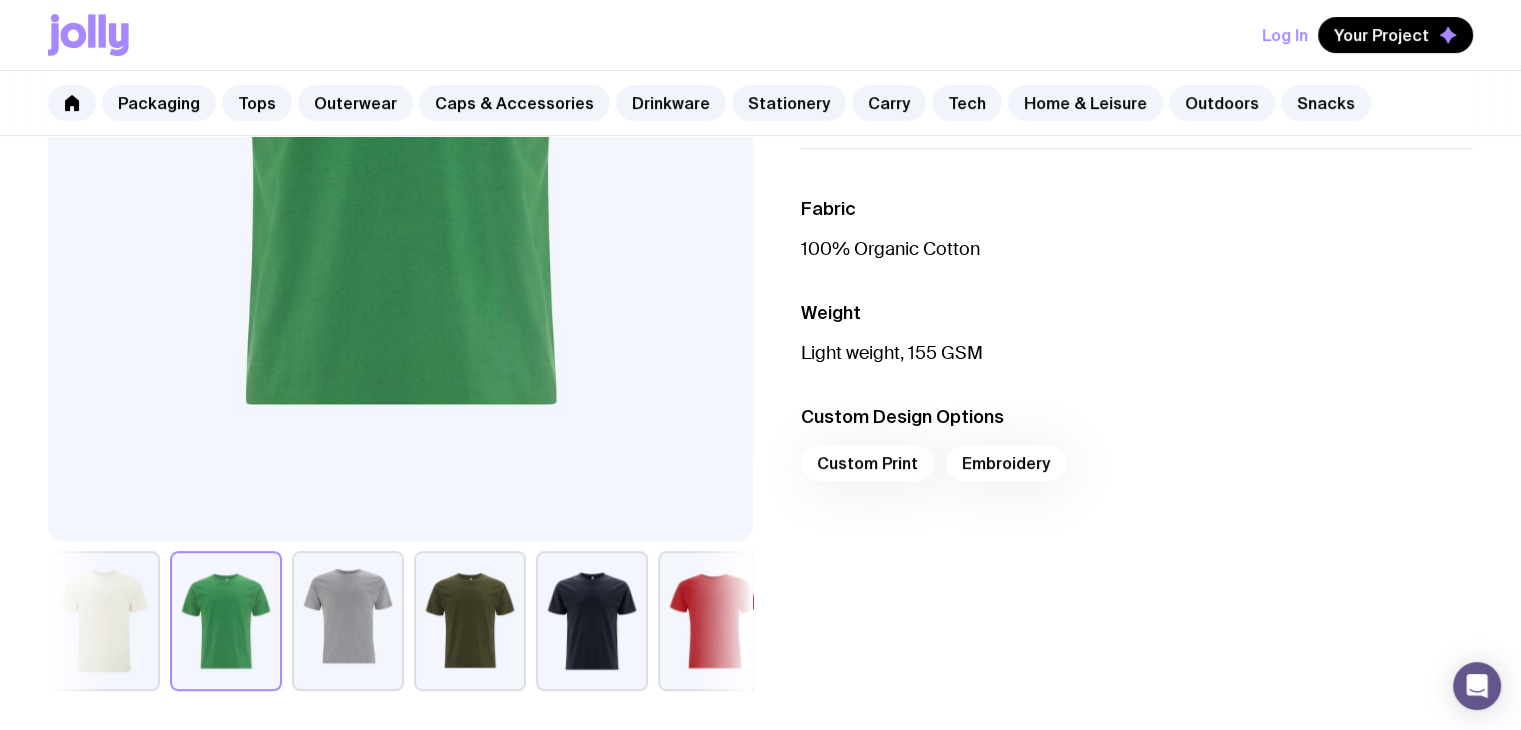 click at bounding box center (470, 621) 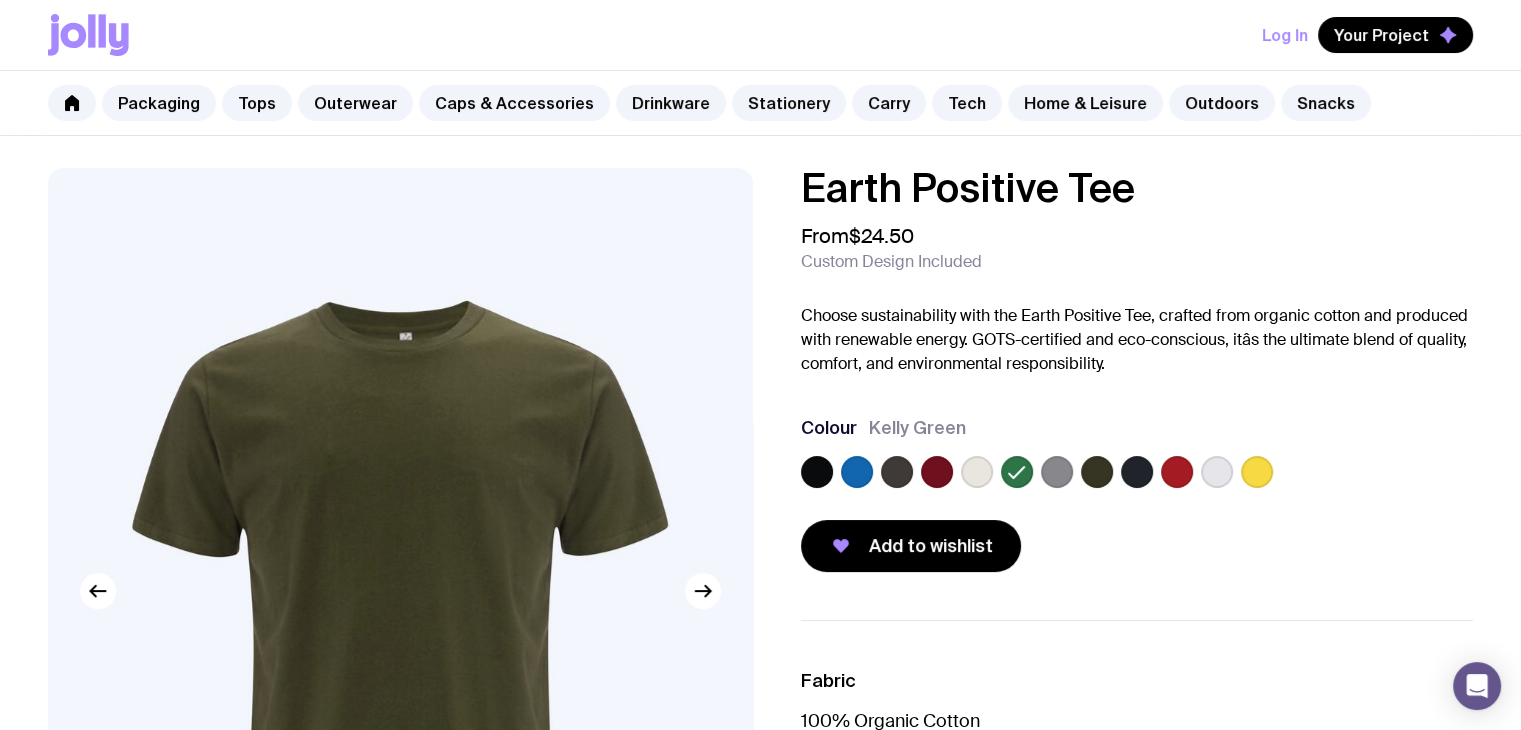 scroll, scrollTop: 0, scrollLeft: 0, axis: both 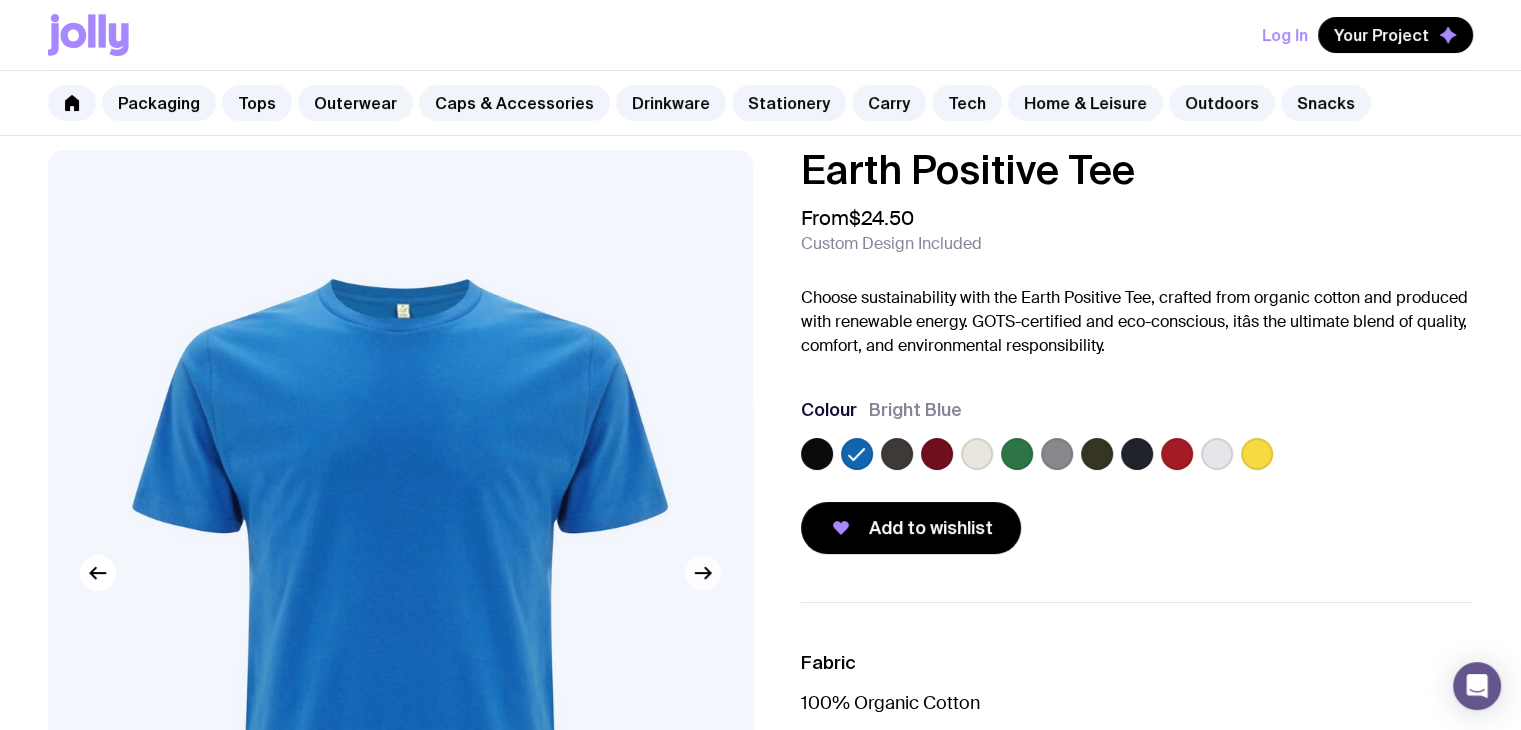 click 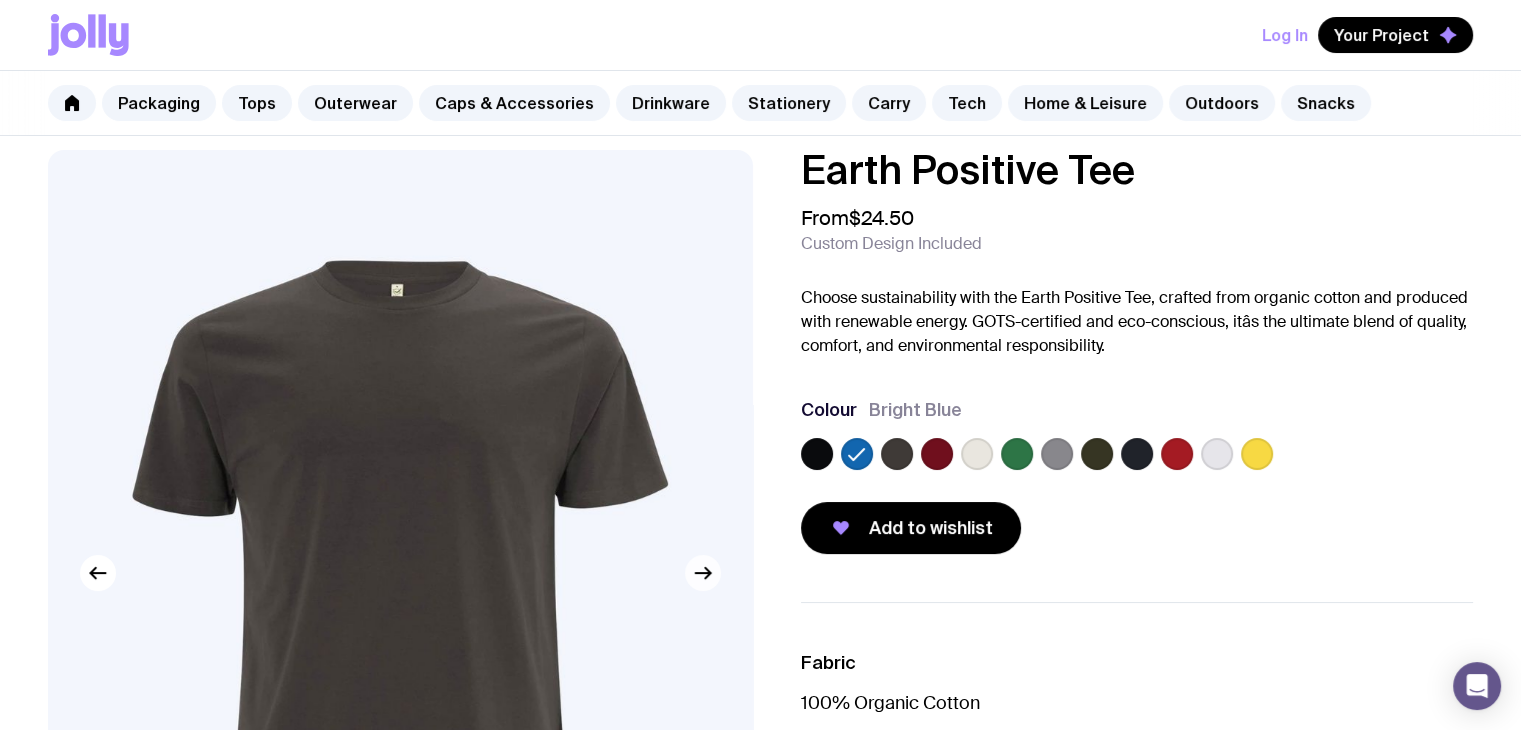 click 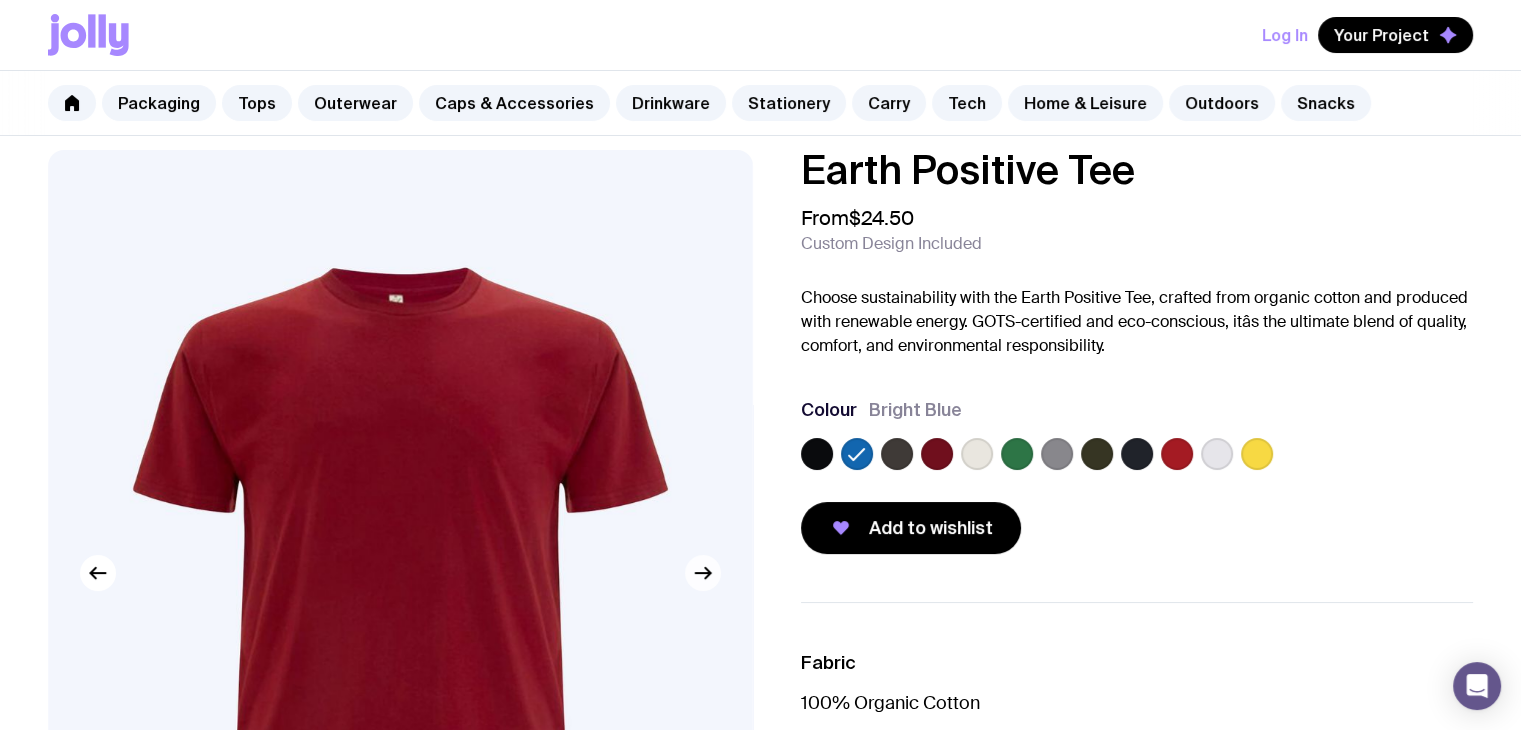 click 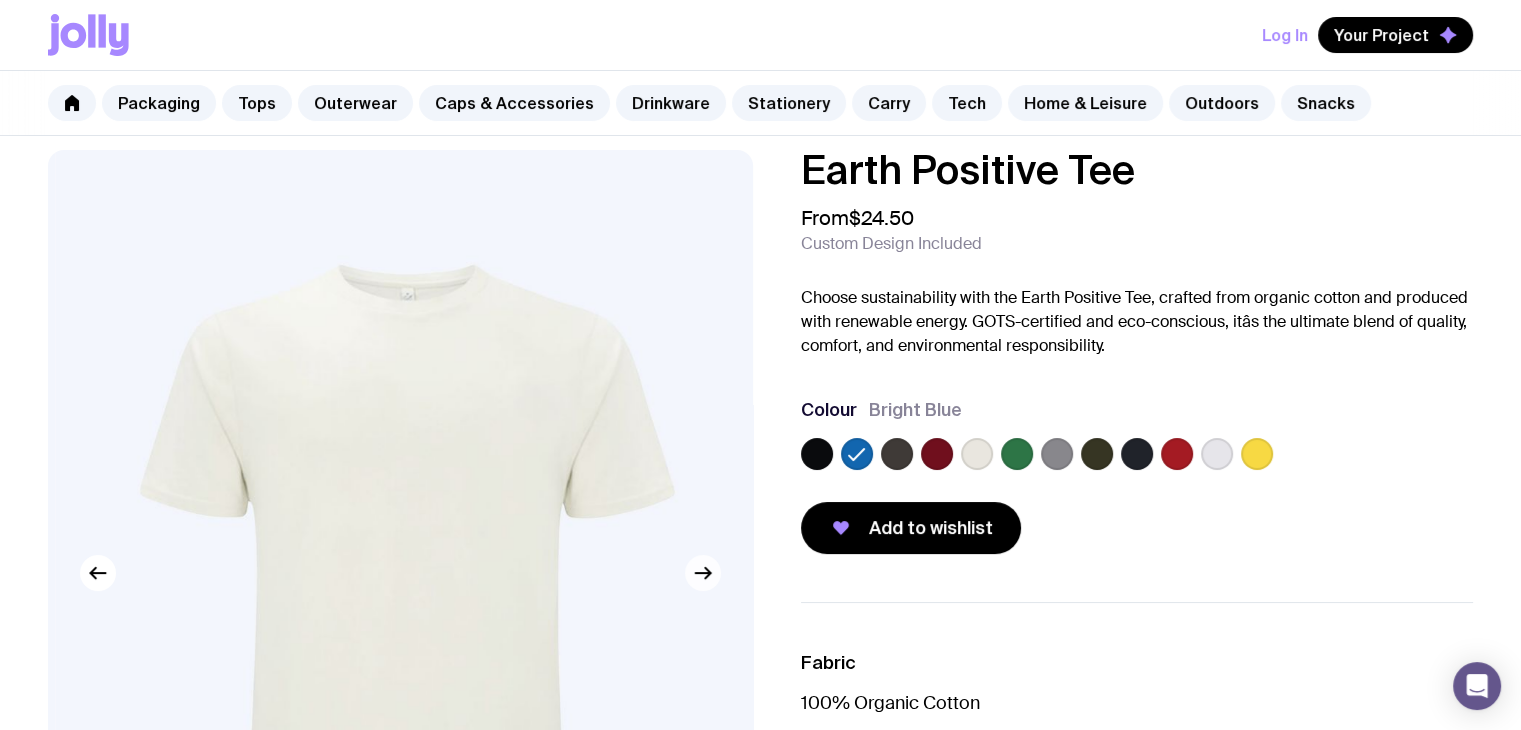 click 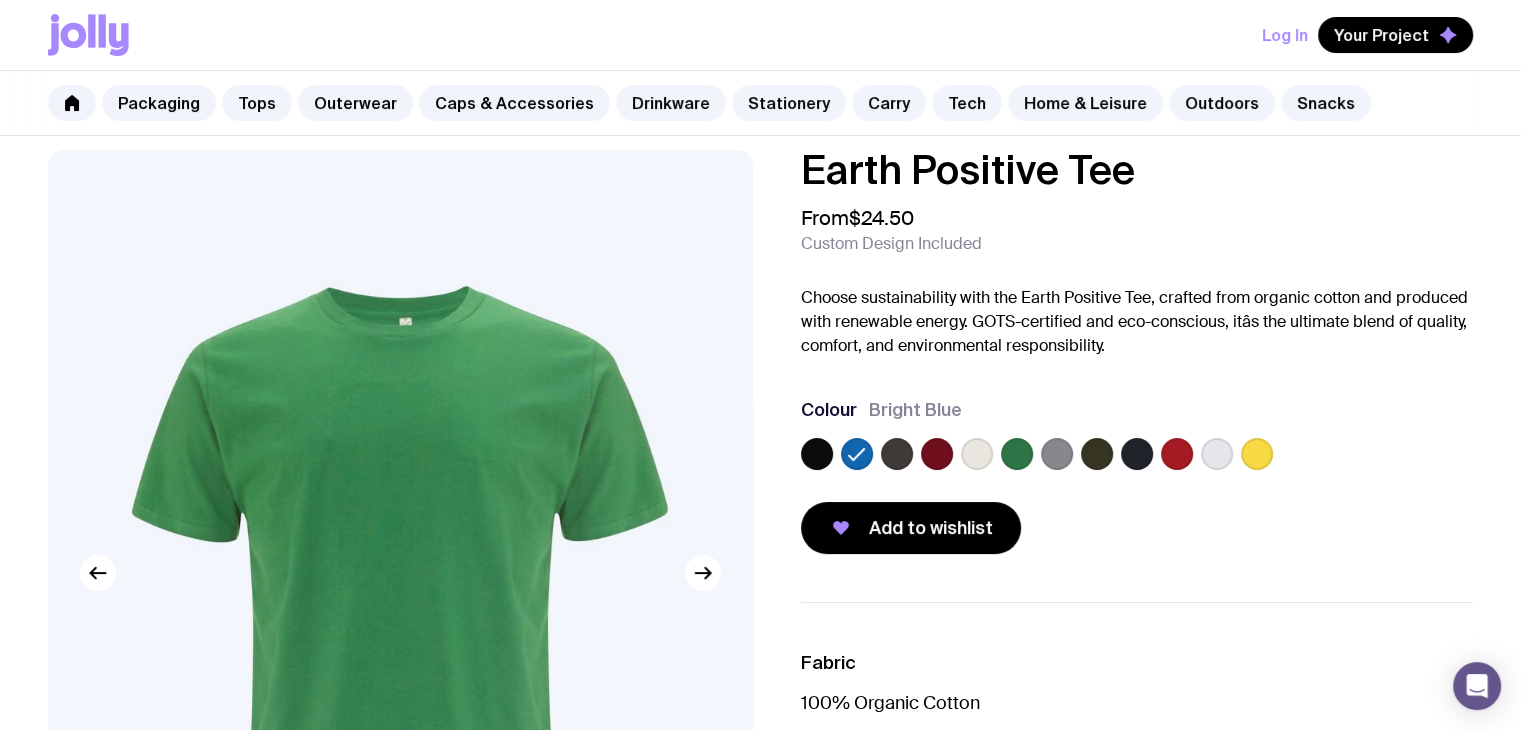 click 